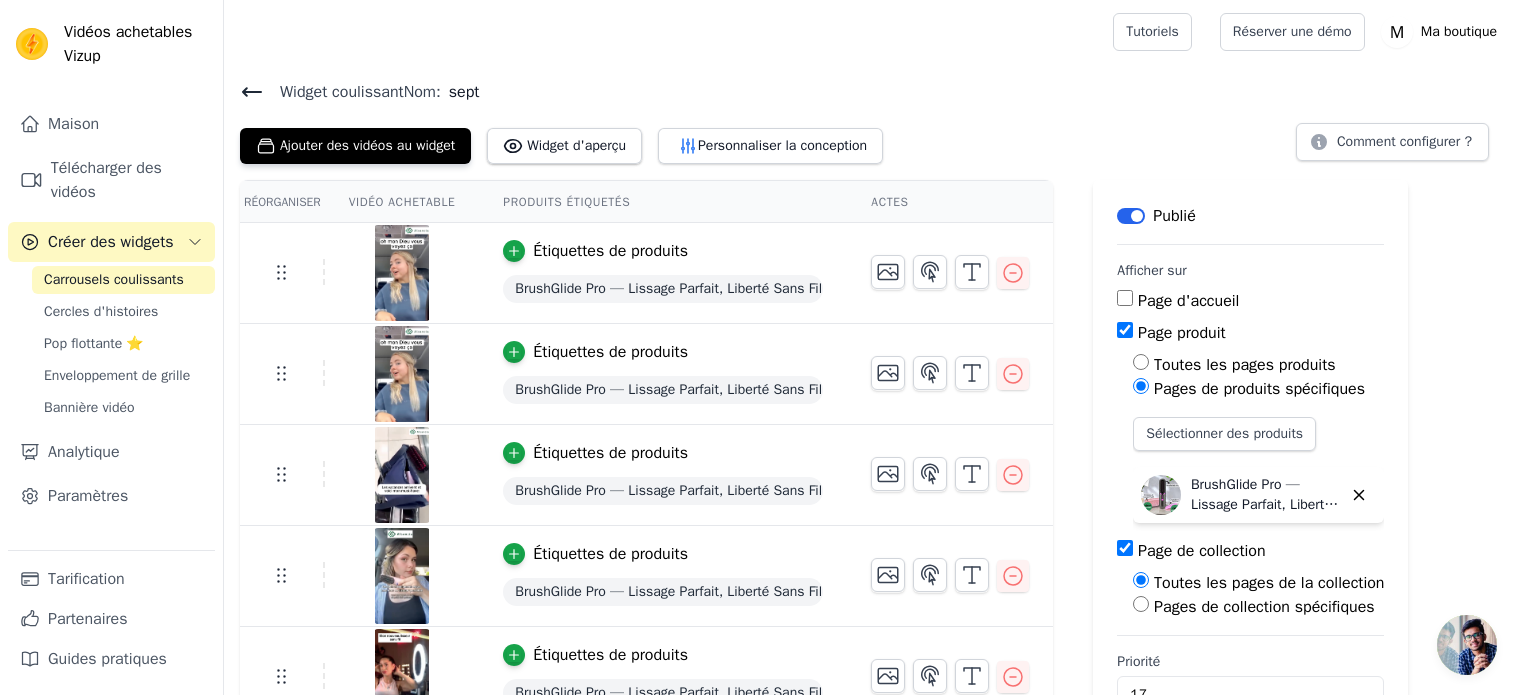 scroll, scrollTop: 57, scrollLeft: 0, axis: vertical 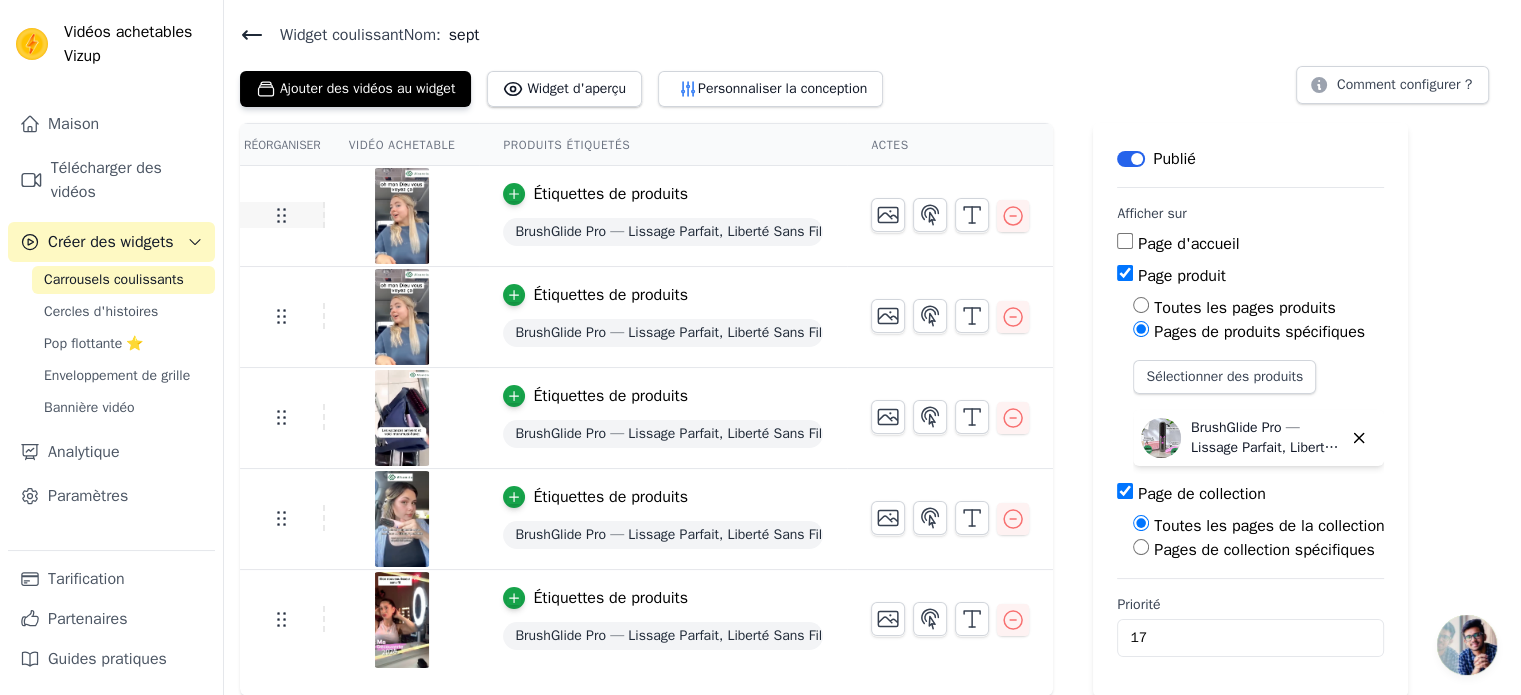 click 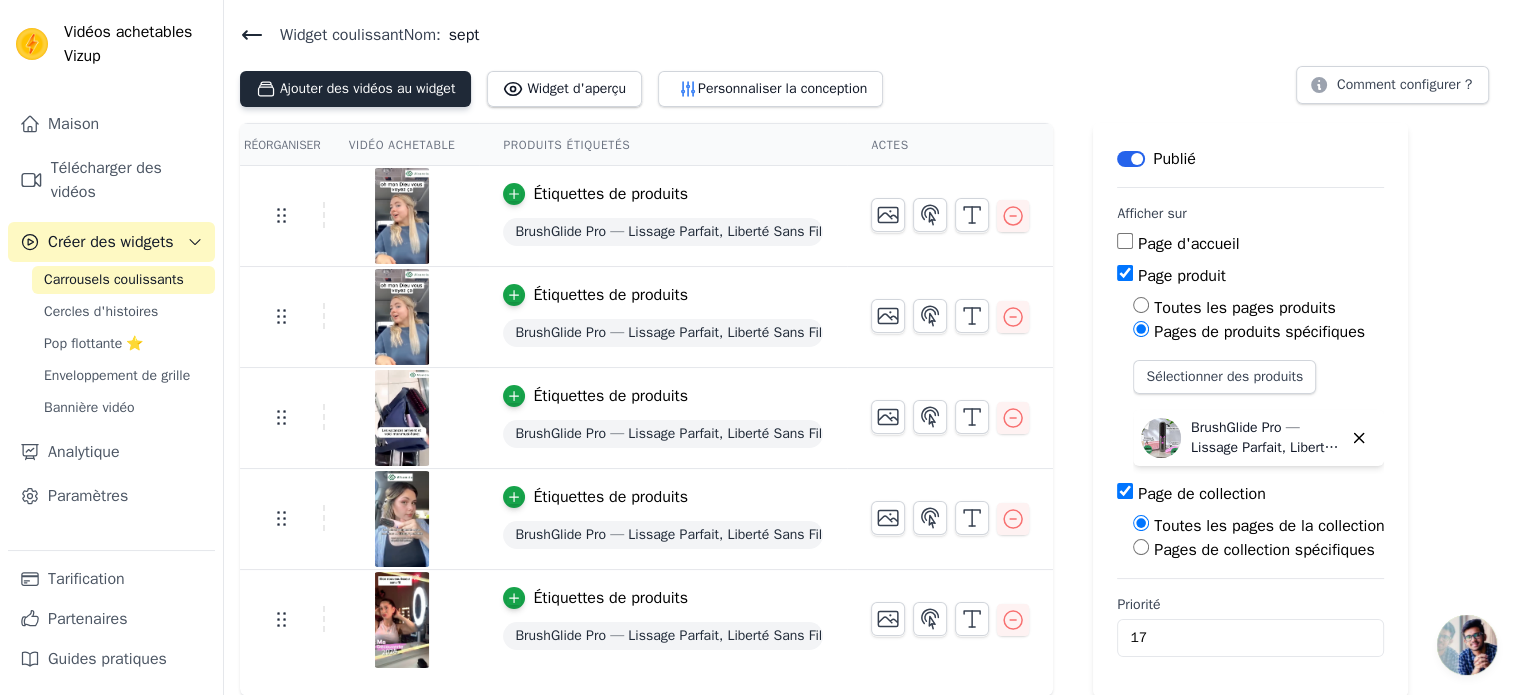 click on "Ajouter des vidéos au widget" at bounding box center [367, 88] 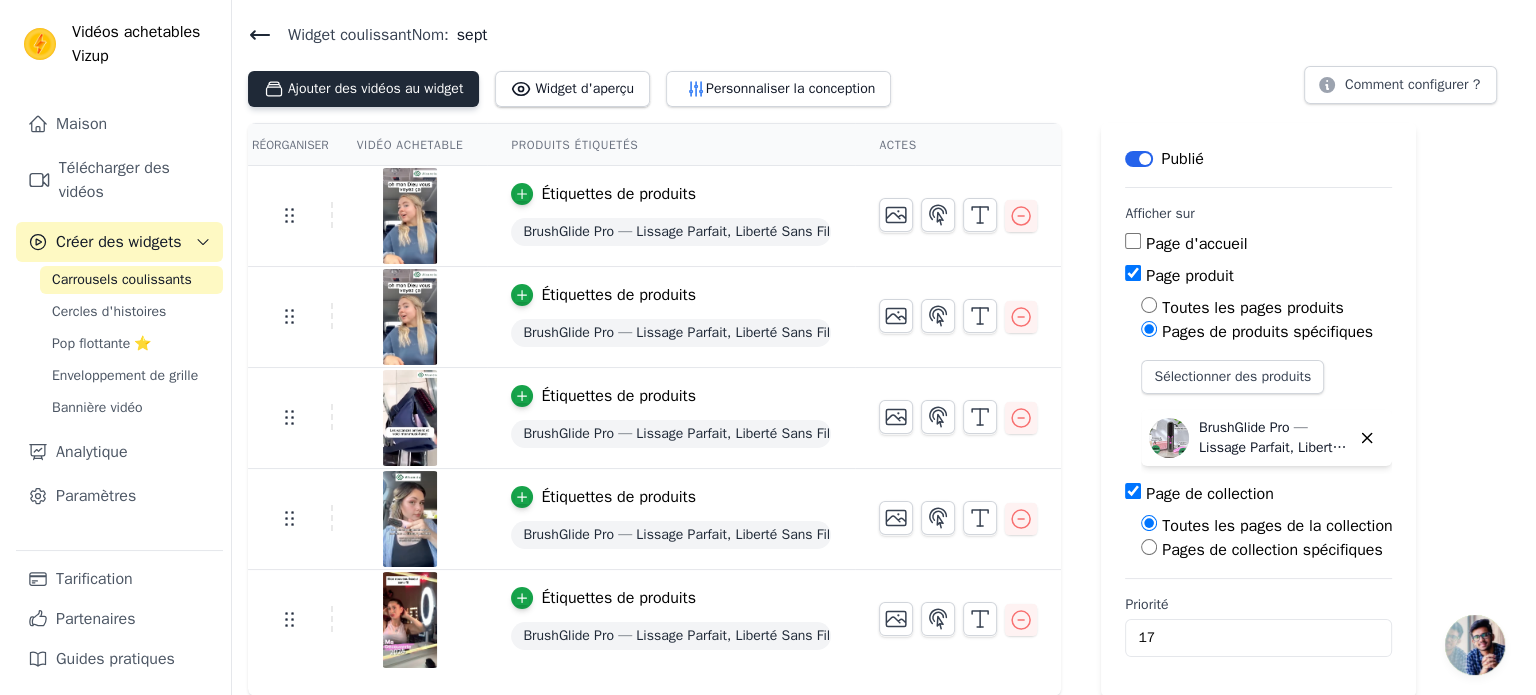 scroll, scrollTop: 0, scrollLeft: 0, axis: both 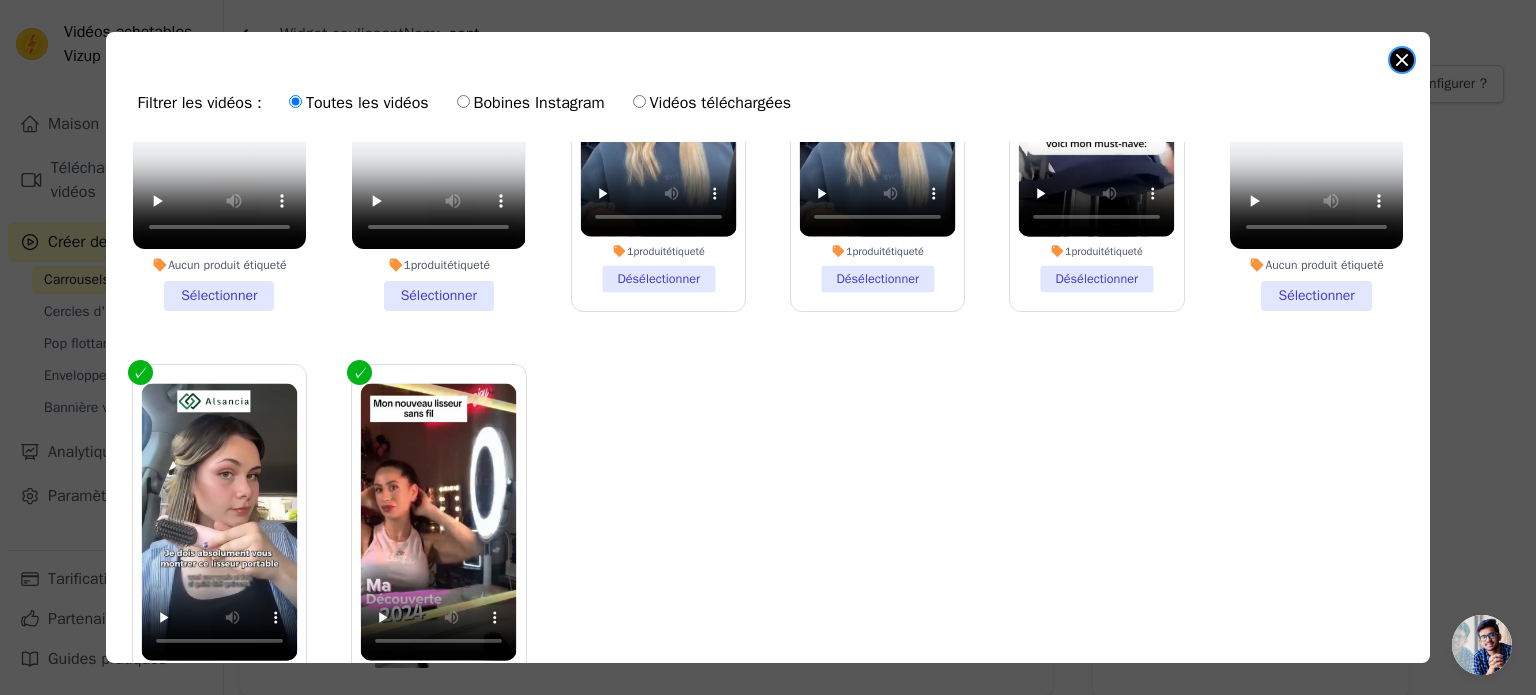 click at bounding box center [1402, 60] 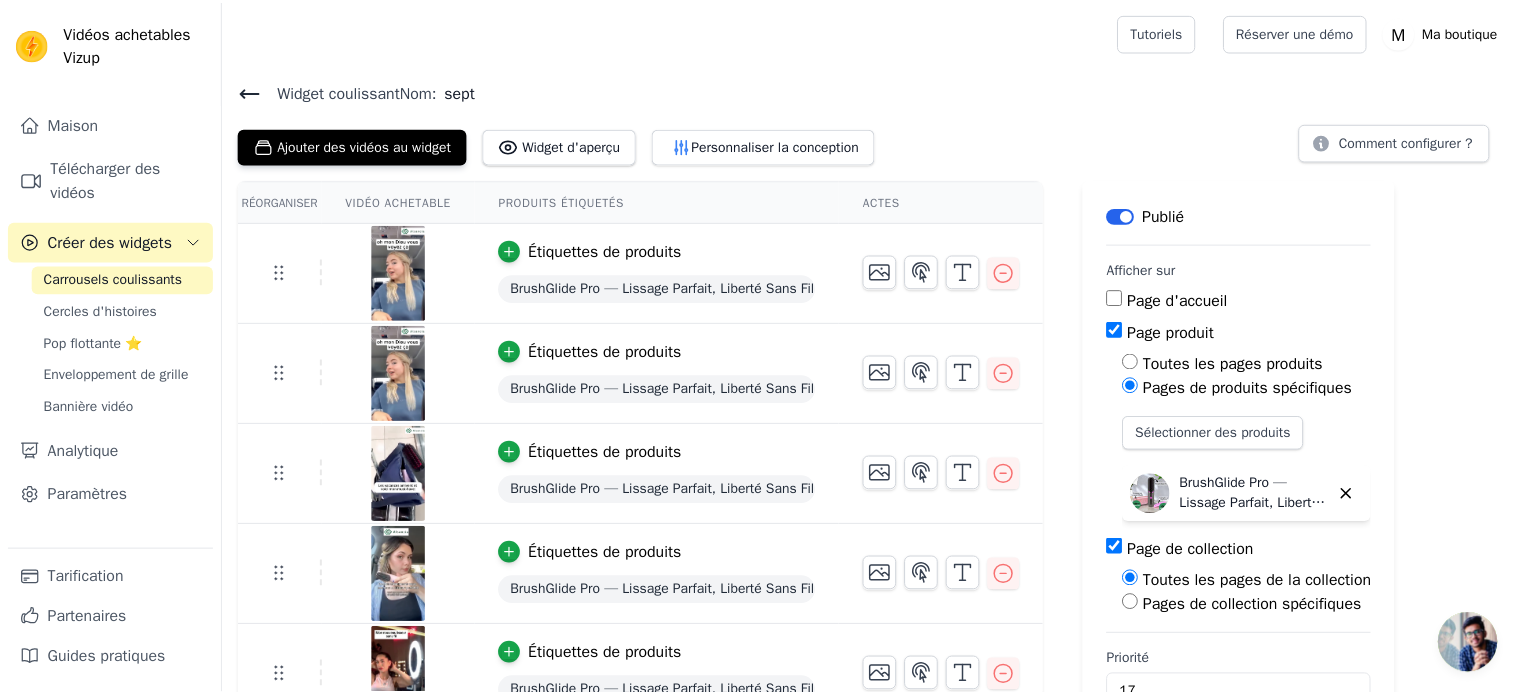 scroll, scrollTop: 57, scrollLeft: 0, axis: vertical 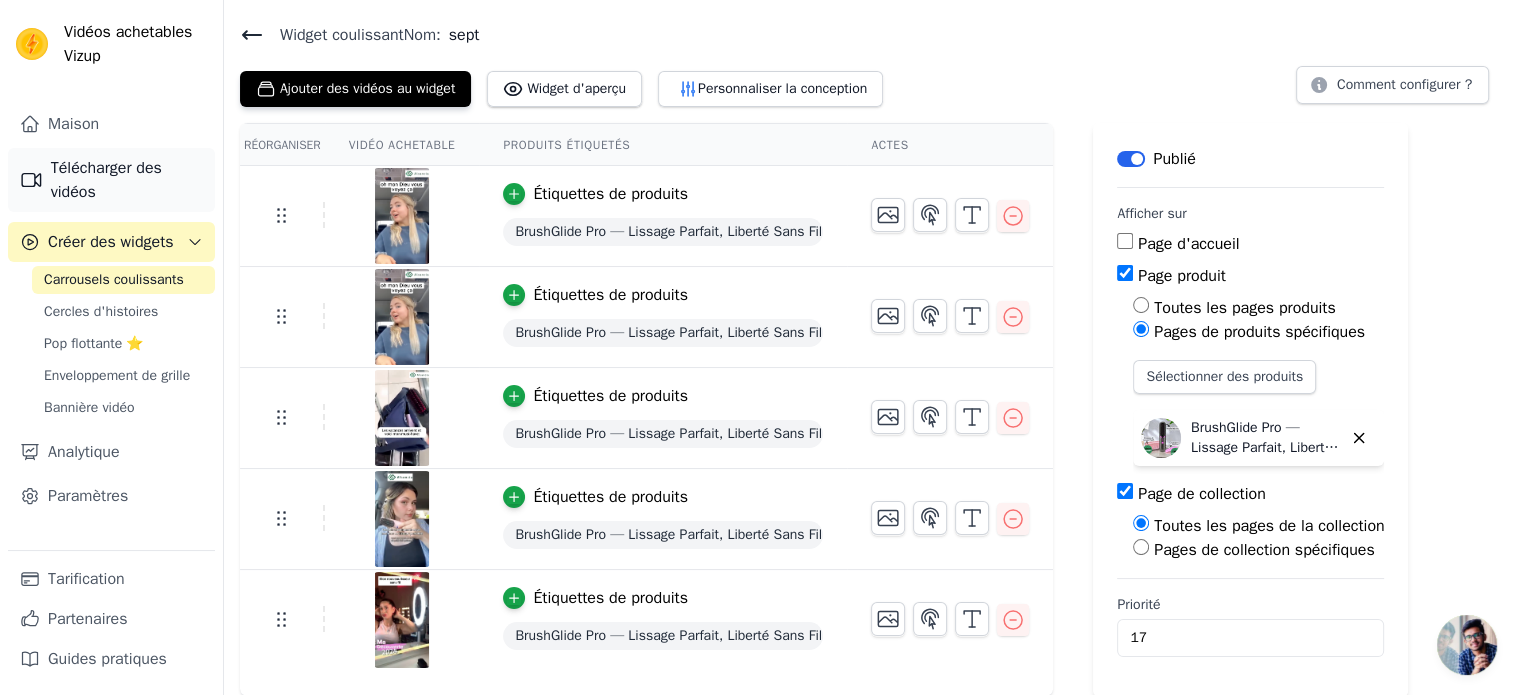 click on "Télécharger des vidéos" at bounding box center (127, 180) 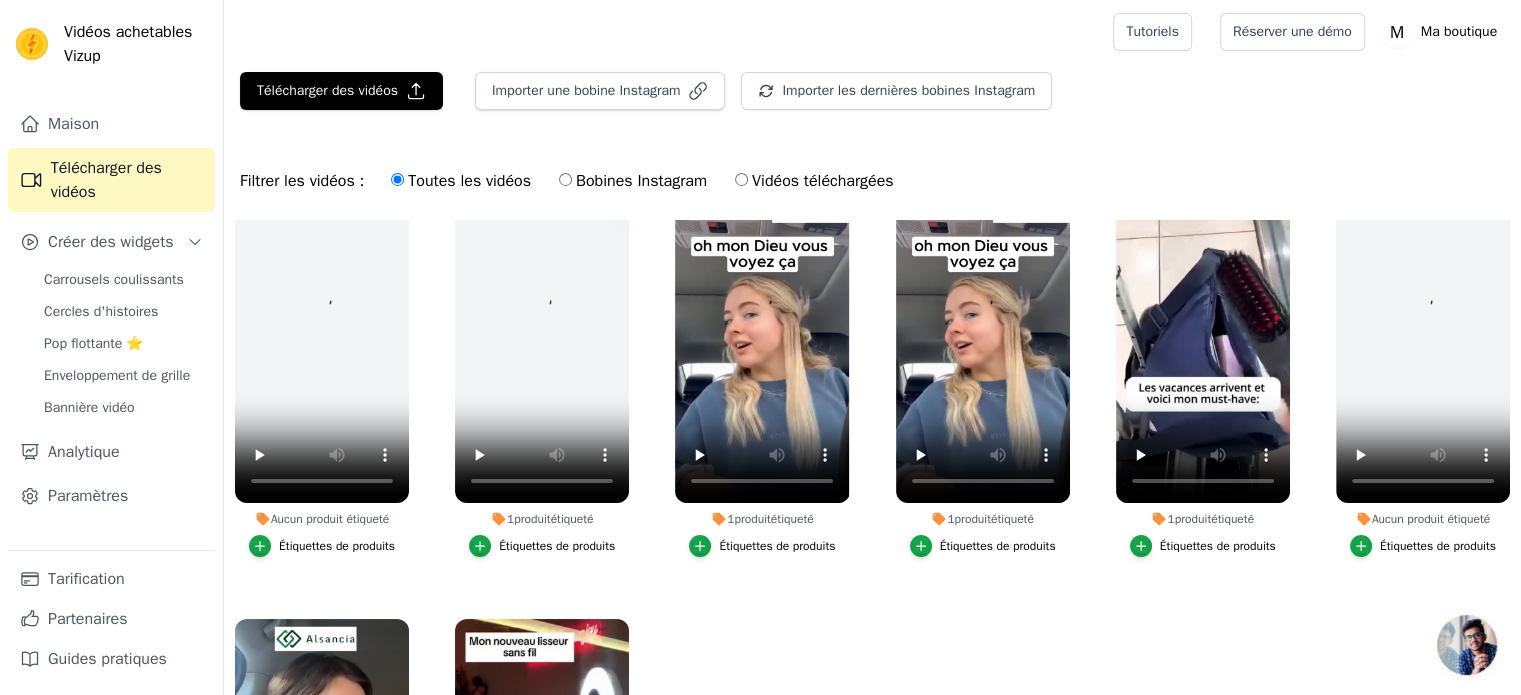 scroll, scrollTop: 0, scrollLeft: 0, axis: both 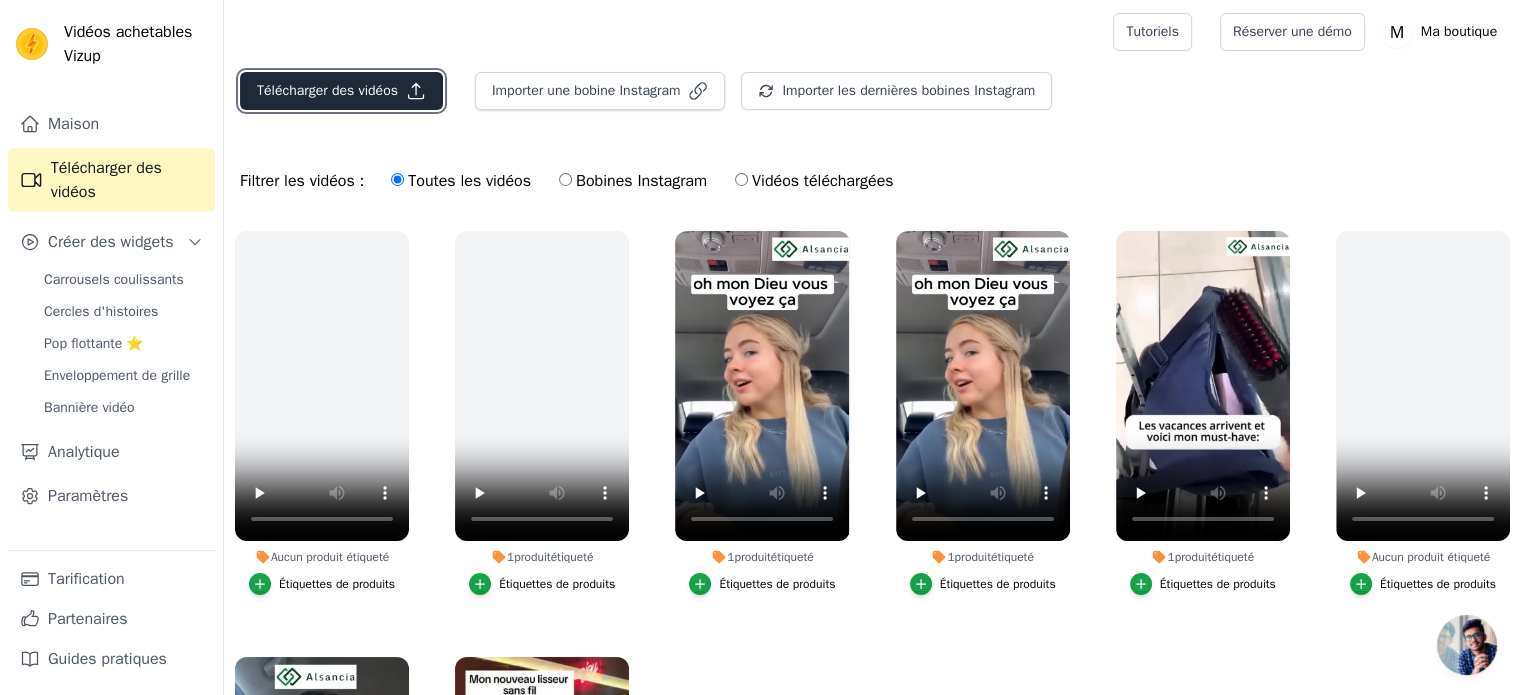 click on "Télécharger des vidéos" at bounding box center (341, 91) 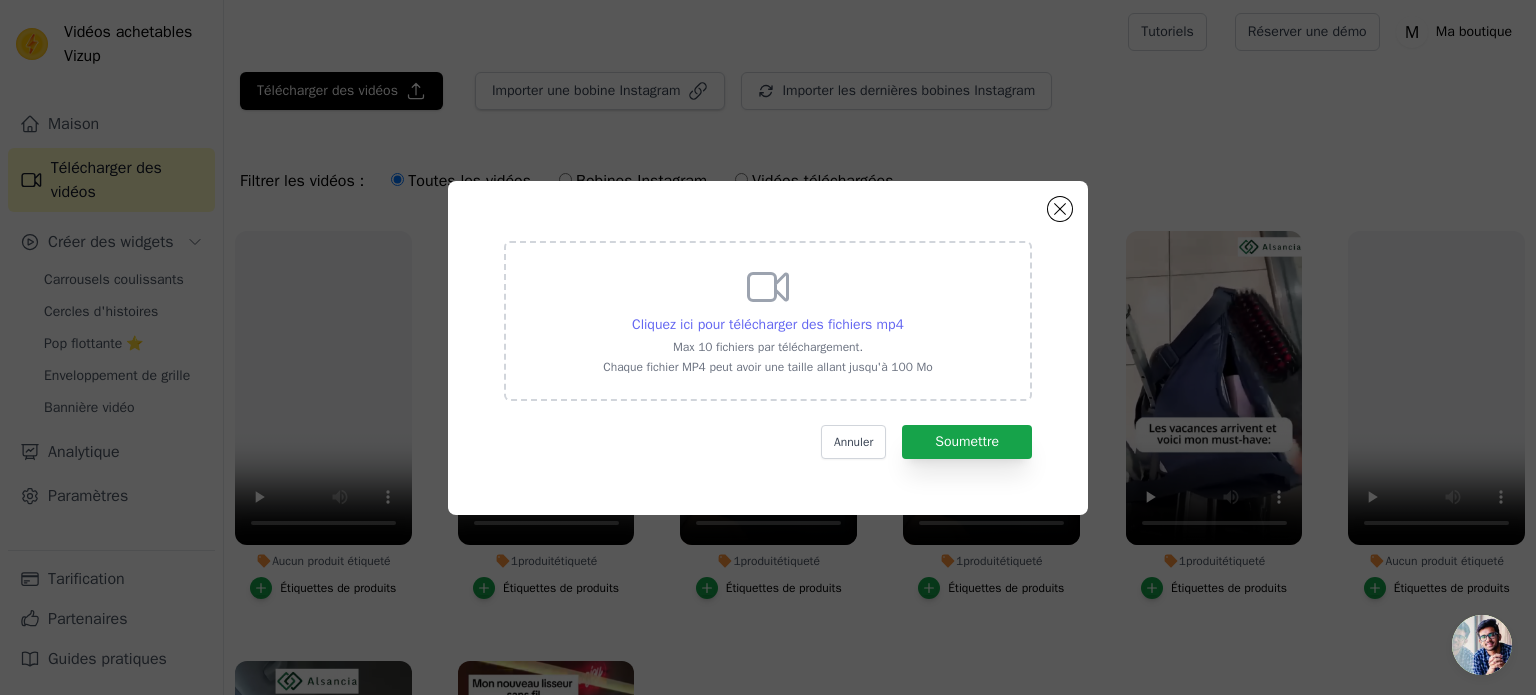 click on "Cliquez ici pour télécharger des fichiers mp4" at bounding box center [768, 324] 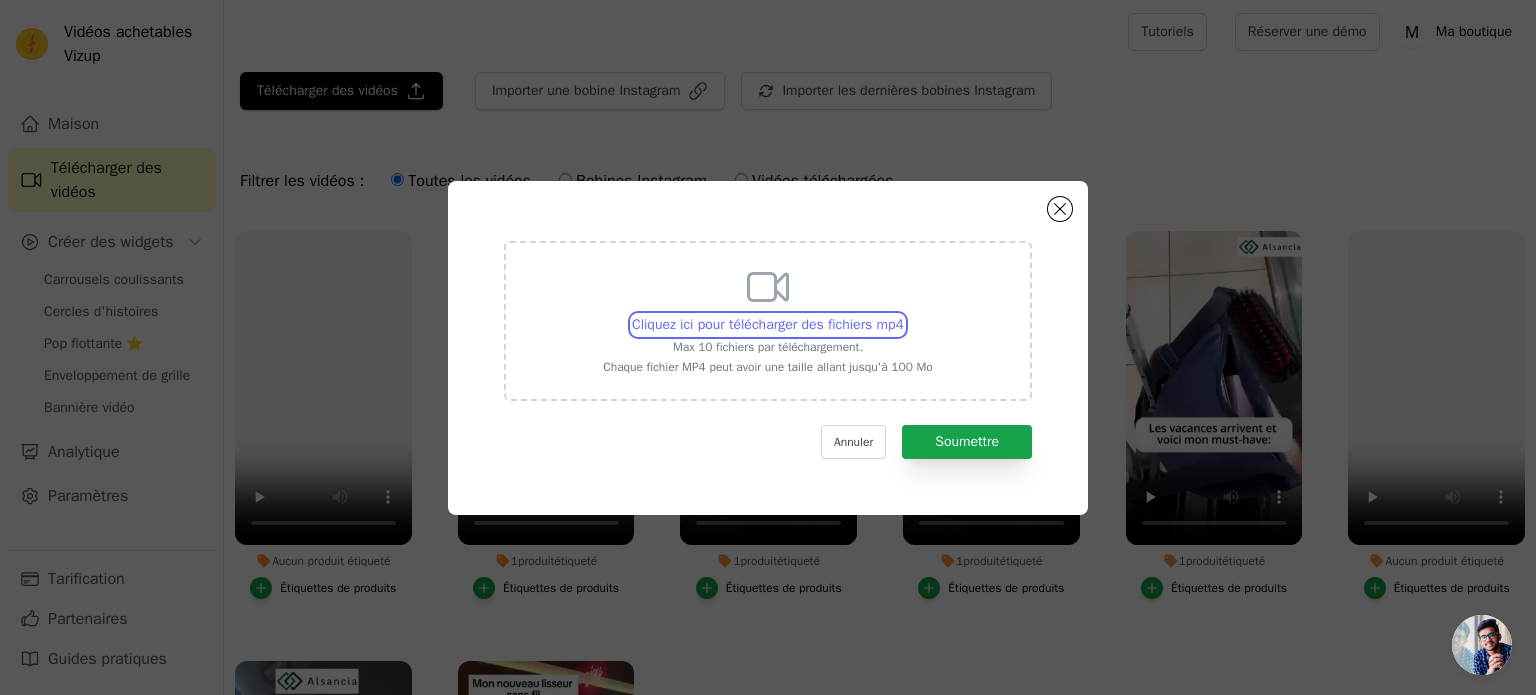 click on "Cliquez ici pour télécharger des fichiers mp4     Max 10 fichiers par téléchargement.   Chaque fichier MP4 peut avoir une taille allant jusqu'à 100 Mo" at bounding box center (903, 314) 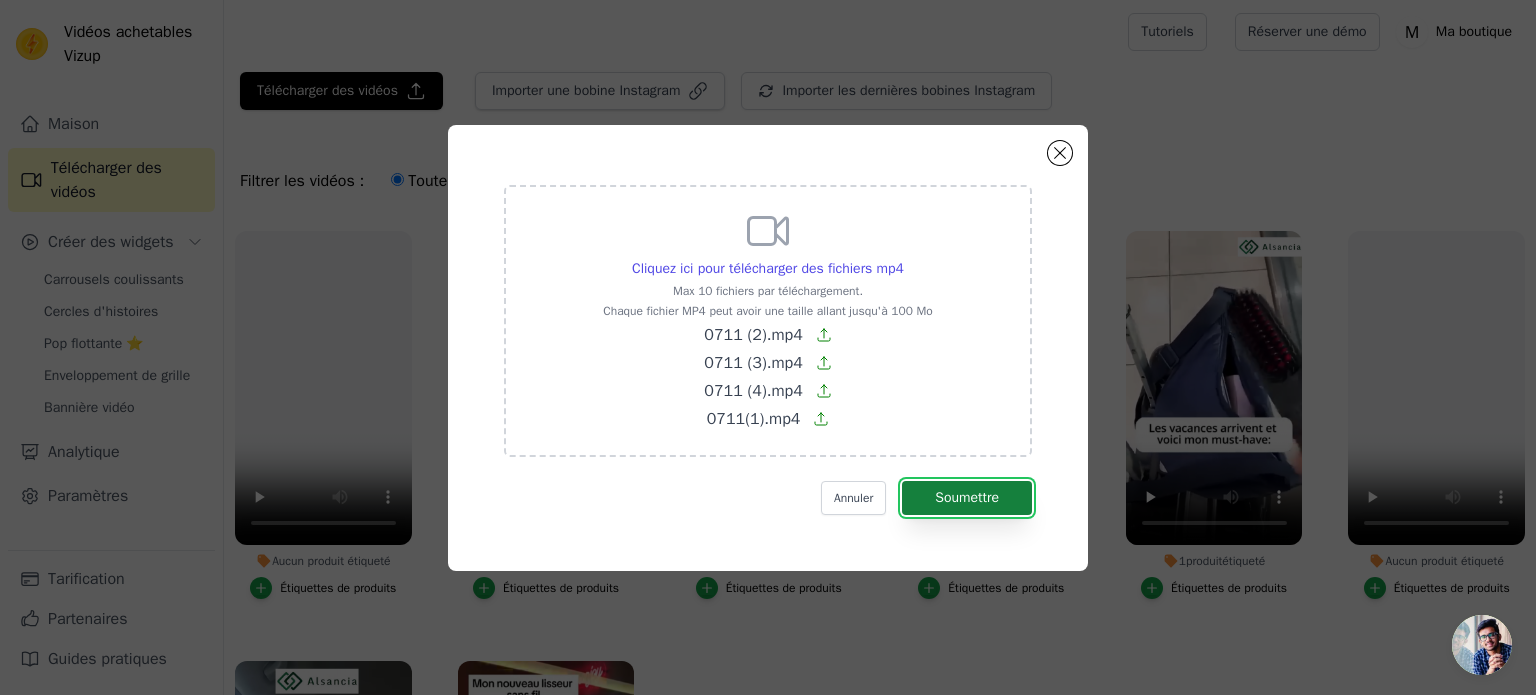 click on "Soumettre" at bounding box center (967, 497) 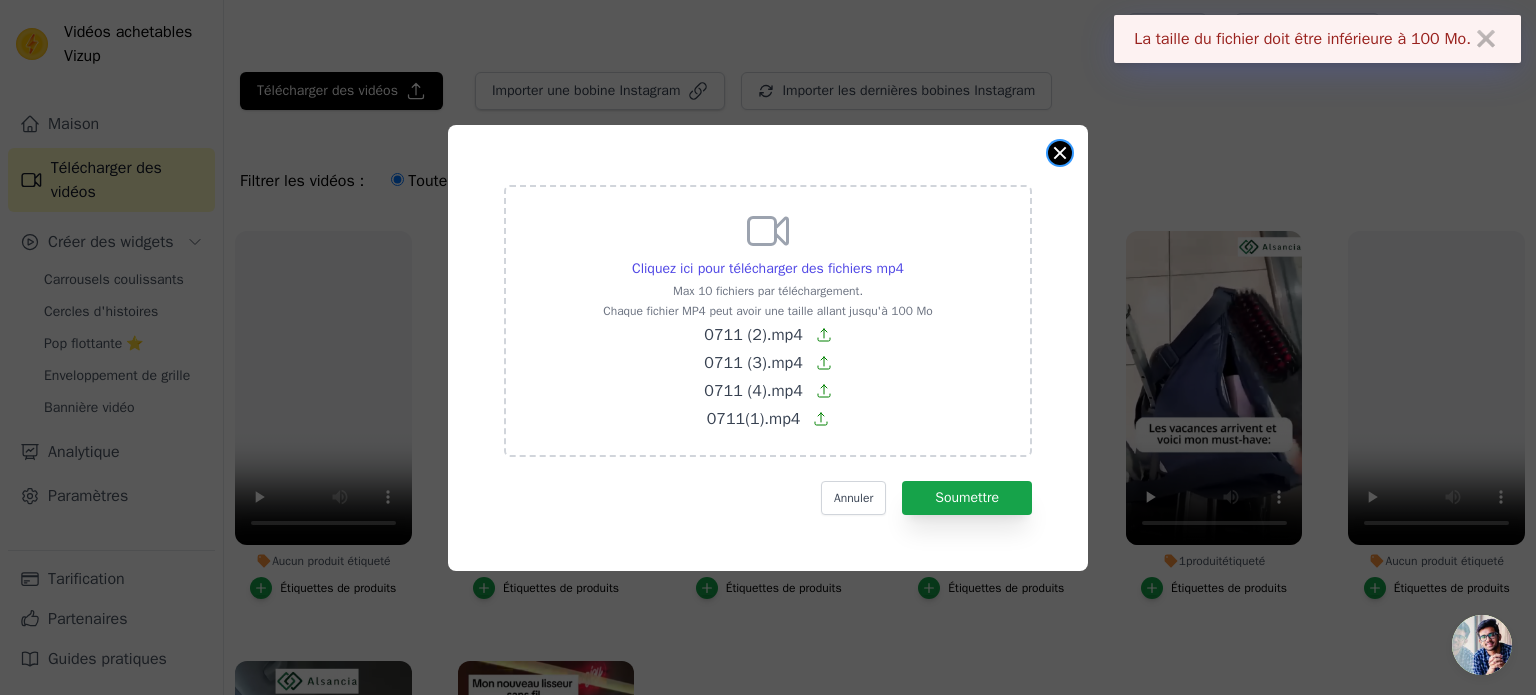 click at bounding box center (1060, 153) 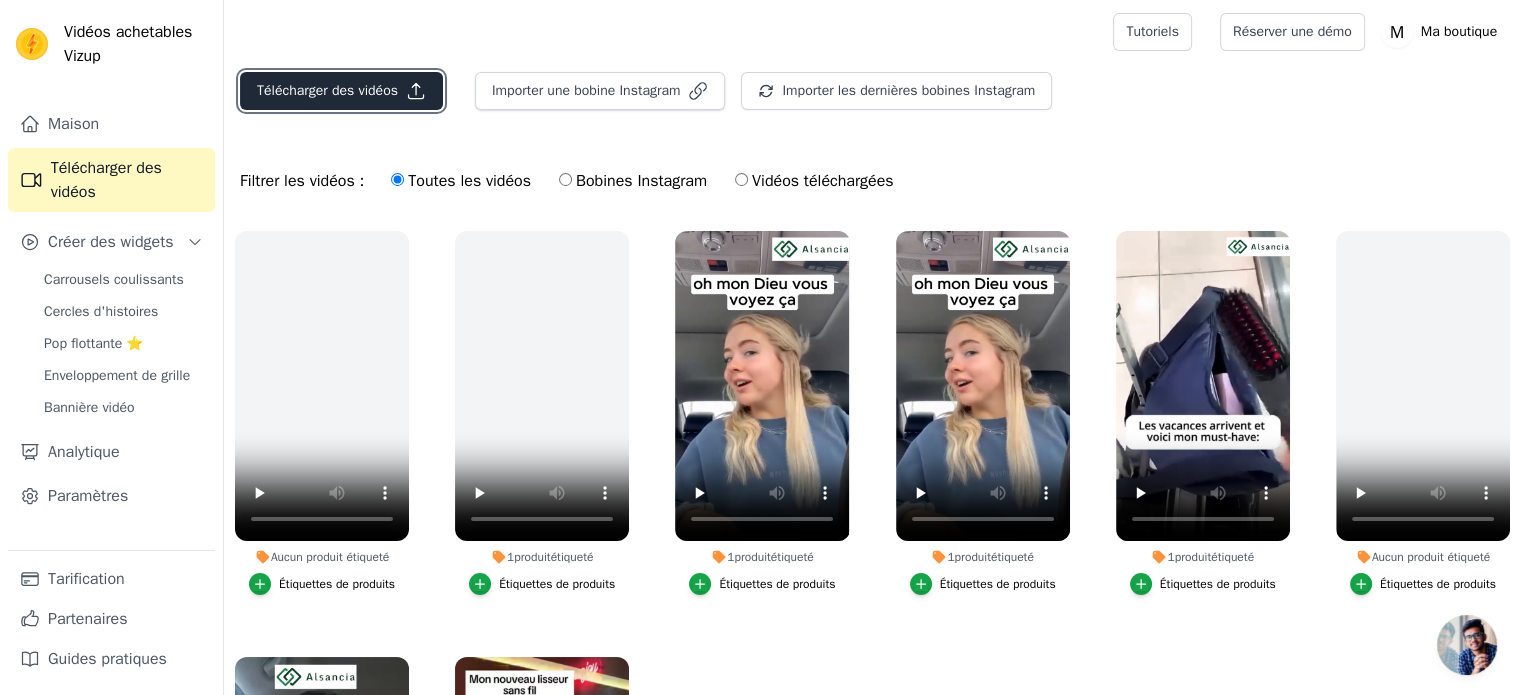 click on "Télécharger des vidéos" at bounding box center [341, 91] 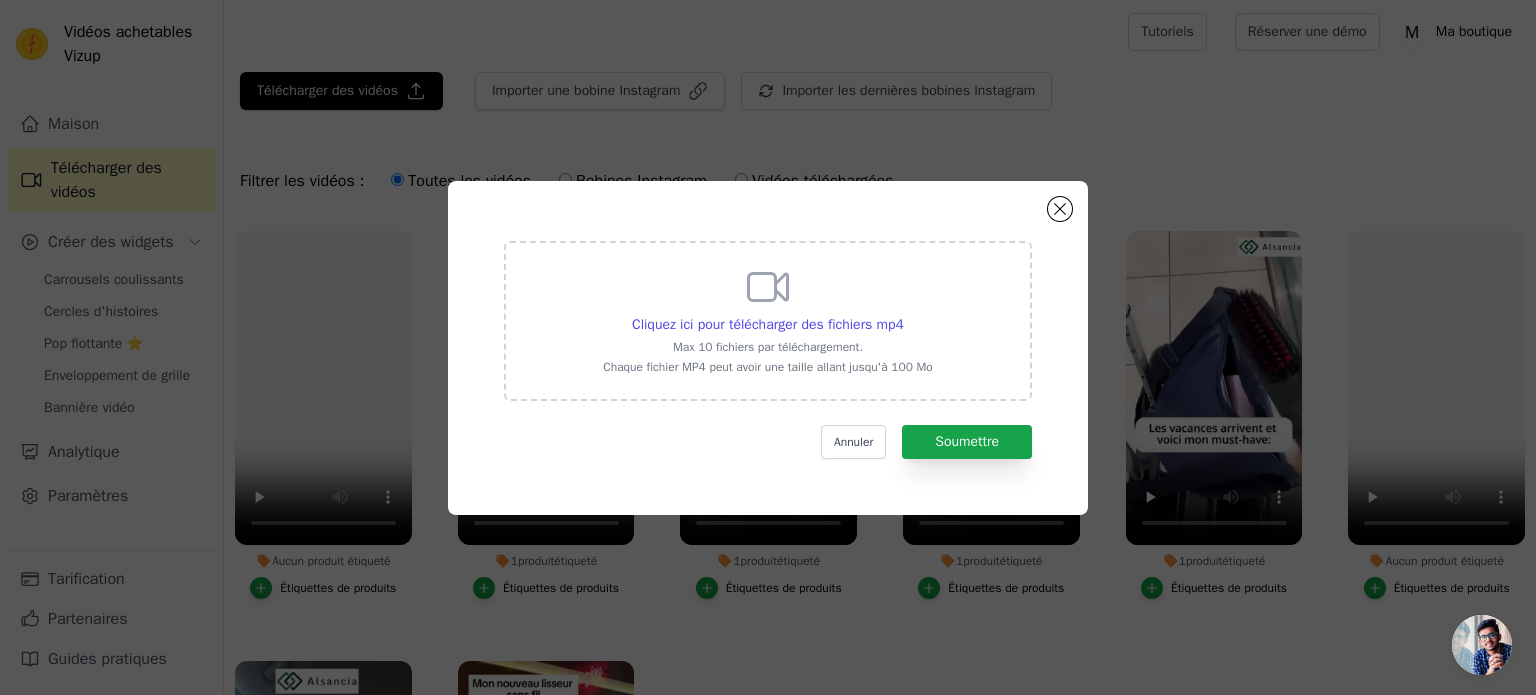 click on "Chaque fichier MP4 peut avoir une taille allant jusqu'à 100 Mo" at bounding box center [768, 367] 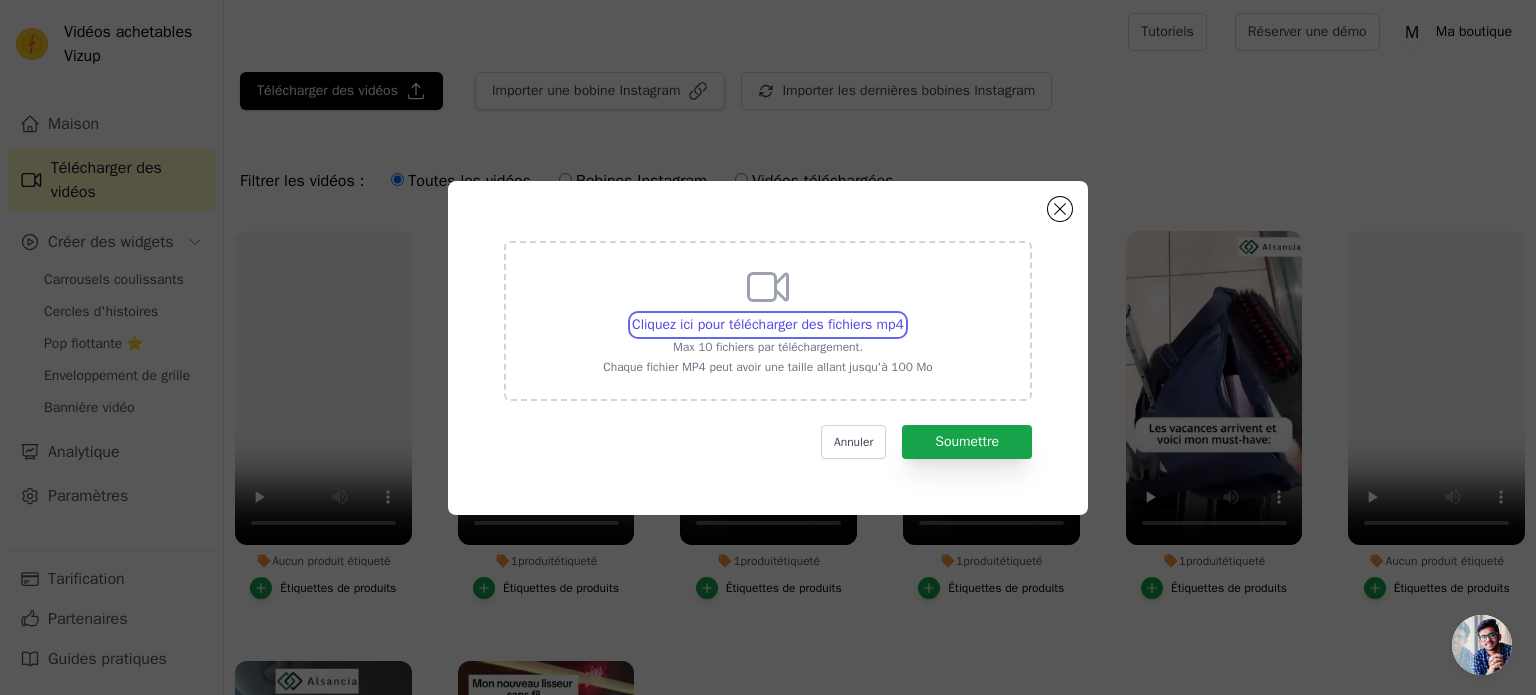 type on "C:\fakepath\0711 (4).mp4" 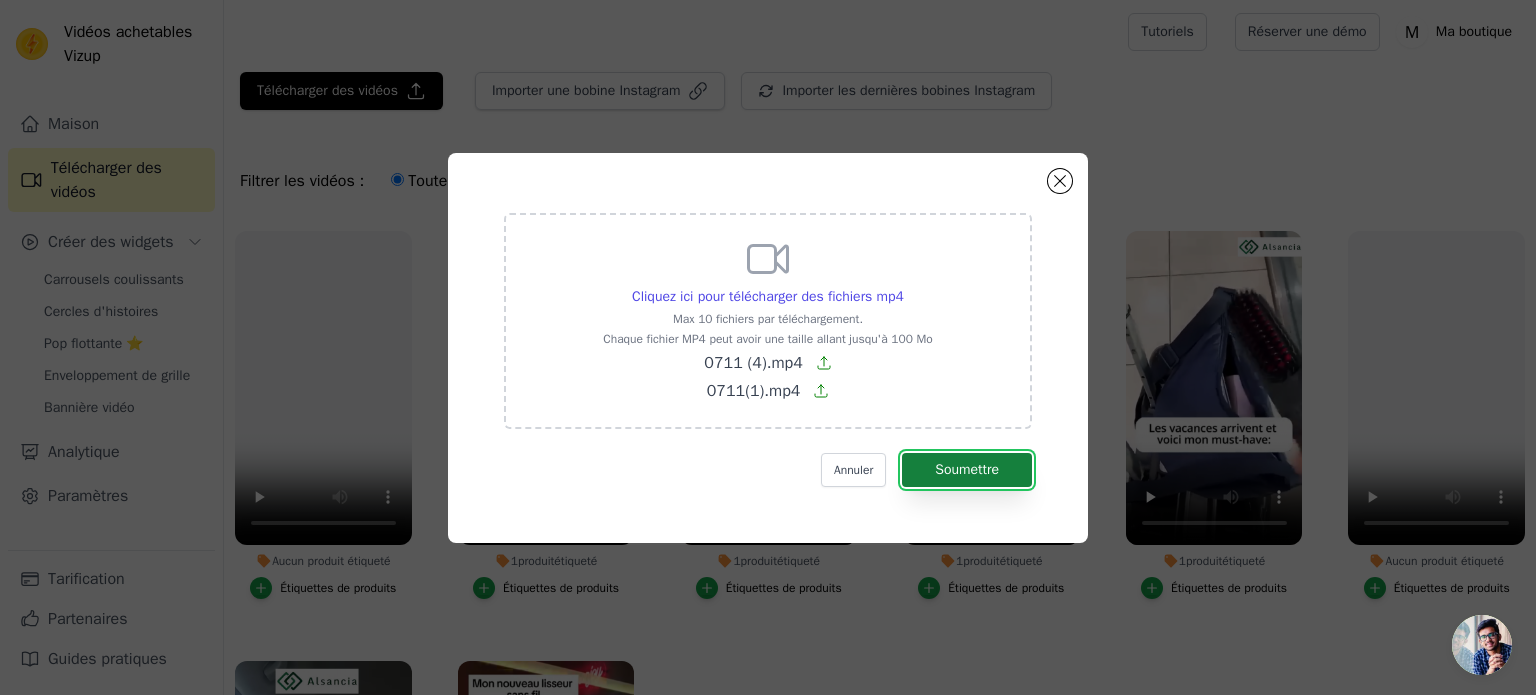 click on "Soumettre" at bounding box center (967, 469) 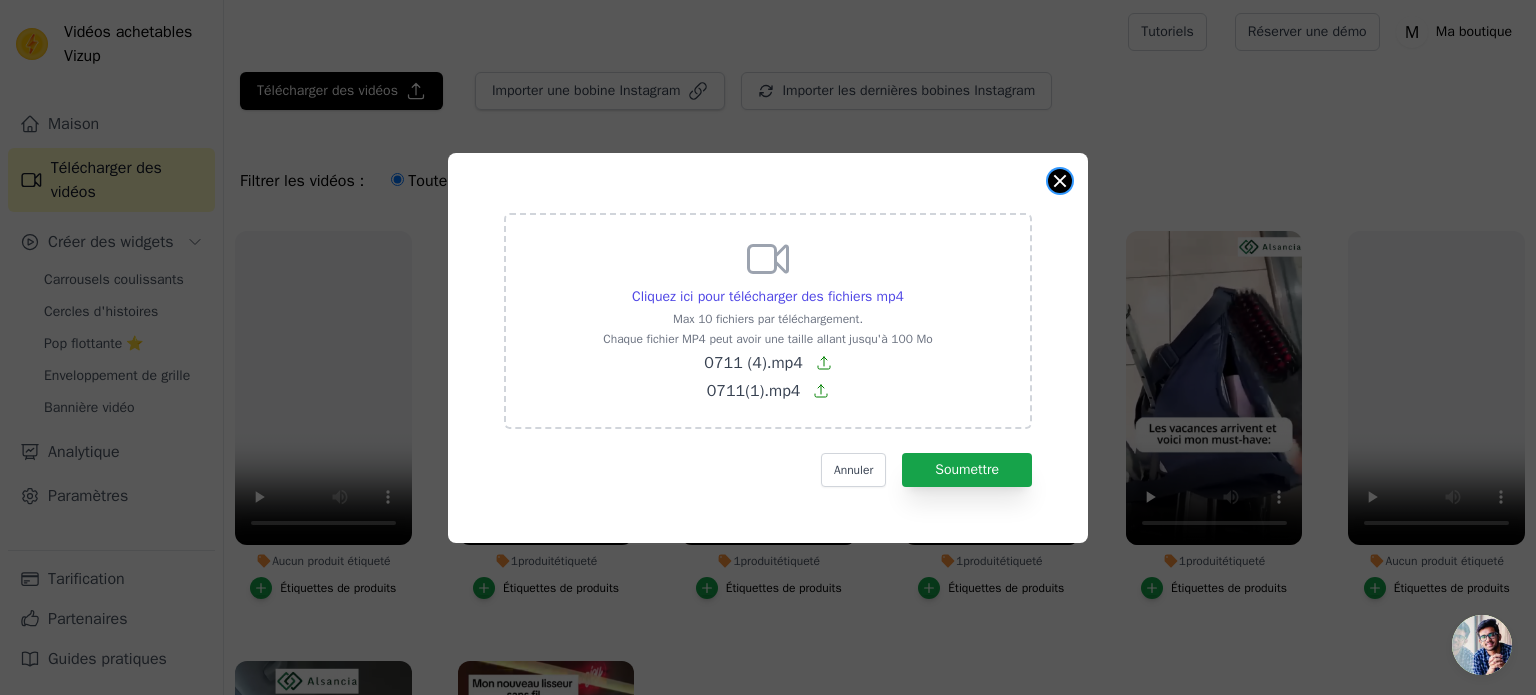 click at bounding box center (1060, 181) 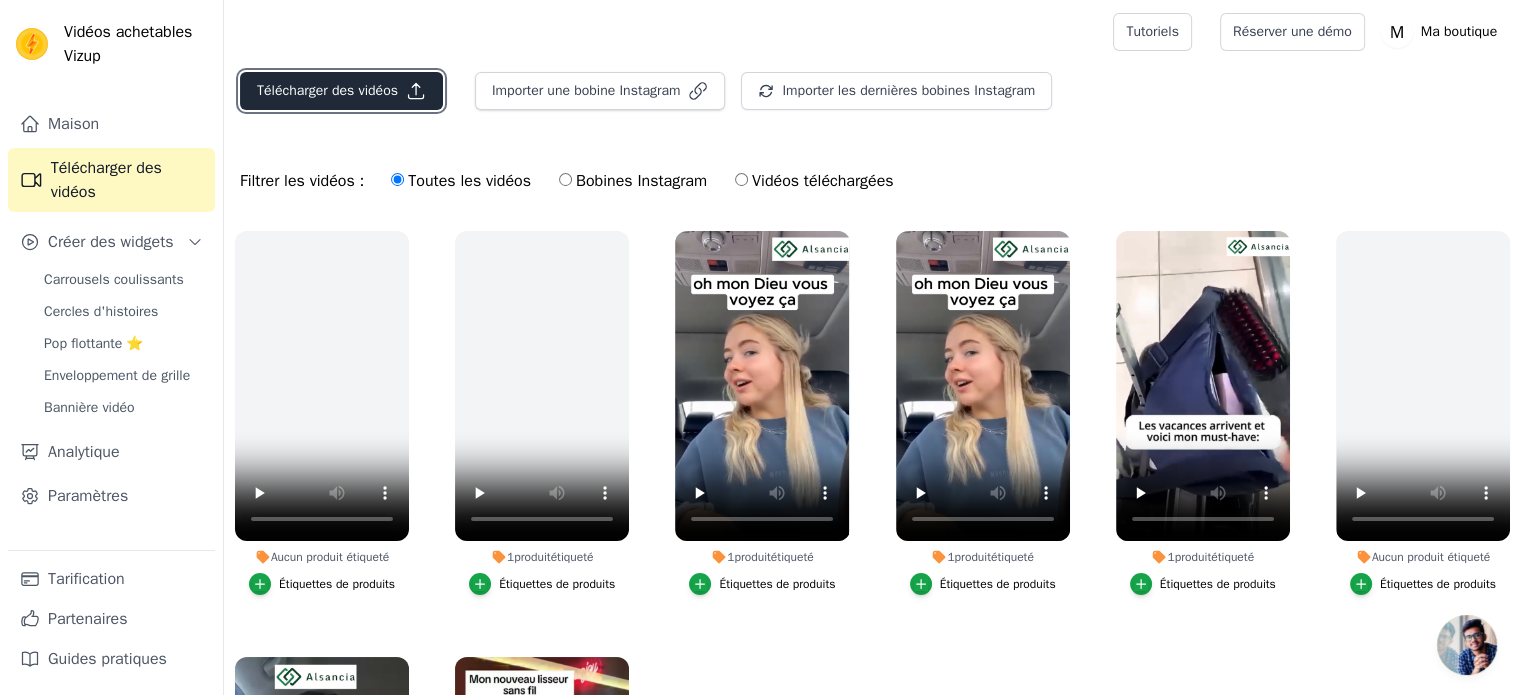 click on "Télécharger des vidéos" at bounding box center (327, 90) 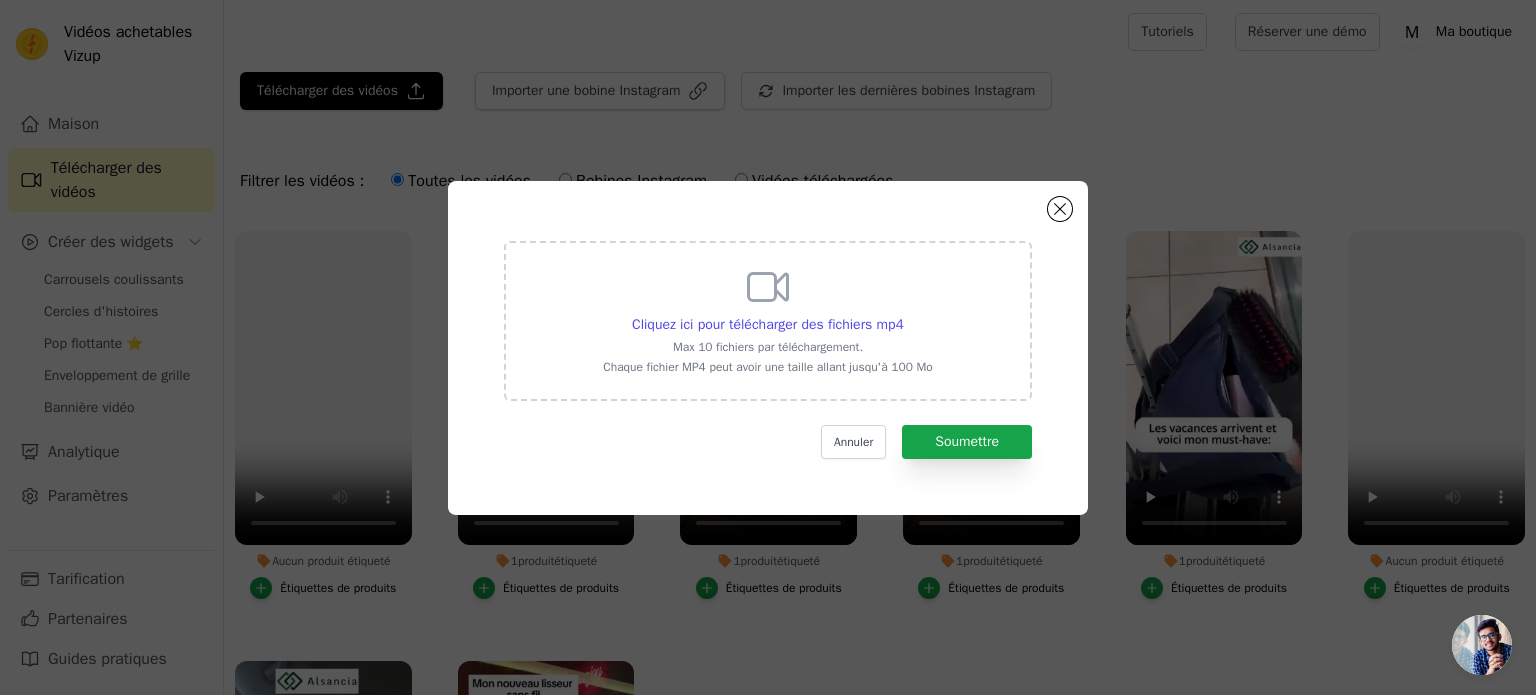 click on "Cliquez ici pour télécharger des fichiers mp4     Max 10 fichiers par téléchargement.   Chaque fichier MP4 peut avoir une taille allant jusqu'à 100 Mo" at bounding box center [768, 319] 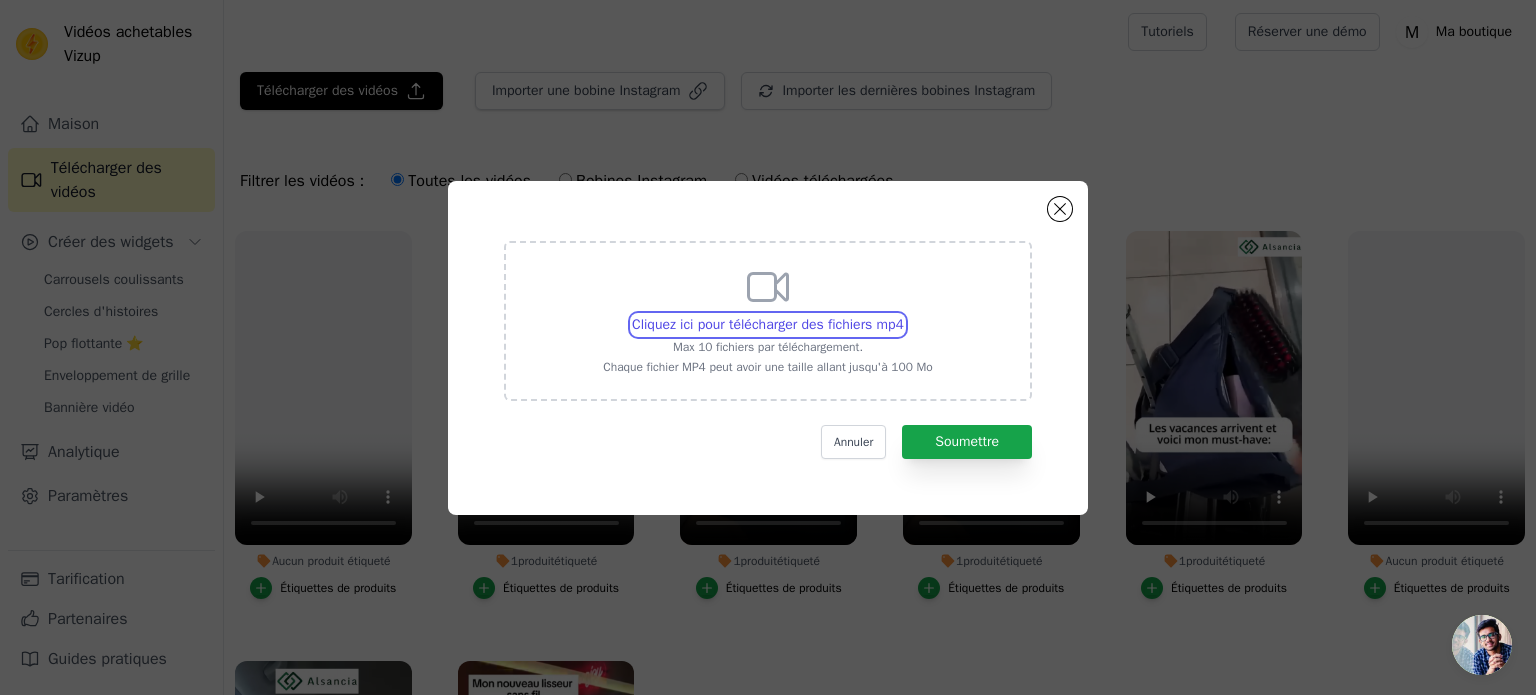 click on "Cliquez ici pour télécharger des fichiers mp4     Max 10 fichiers par téléchargement.   Chaque fichier MP4 peut avoir une taille allant jusqu'à 100 Mo" at bounding box center [903, 314] 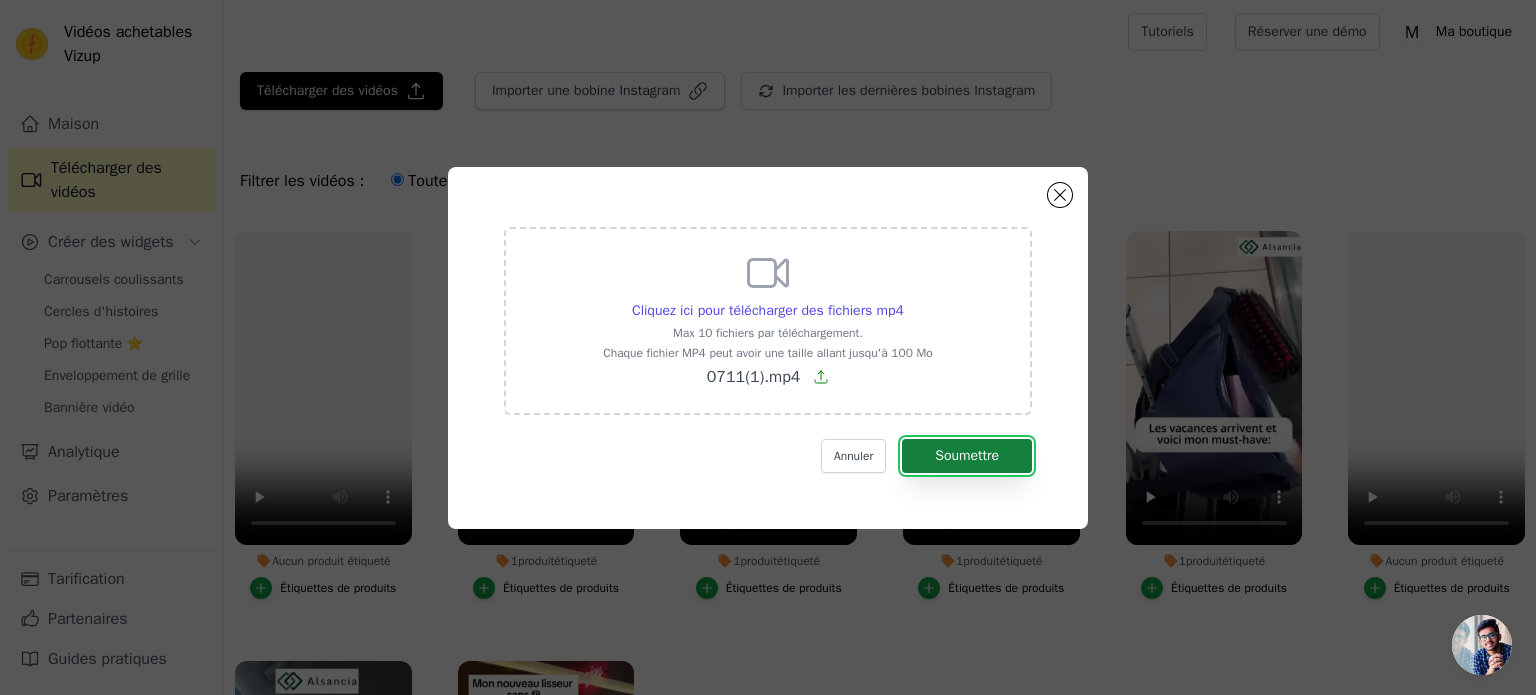 click on "Soumettre" at bounding box center [967, 455] 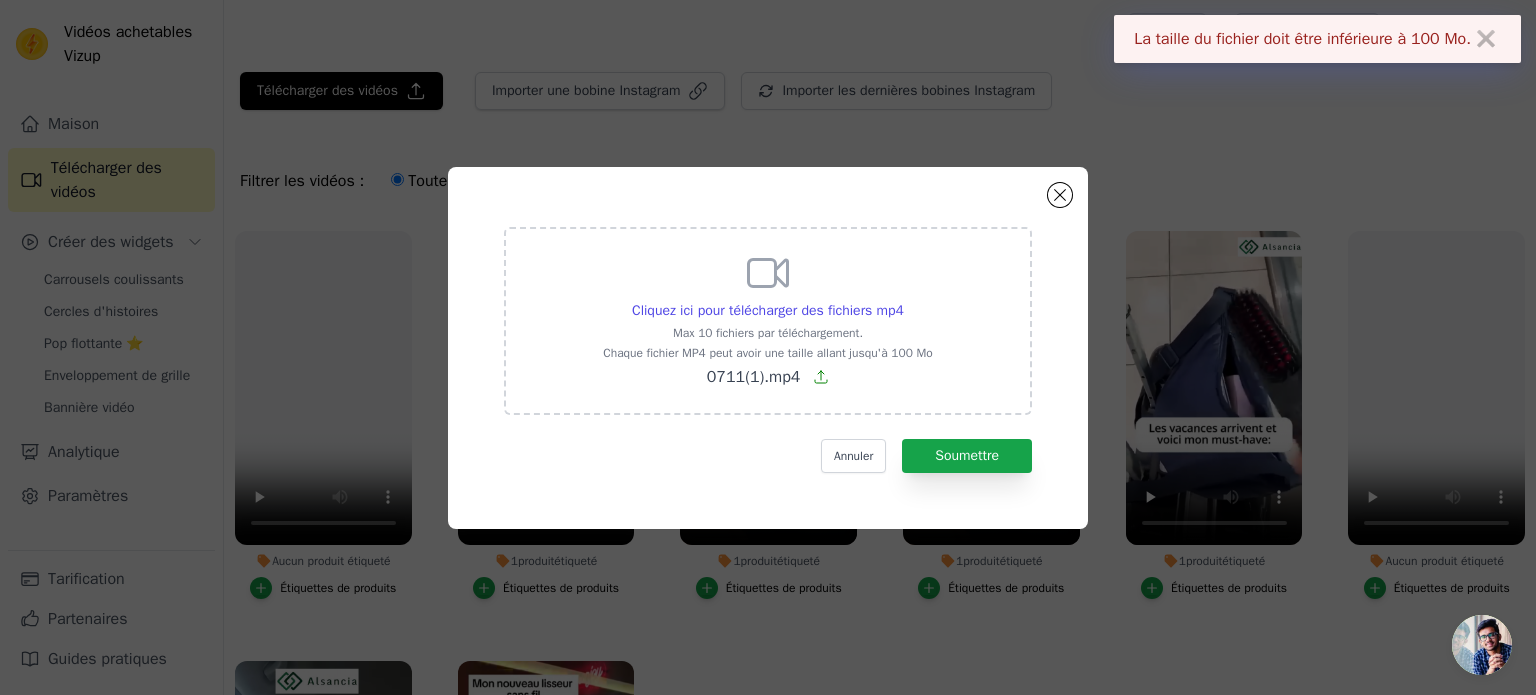 click on "Chaque fichier MP4 peut avoir une taille allant jusqu'à 100 Mo" at bounding box center [768, 353] 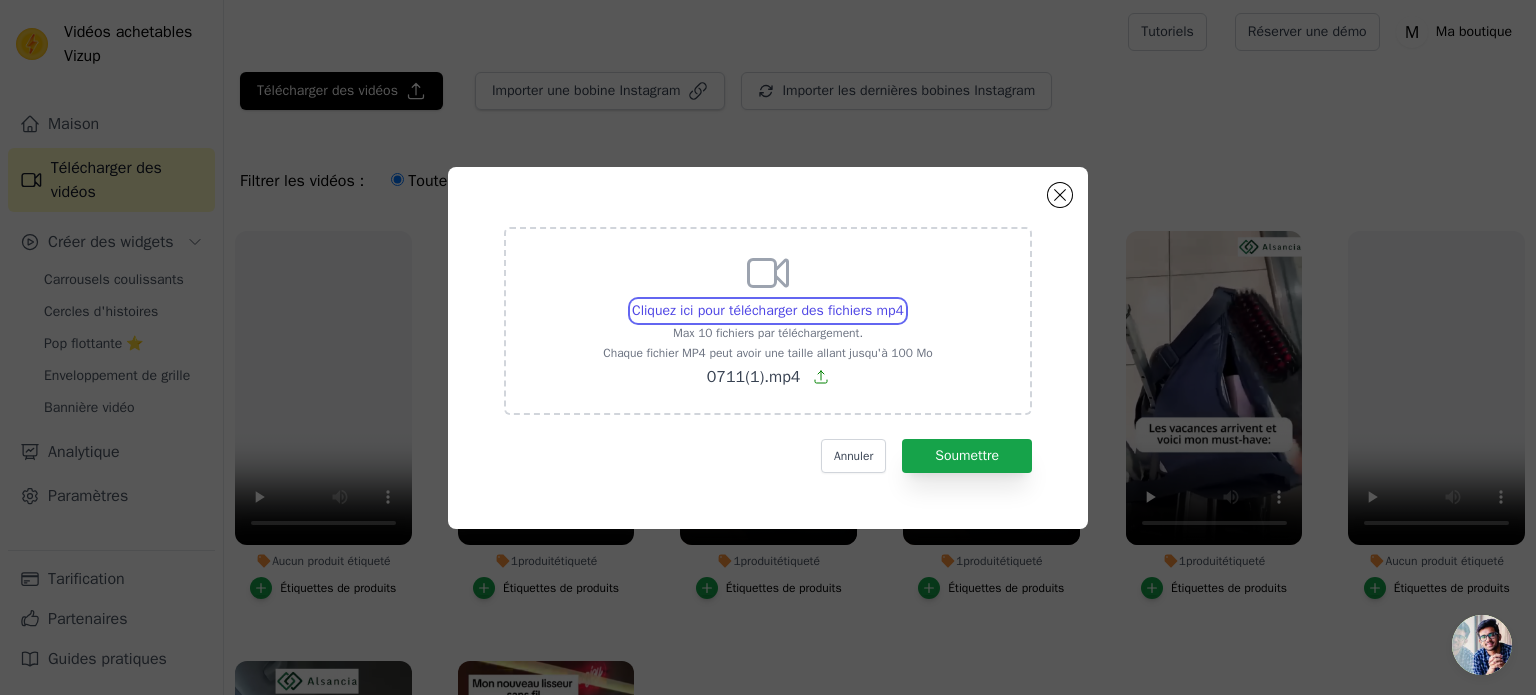 type on "C:\fakepath\0711 (3).mp4" 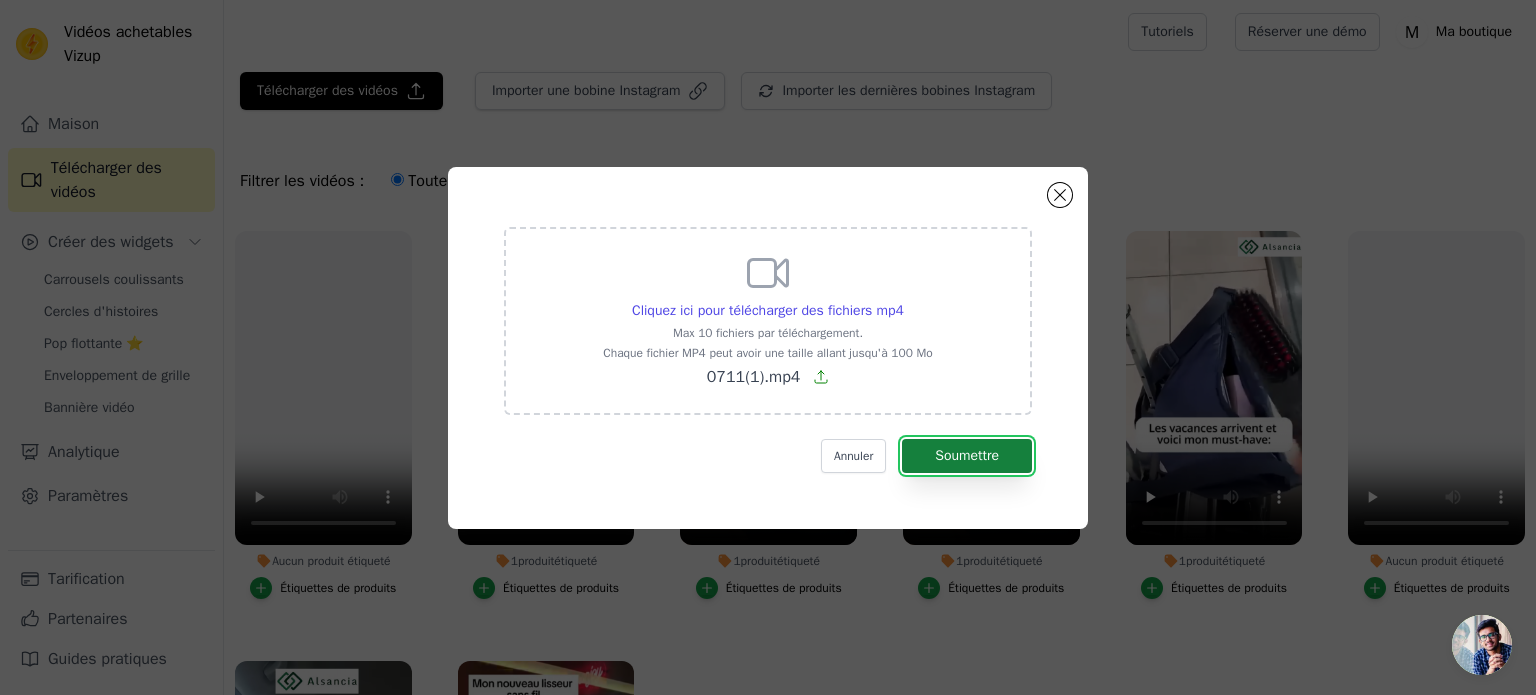 click on "Soumettre" at bounding box center (967, 456) 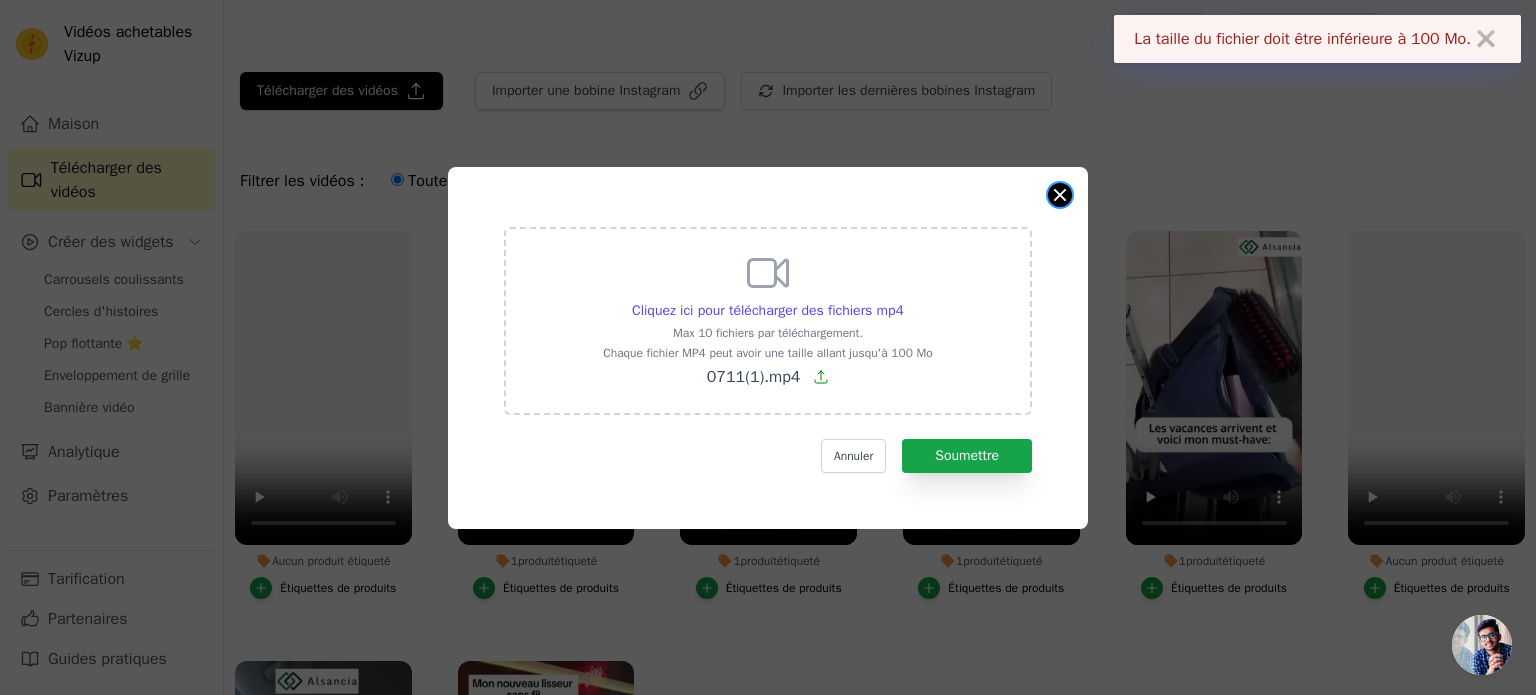 click at bounding box center (1060, 195) 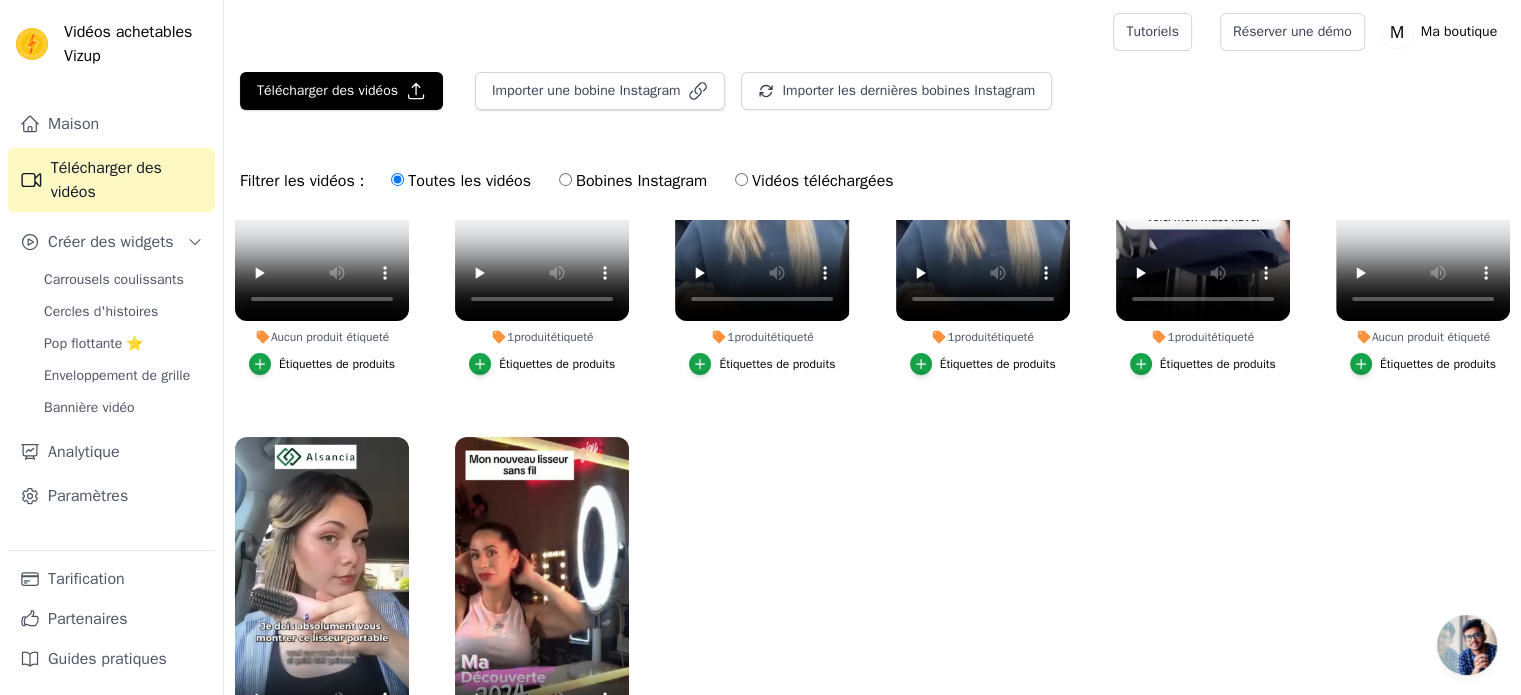 scroll, scrollTop: 0, scrollLeft: 0, axis: both 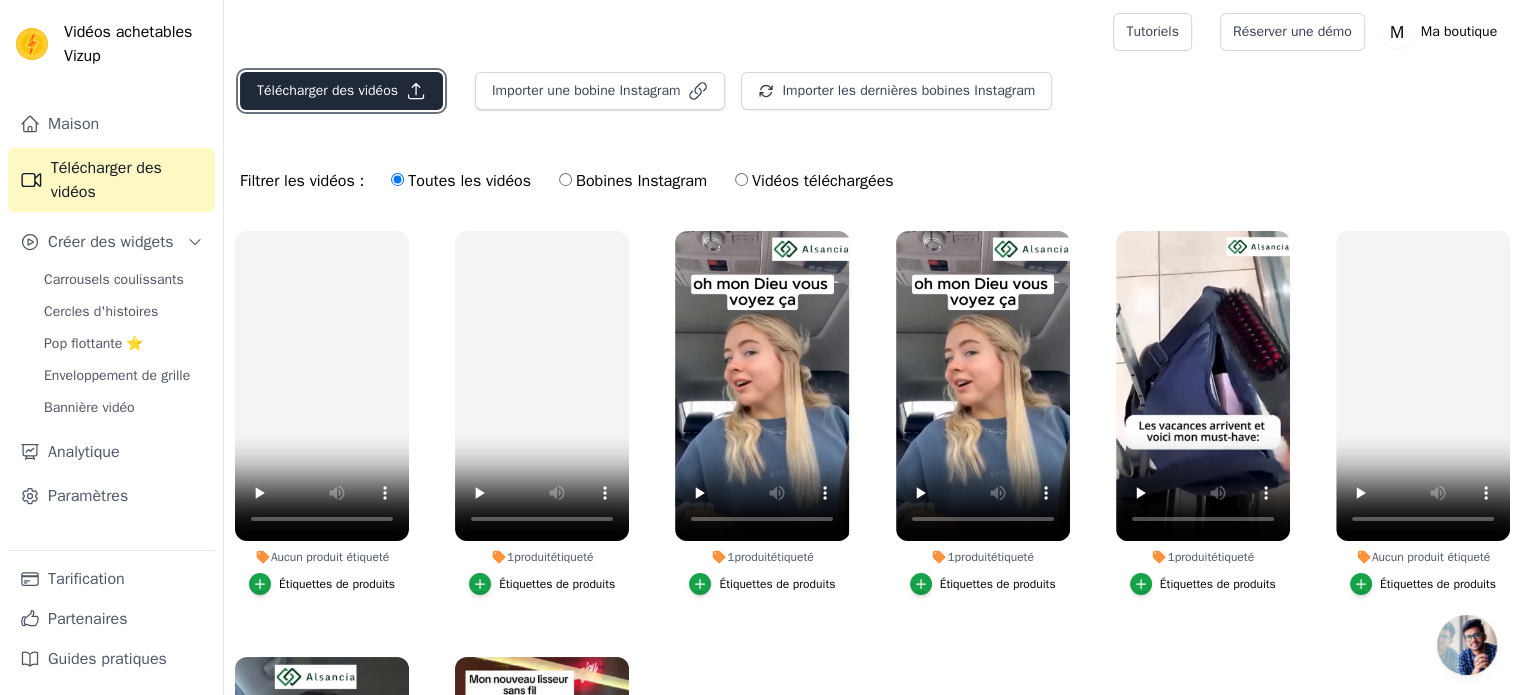 click on "Télécharger des vidéos" at bounding box center (327, 90) 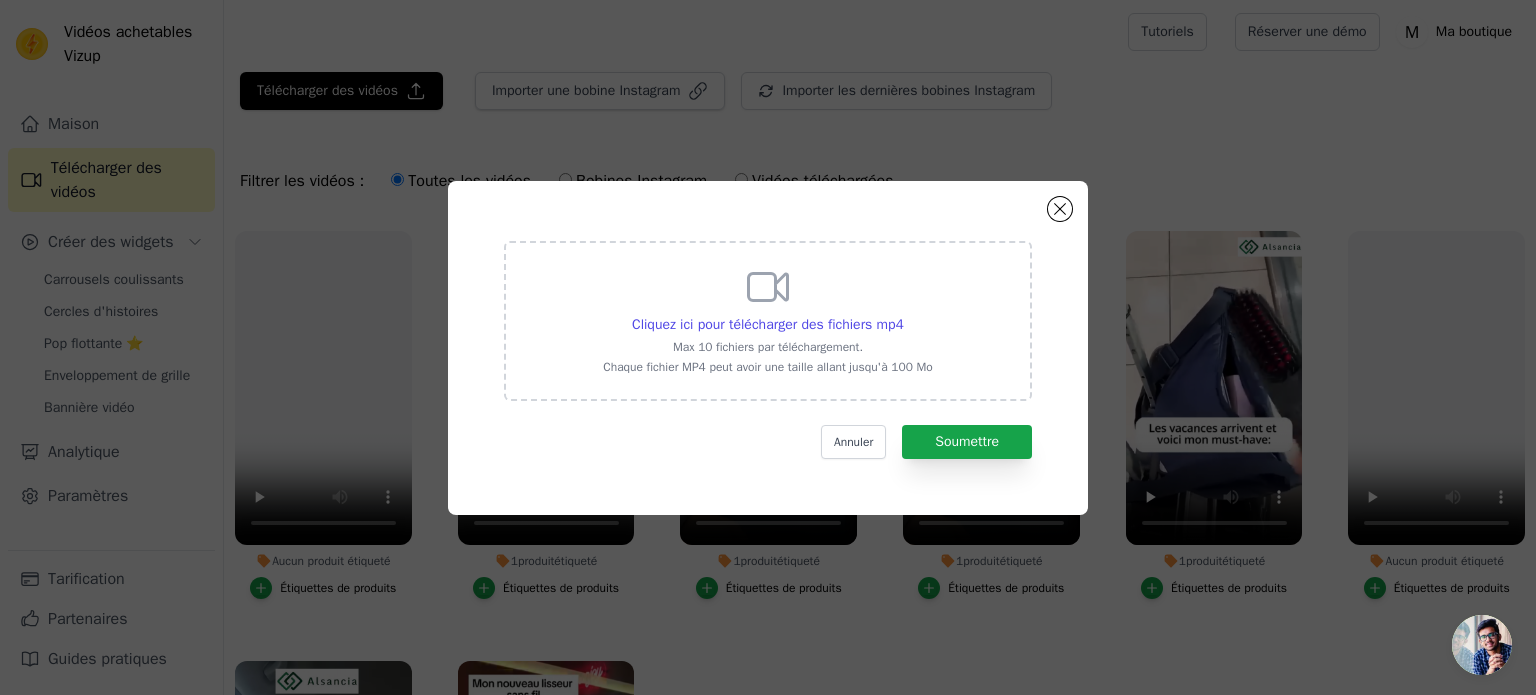 click on "Max 10 fichiers par téléchargement." at bounding box center [768, 347] 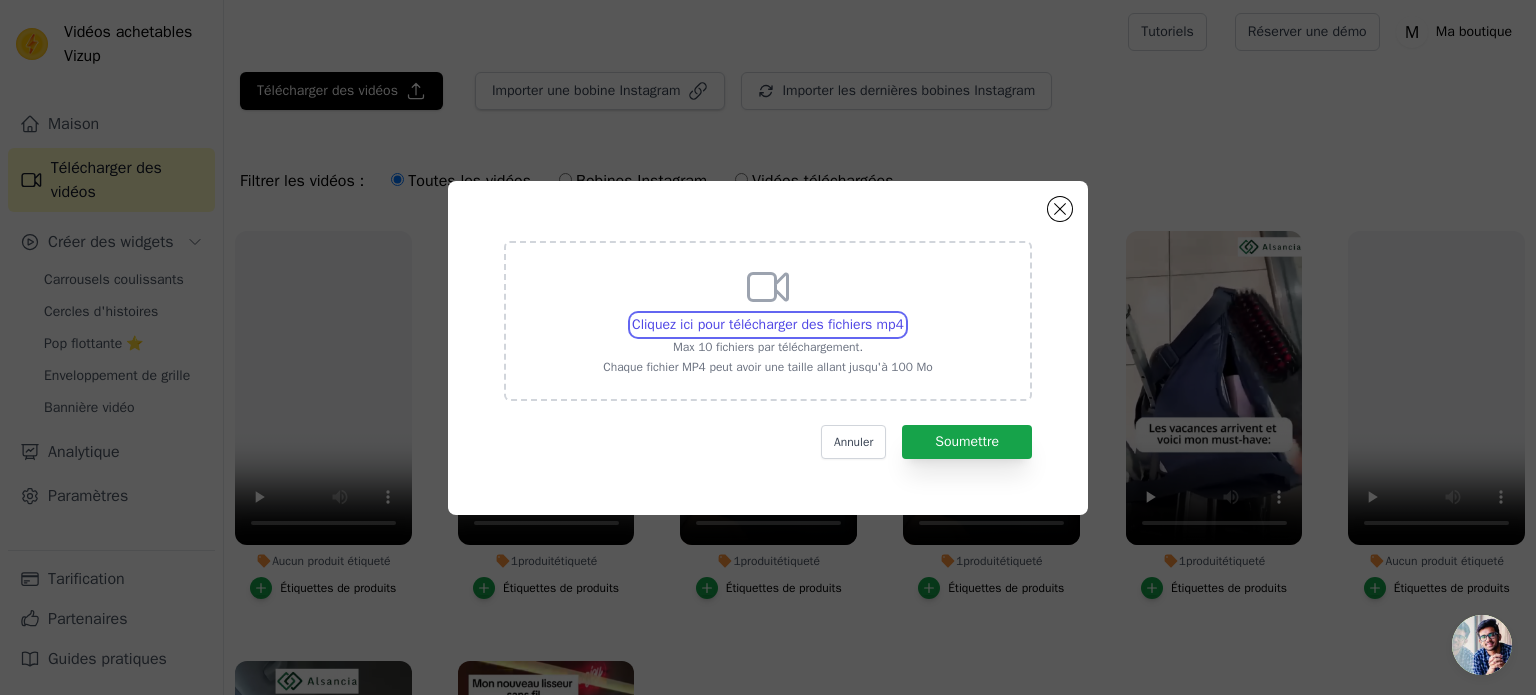 type on "C:\fakepath\0711 (4).mp4" 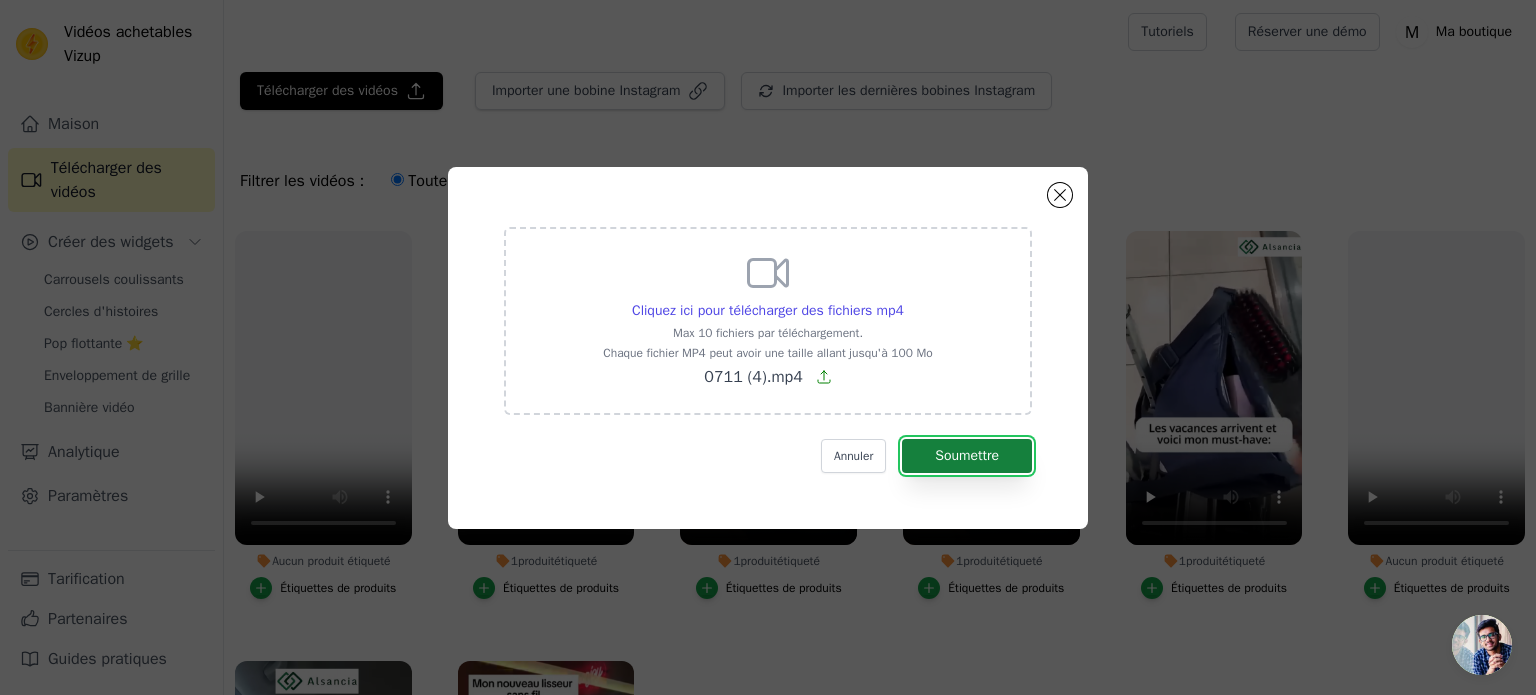 click on "Soumettre" at bounding box center [967, 455] 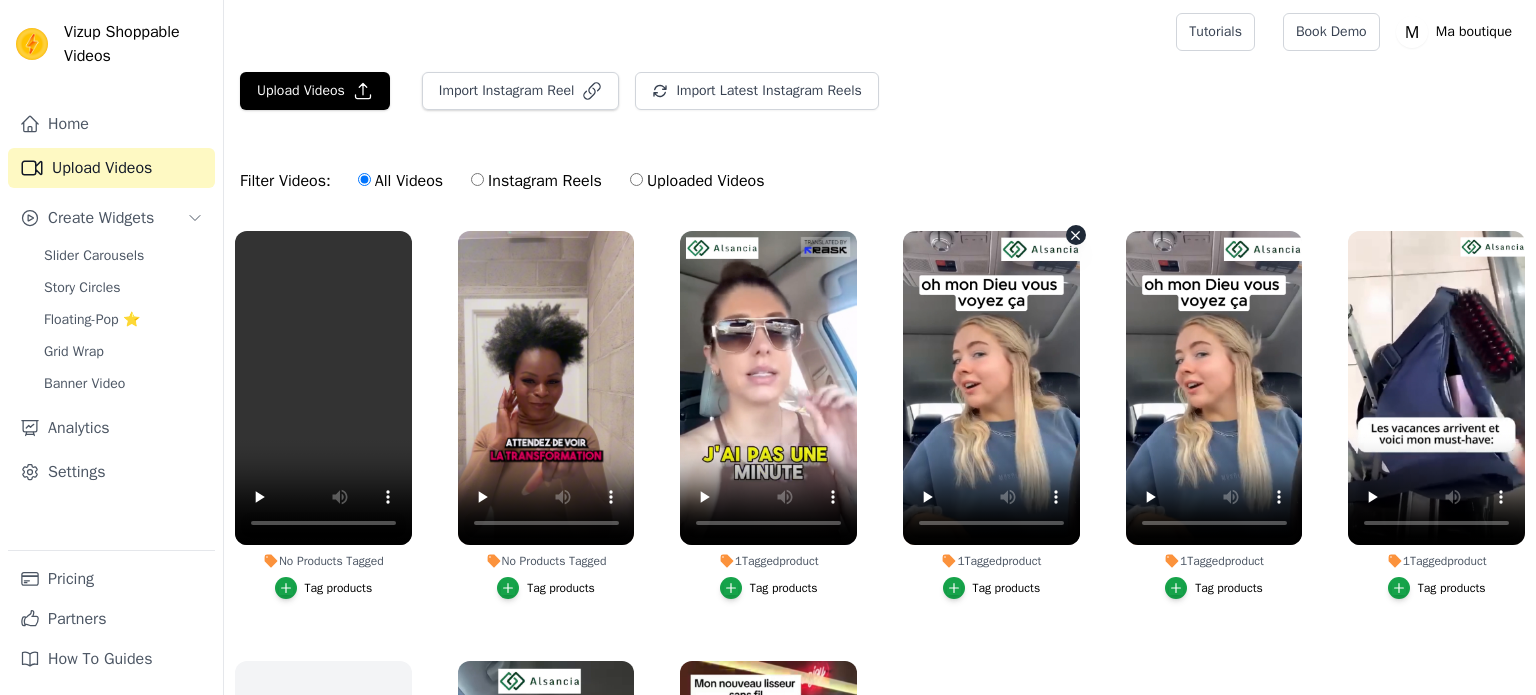scroll, scrollTop: 0, scrollLeft: 0, axis: both 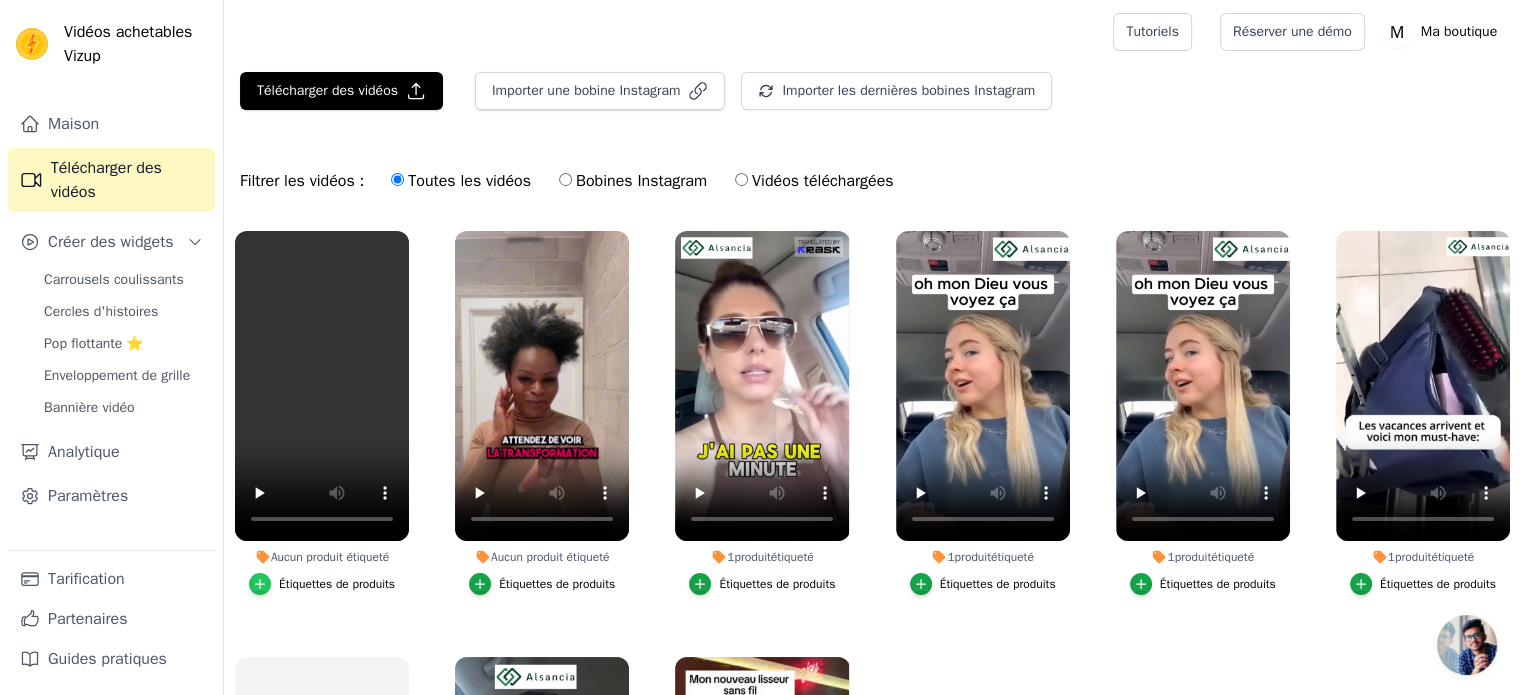 click 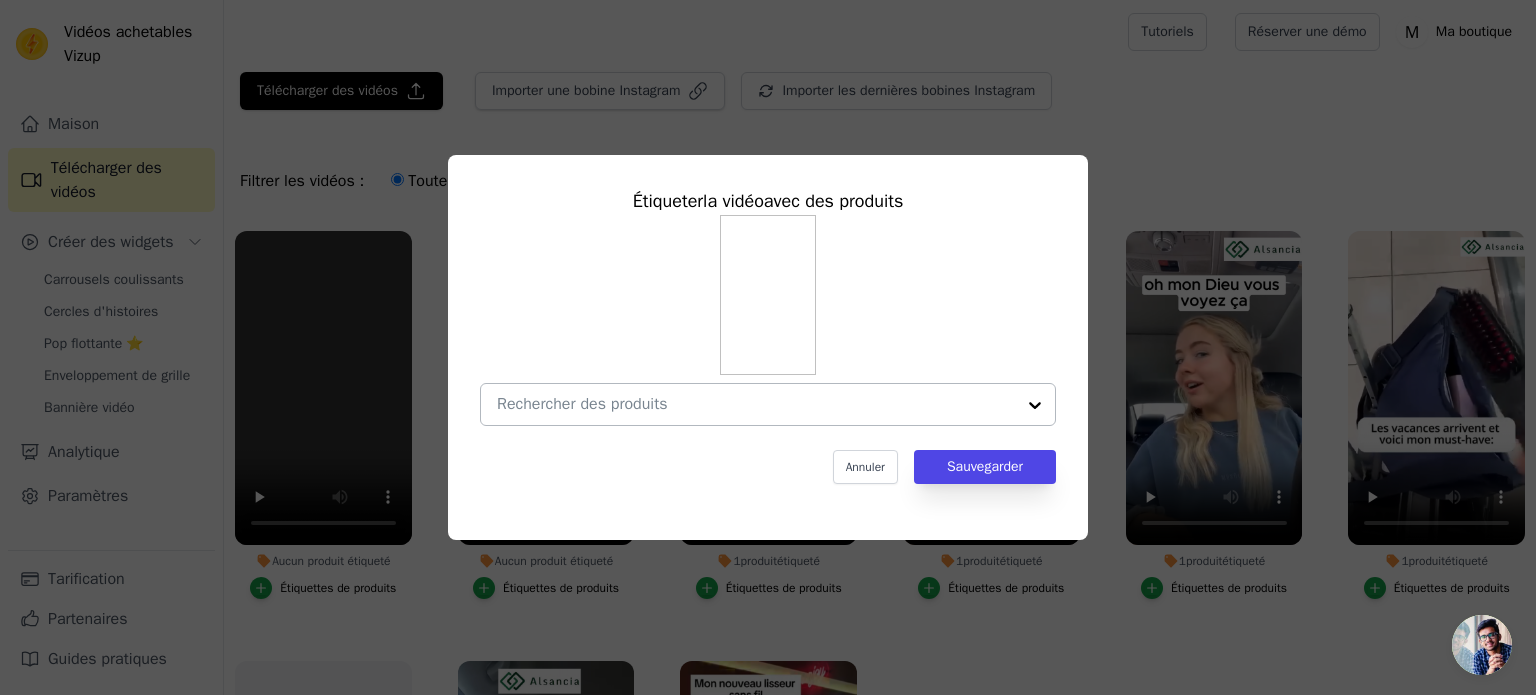 click at bounding box center [756, 404] 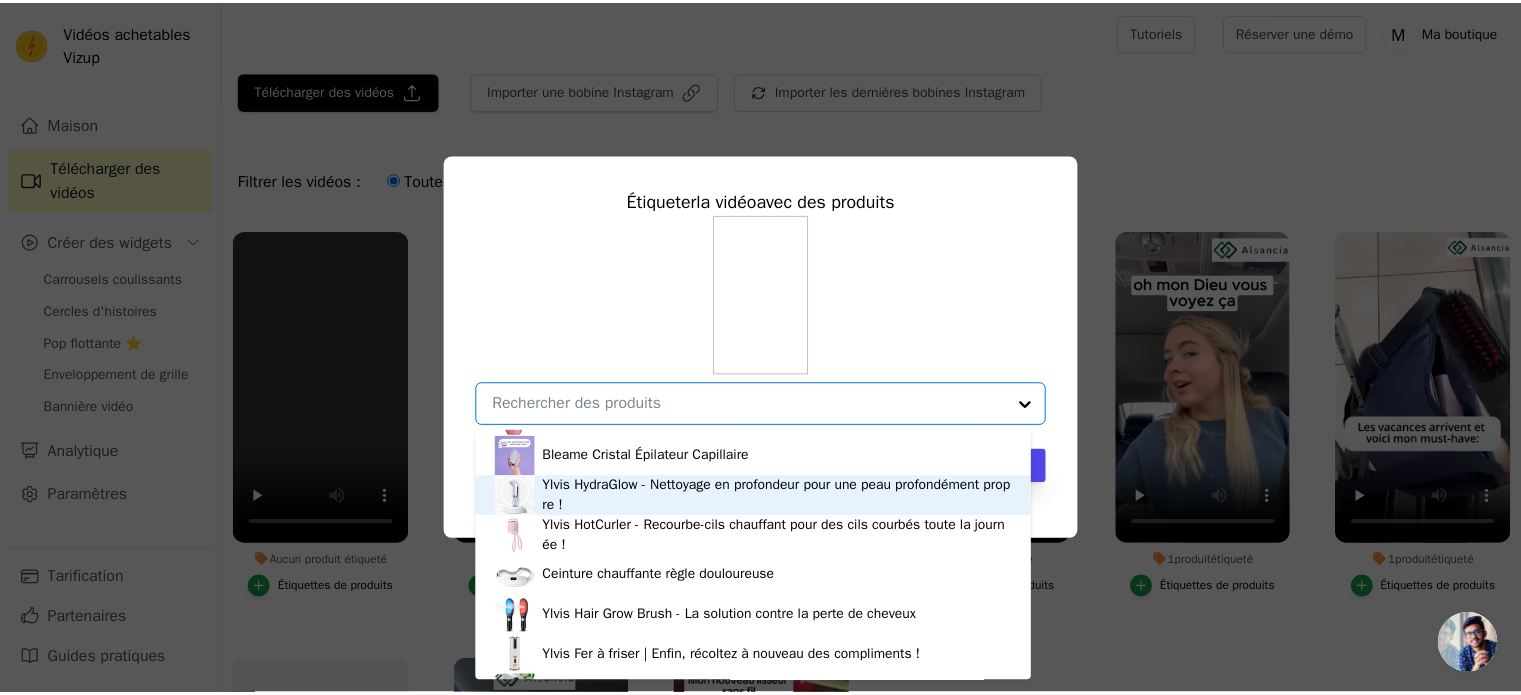 scroll, scrollTop: 468, scrollLeft: 0, axis: vertical 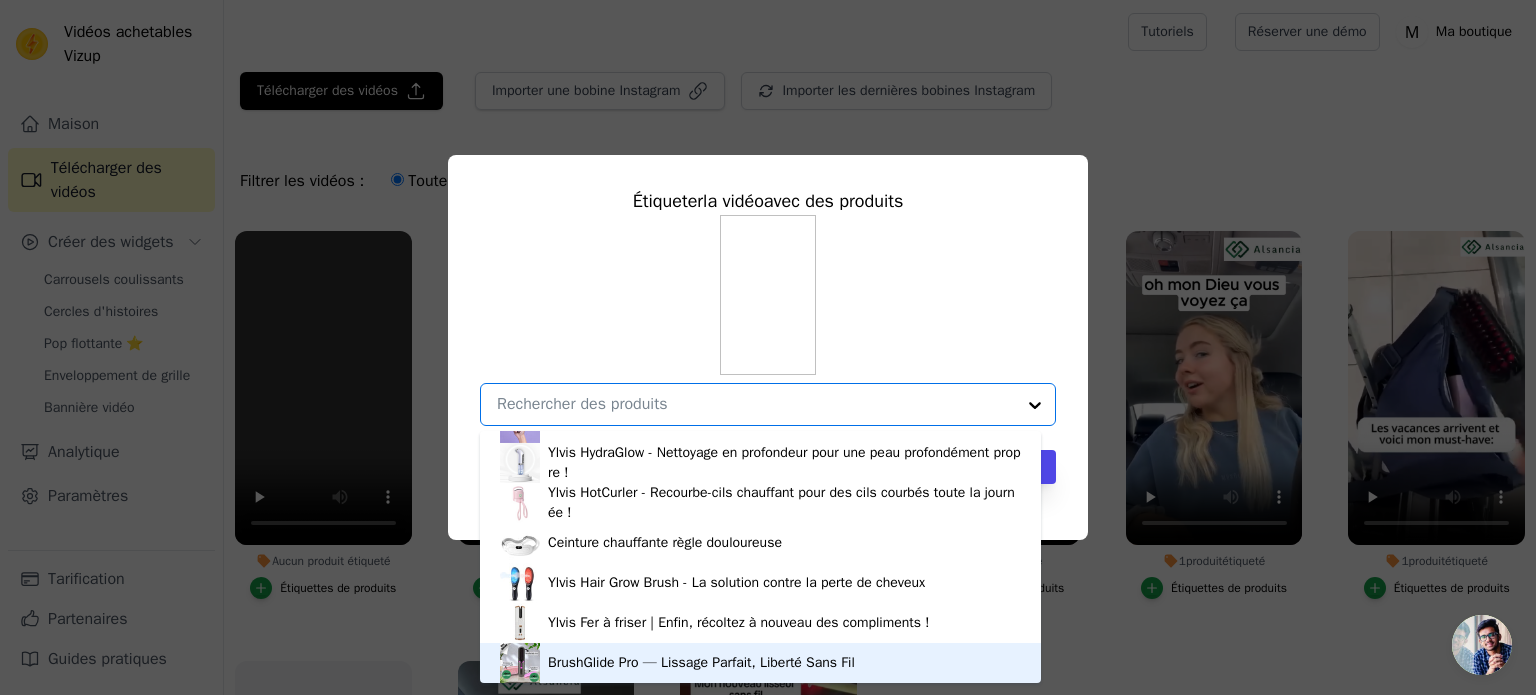 click on "BrushGlide Pro — Lissage Parfait, Liberté Sans Fil" at bounding box center [701, 662] 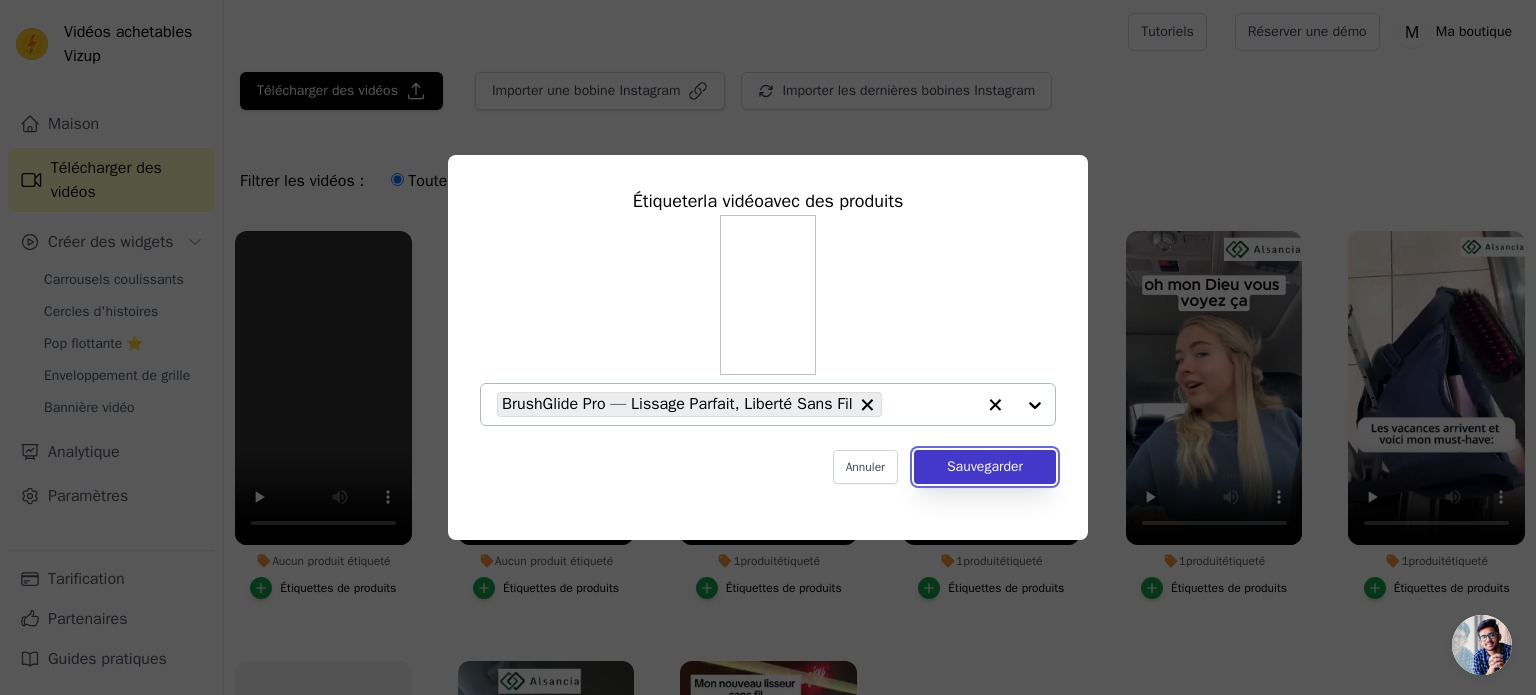 click on "Sauvegarder" at bounding box center (985, 466) 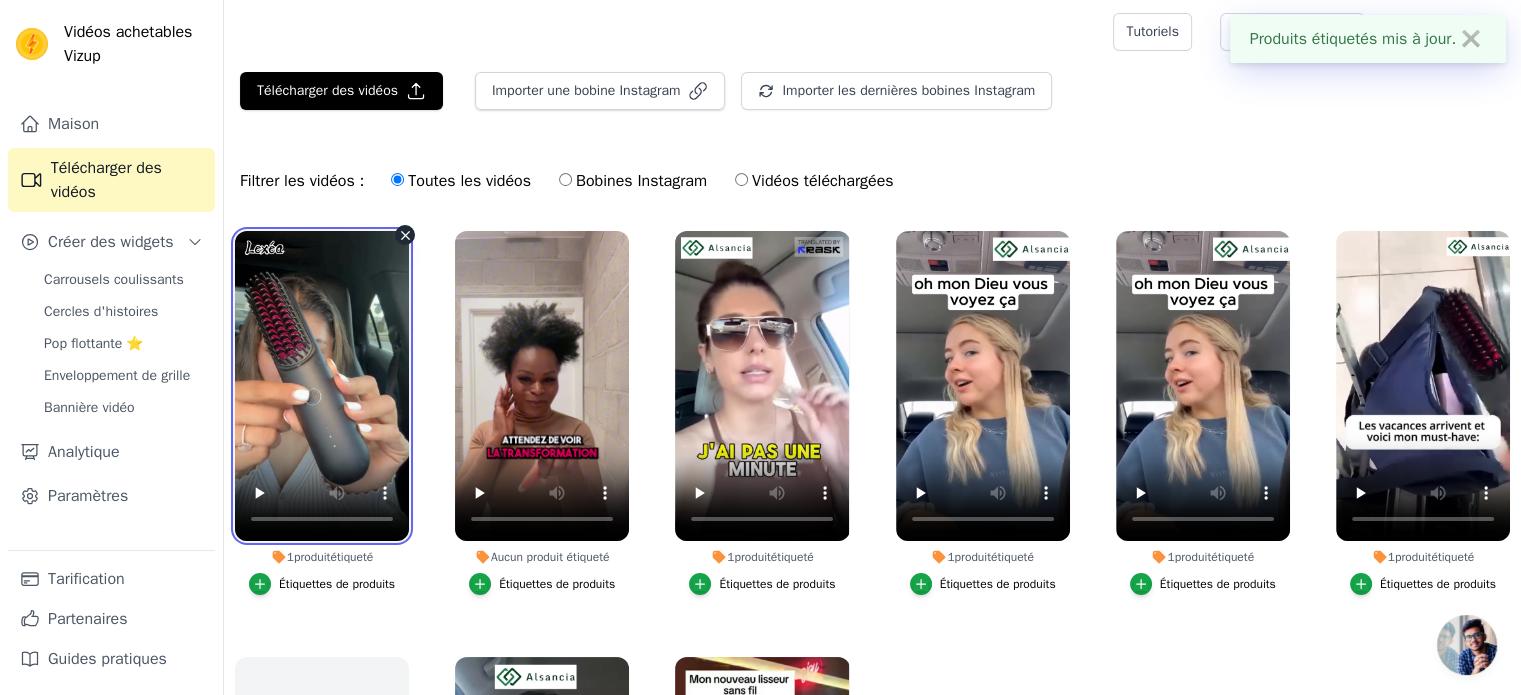 click at bounding box center [322, 386] 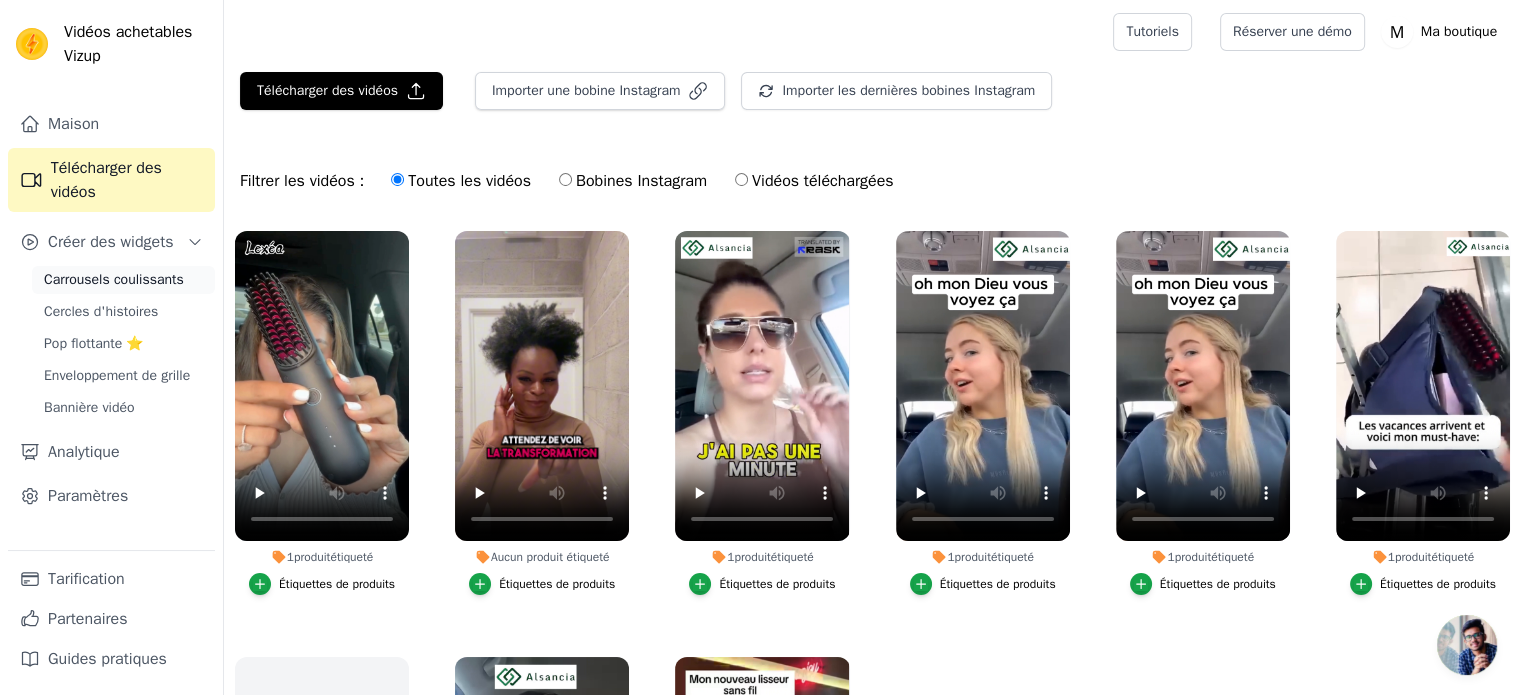 click on "Carrousels coulissants" at bounding box center [114, 279] 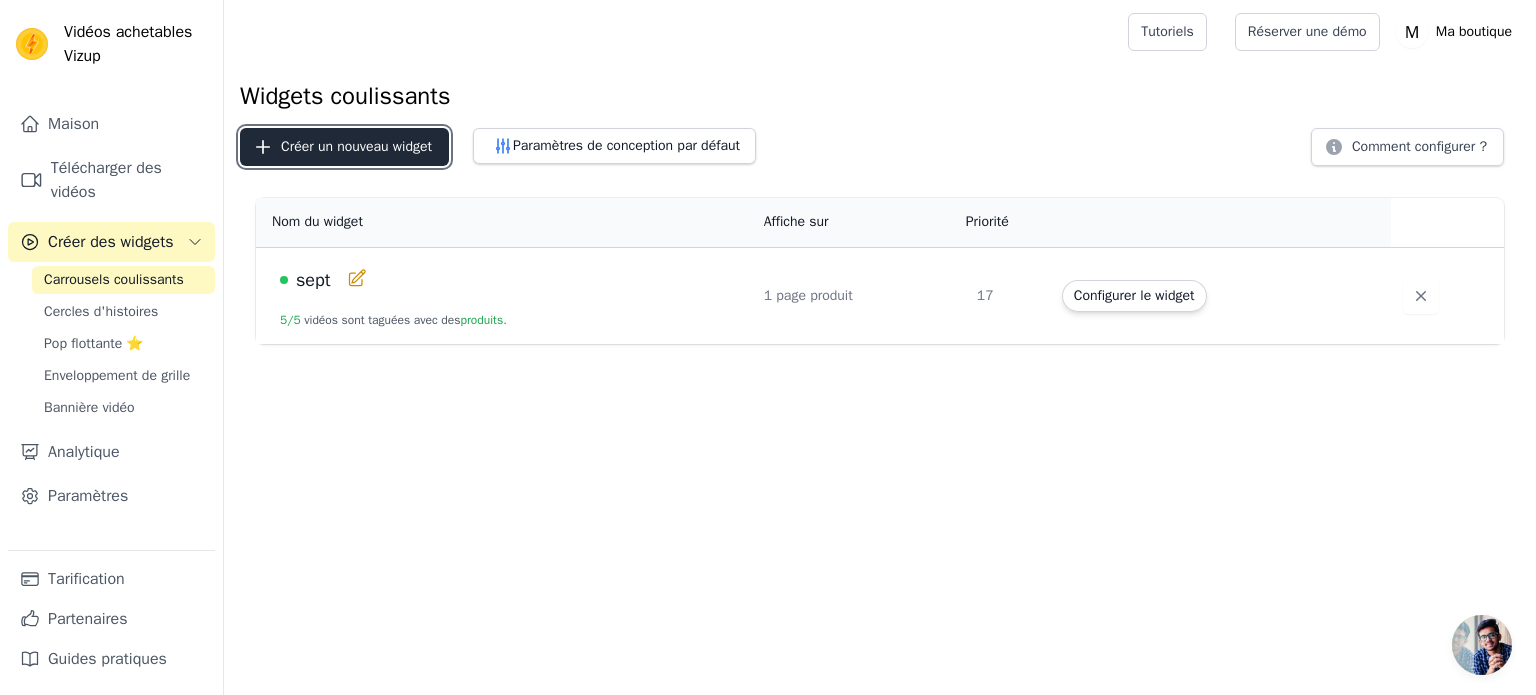 click on "Créer un nouveau widget" at bounding box center (344, 147) 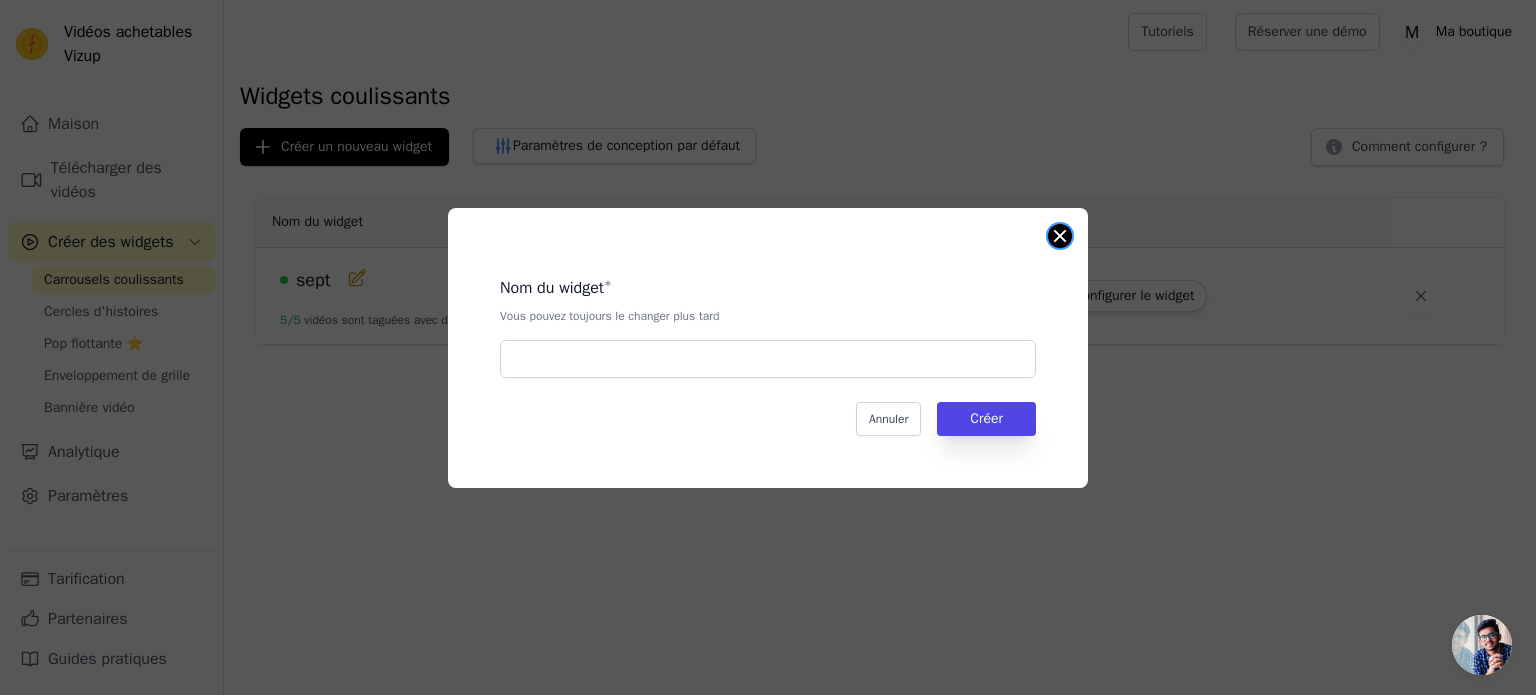 click at bounding box center (1060, 236) 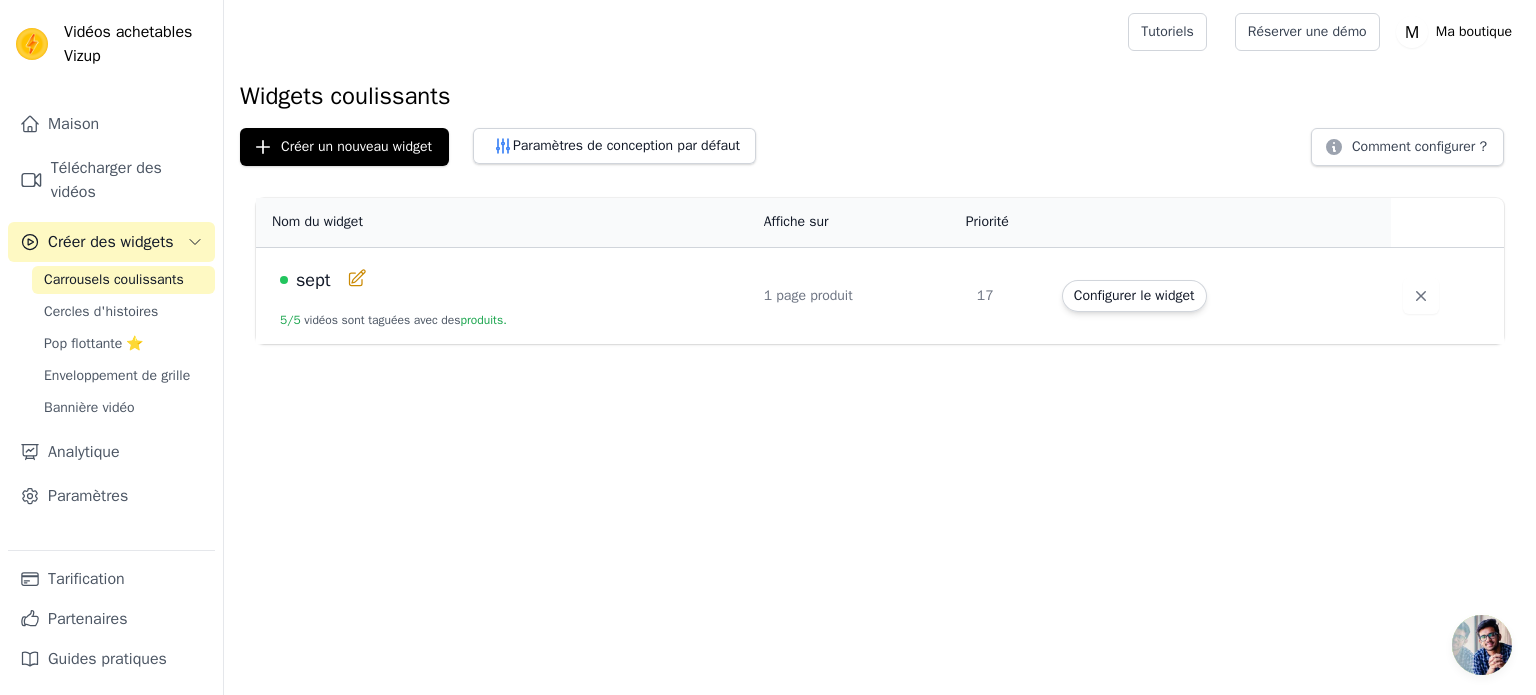 click on "sept" at bounding box center [510, 280] 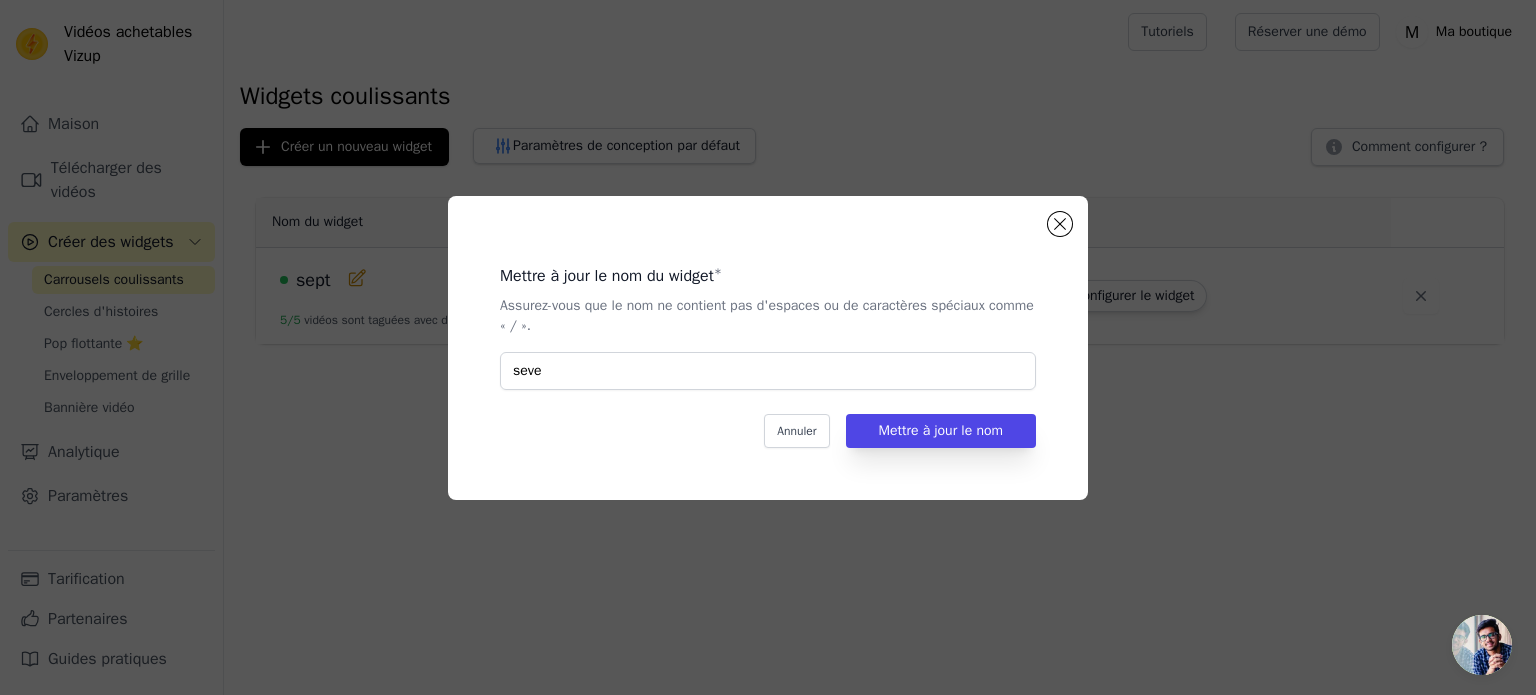 click on "Mettre à jour le nom du widget   *   Assurez-vous que le nom ne contient pas d'espaces ou de caractères spéciaux comme « / ».   seve   Annuler   Mettre à jour le nom" 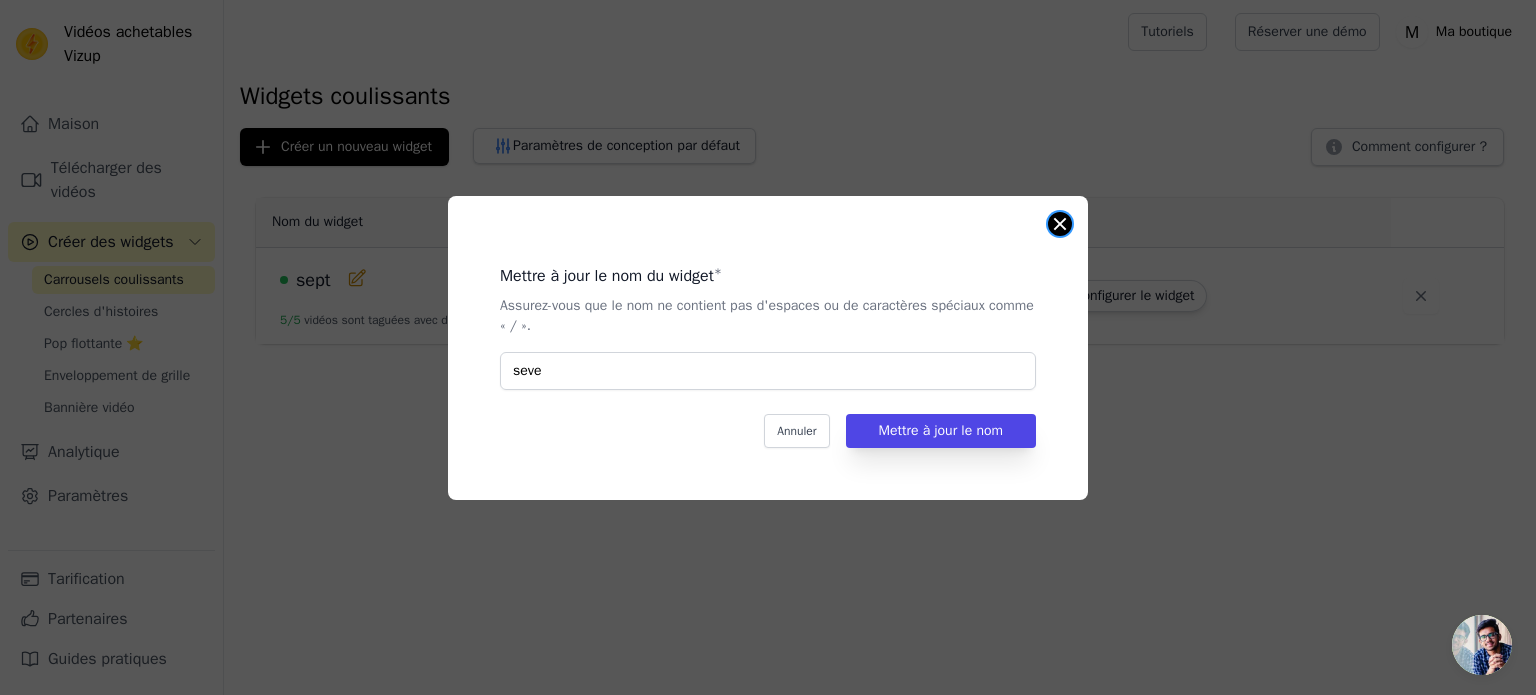 click at bounding box center (1060, 224) 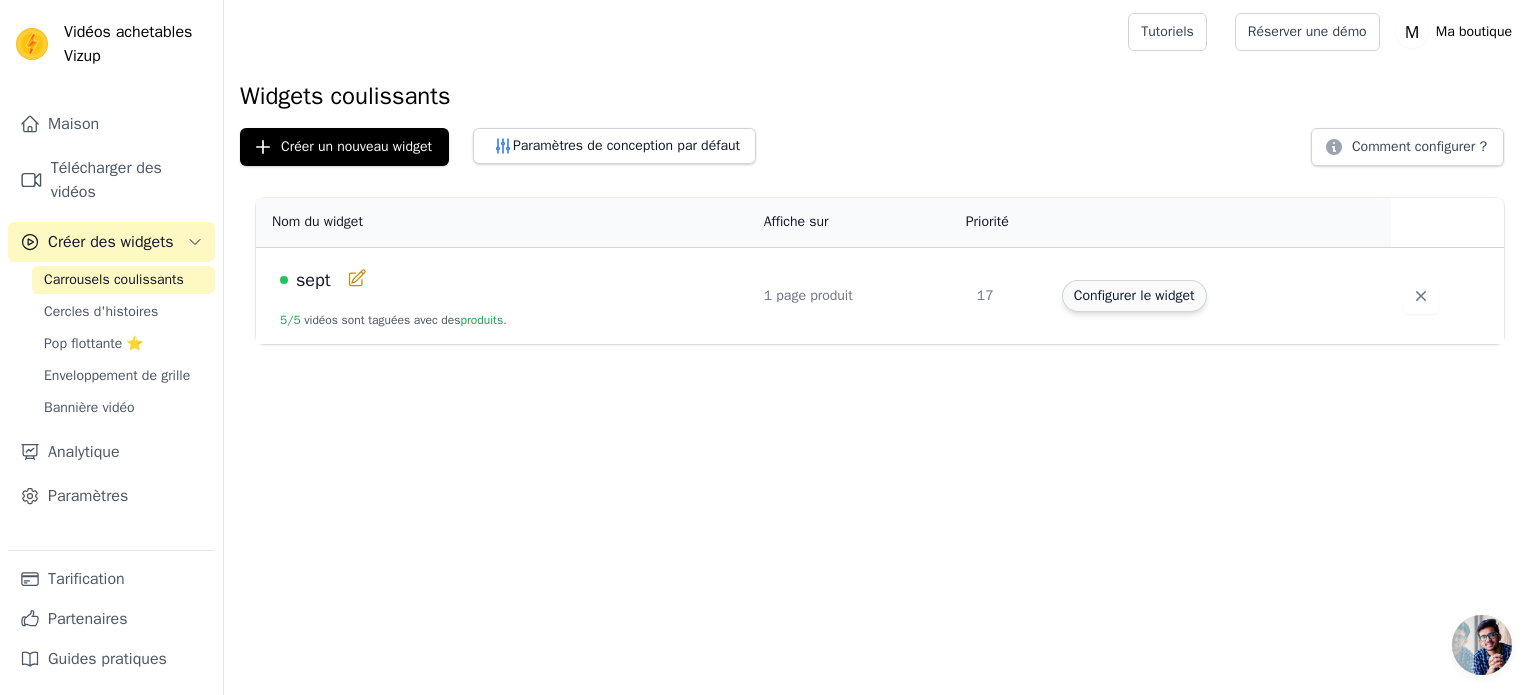 click on "Configurer le widget" at bounding box center (1134, 296) 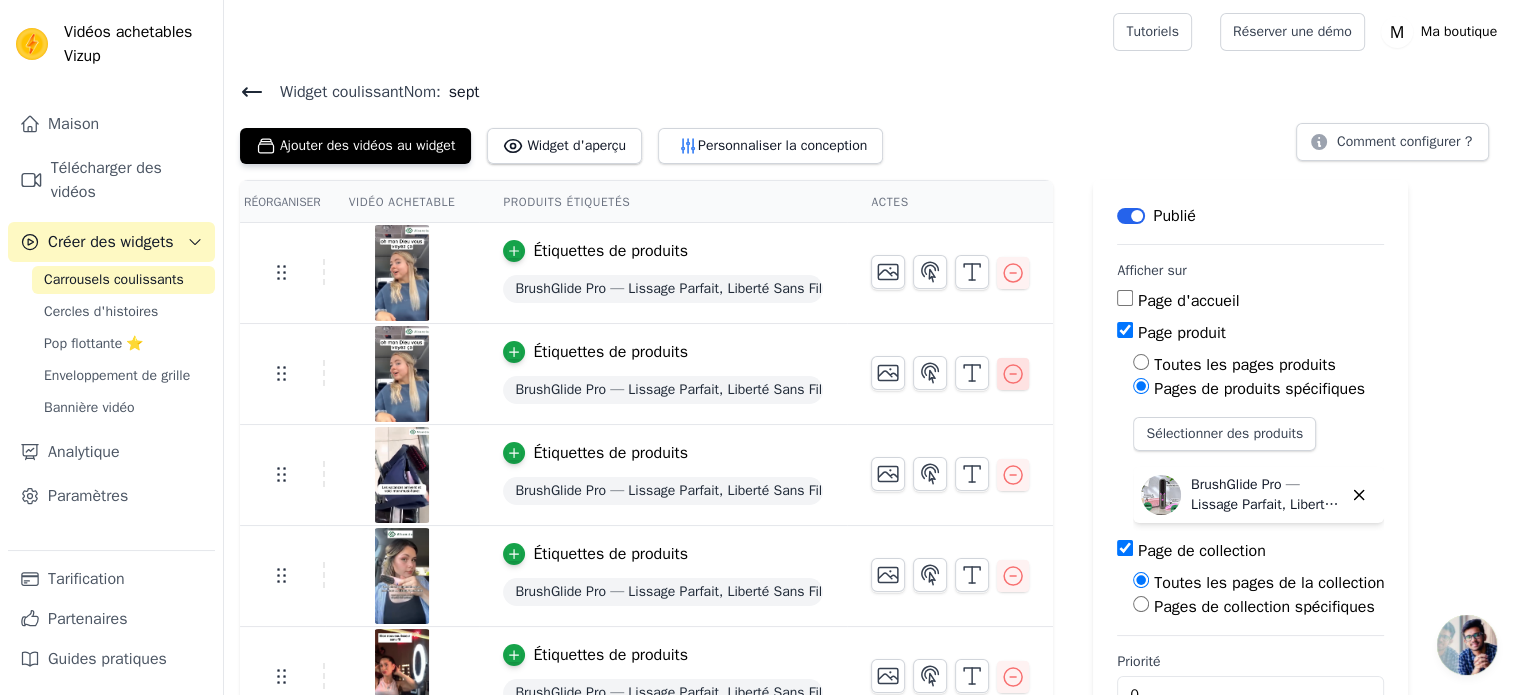 click 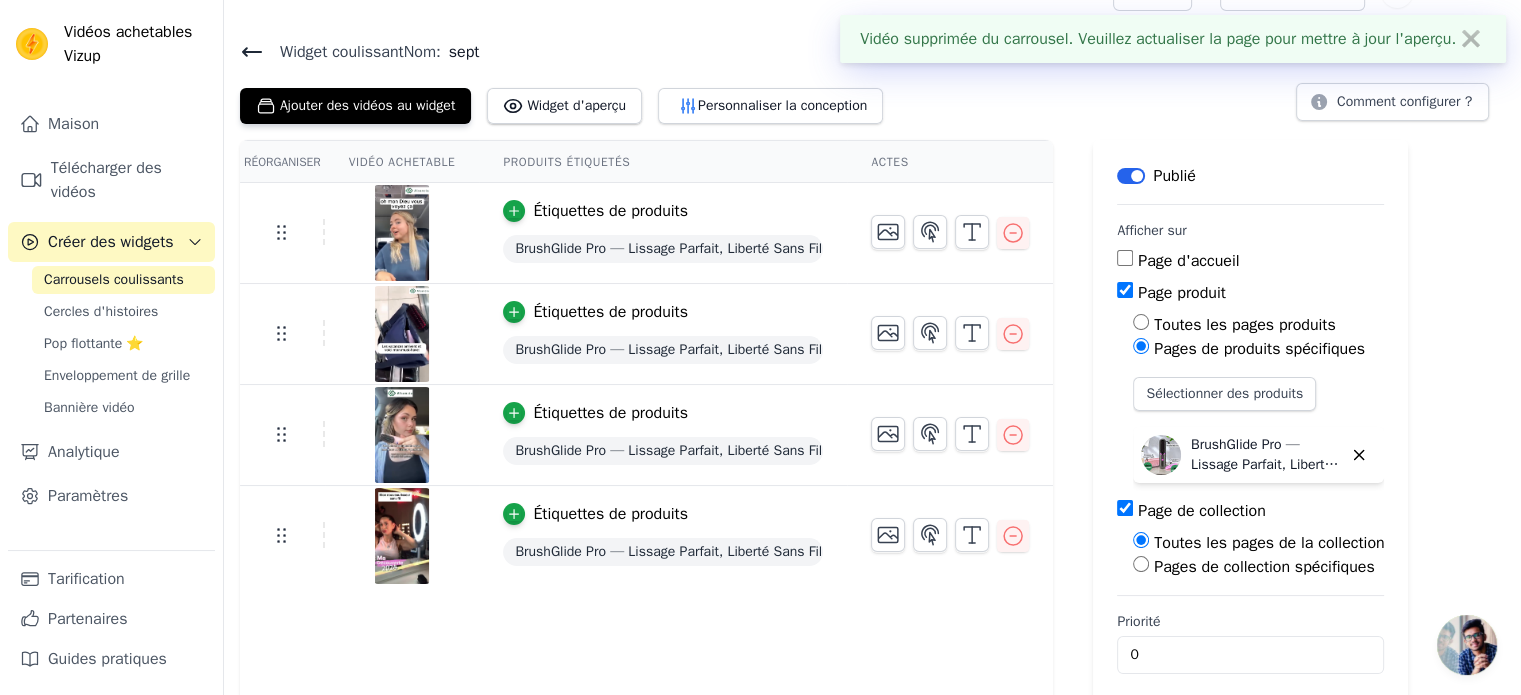 scroll, scrollTop: 42, scrollLeft: 0, axis: vertical 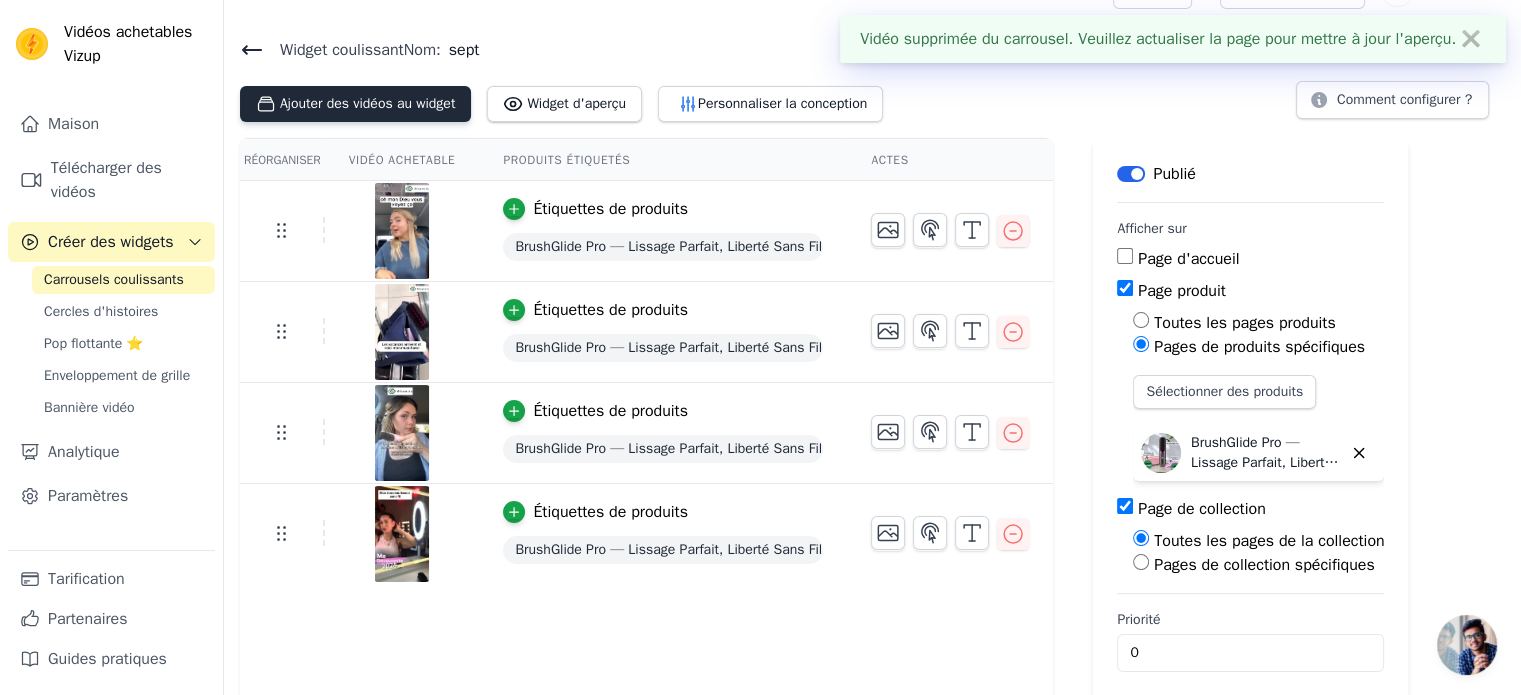 click on "Ajouter des vidéos au widget" at bounding box center [367, 103] 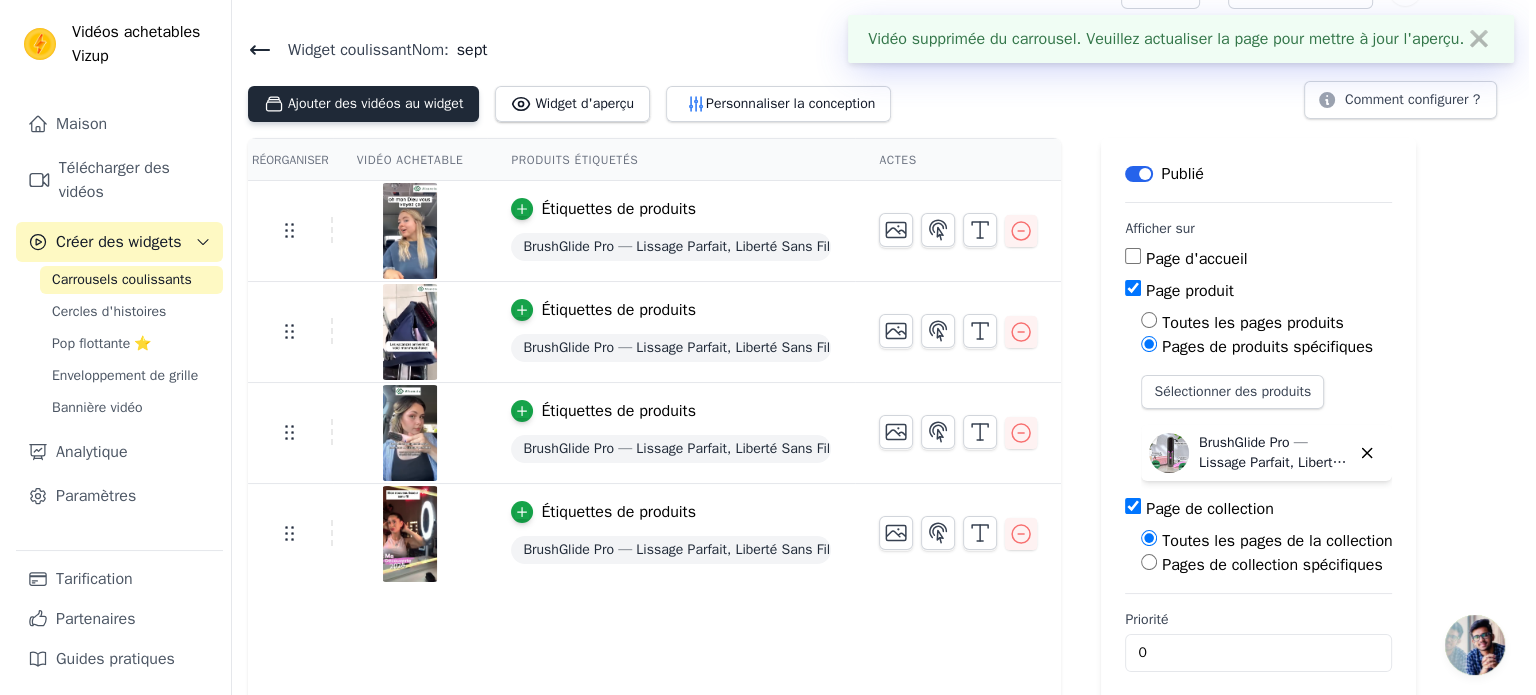 scroll, scrollTop: 0, scrollLeft: 0, axis: both 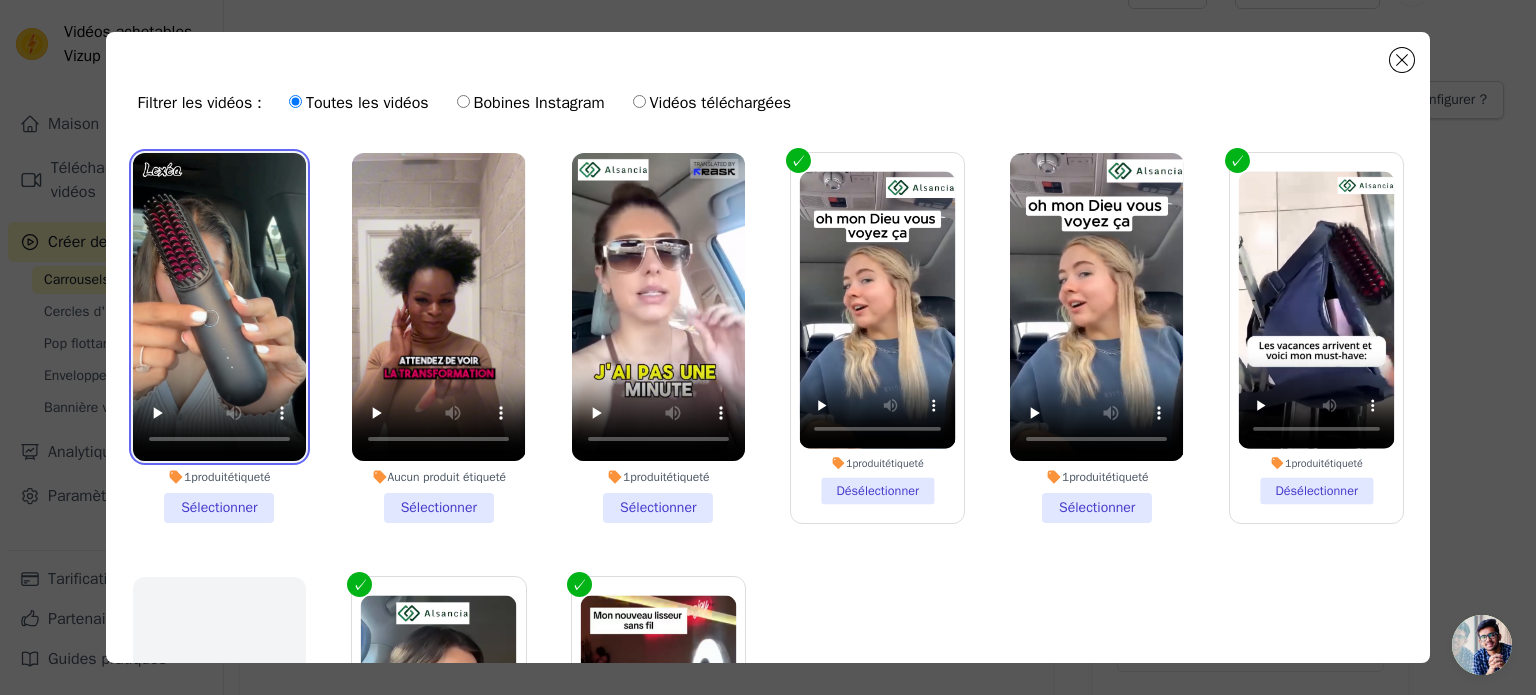 click at bounding box center [219, 307] 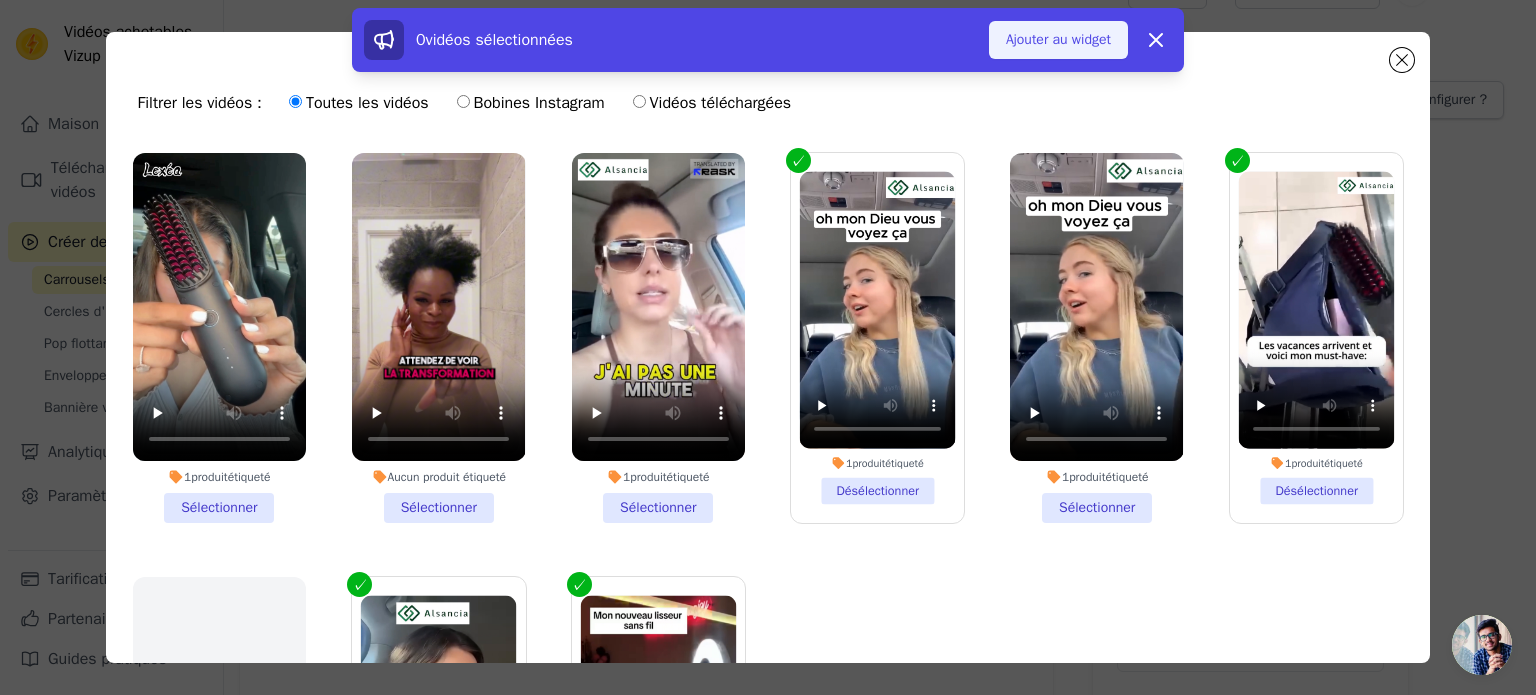 click on "Ajouter au widget" at bounding box center (1058, 39) 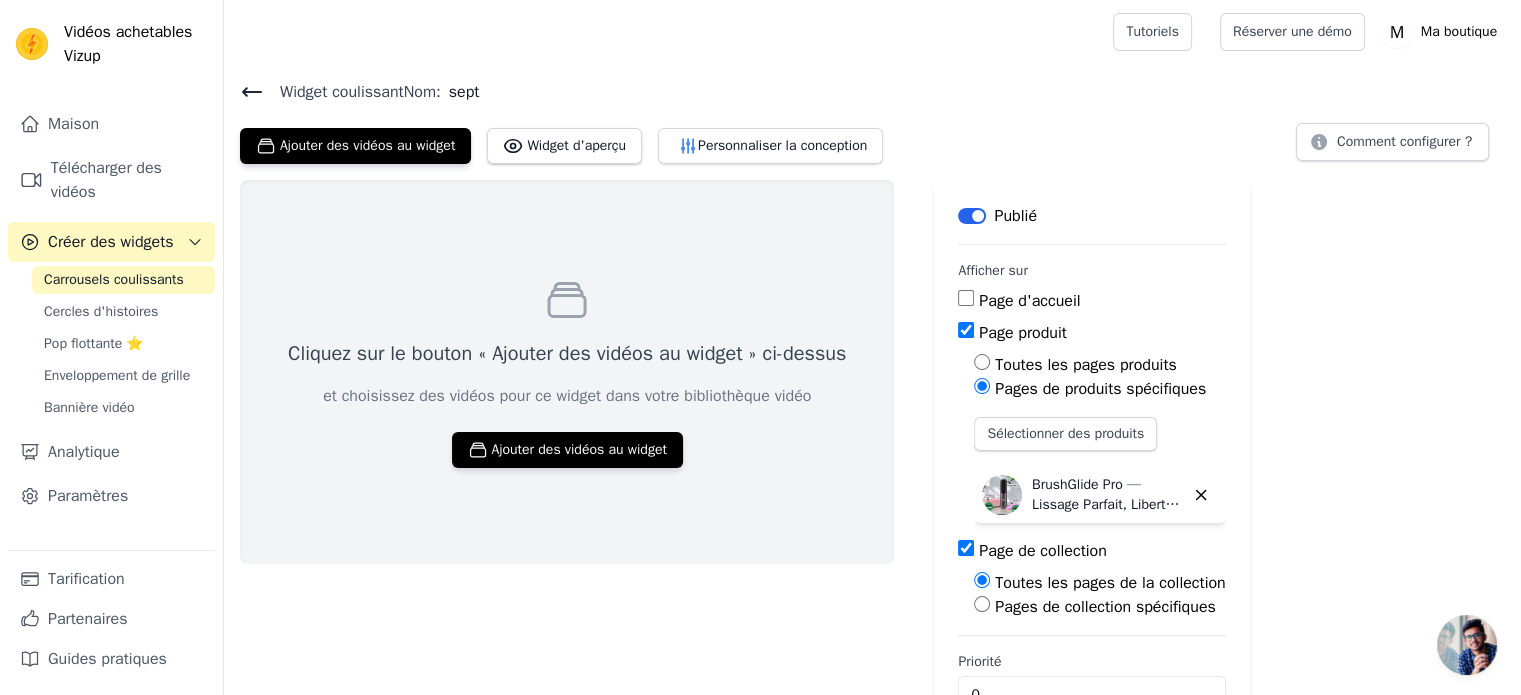 scroll, scrollTop: 57, scrollLeft: 0, axis: vertical 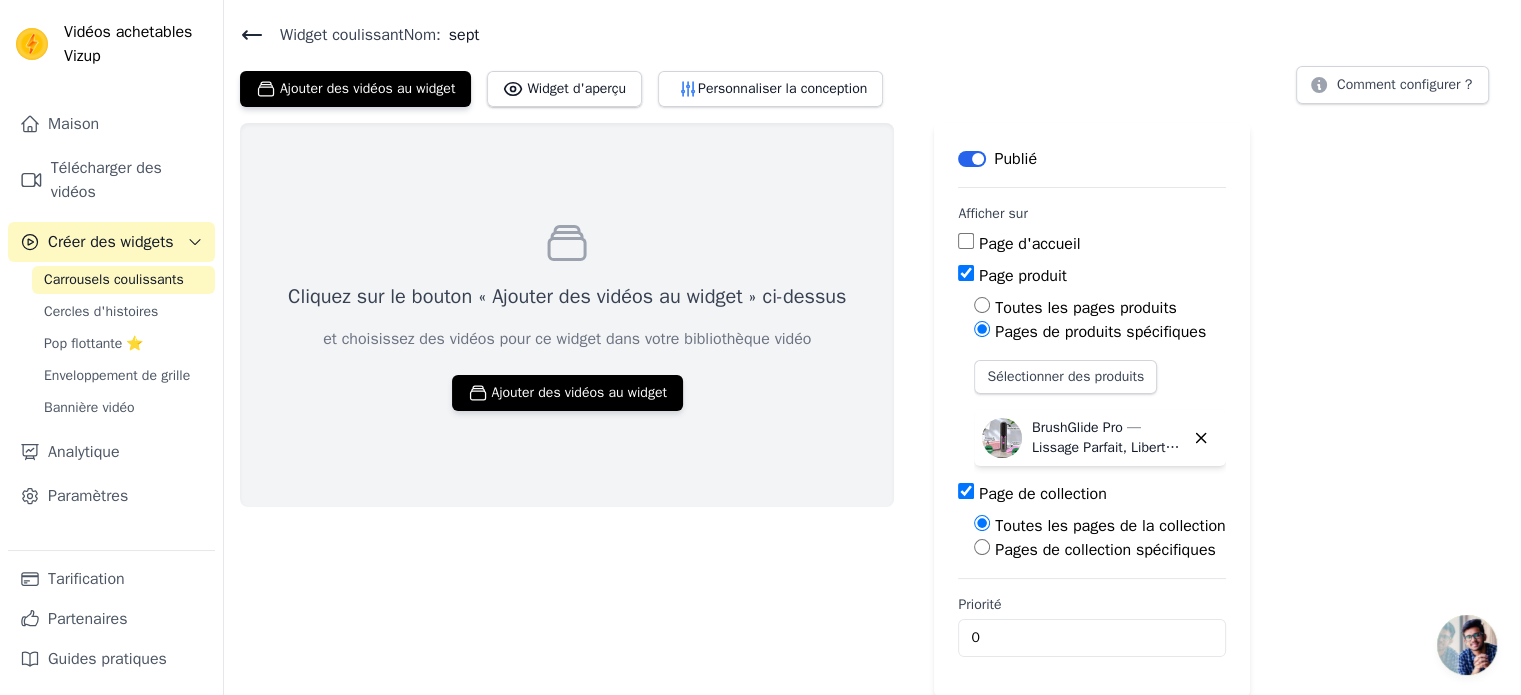 click on "Carrousels coulissants" at bounding box center (114, 279) 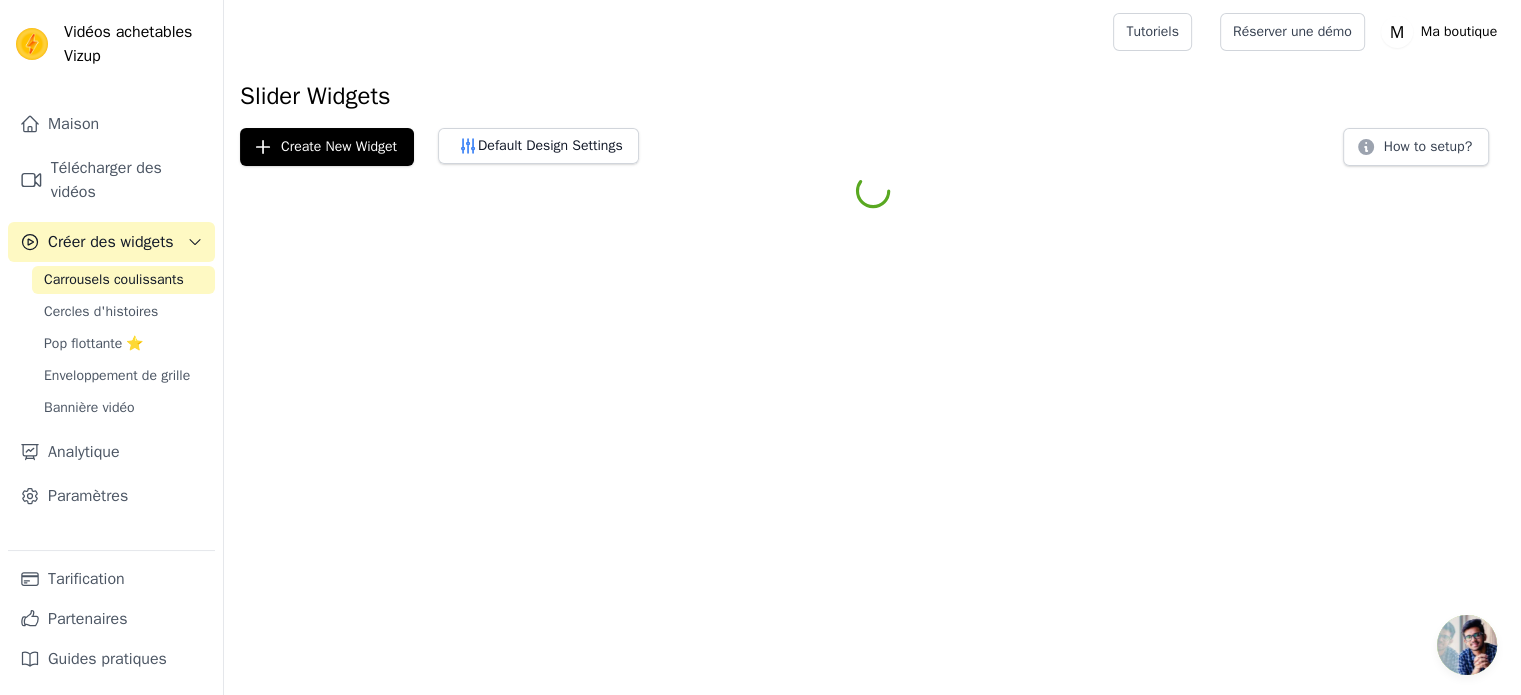 scroll, scrollTop: 0, scrollLeft: 0, axis: both 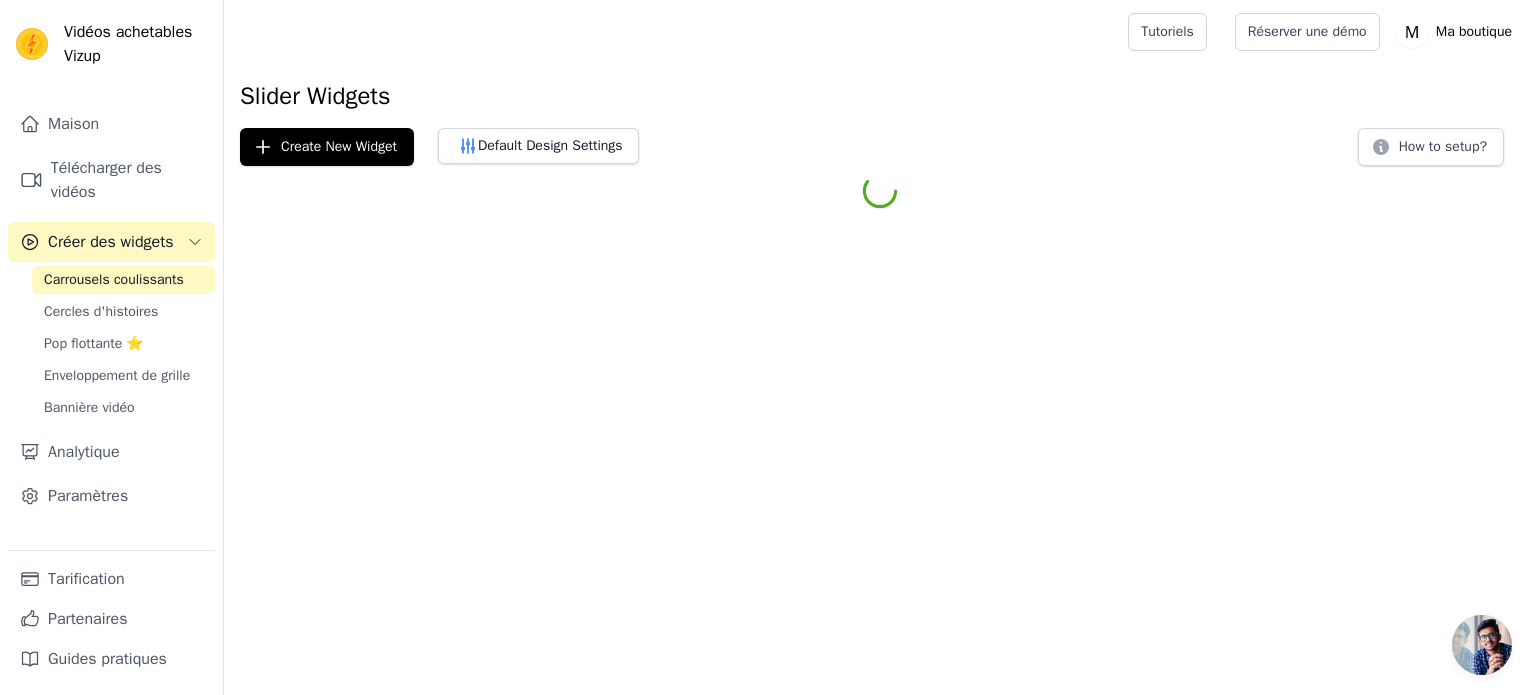 click on "Carrousels coulissants" at bounding box center (114, 279) 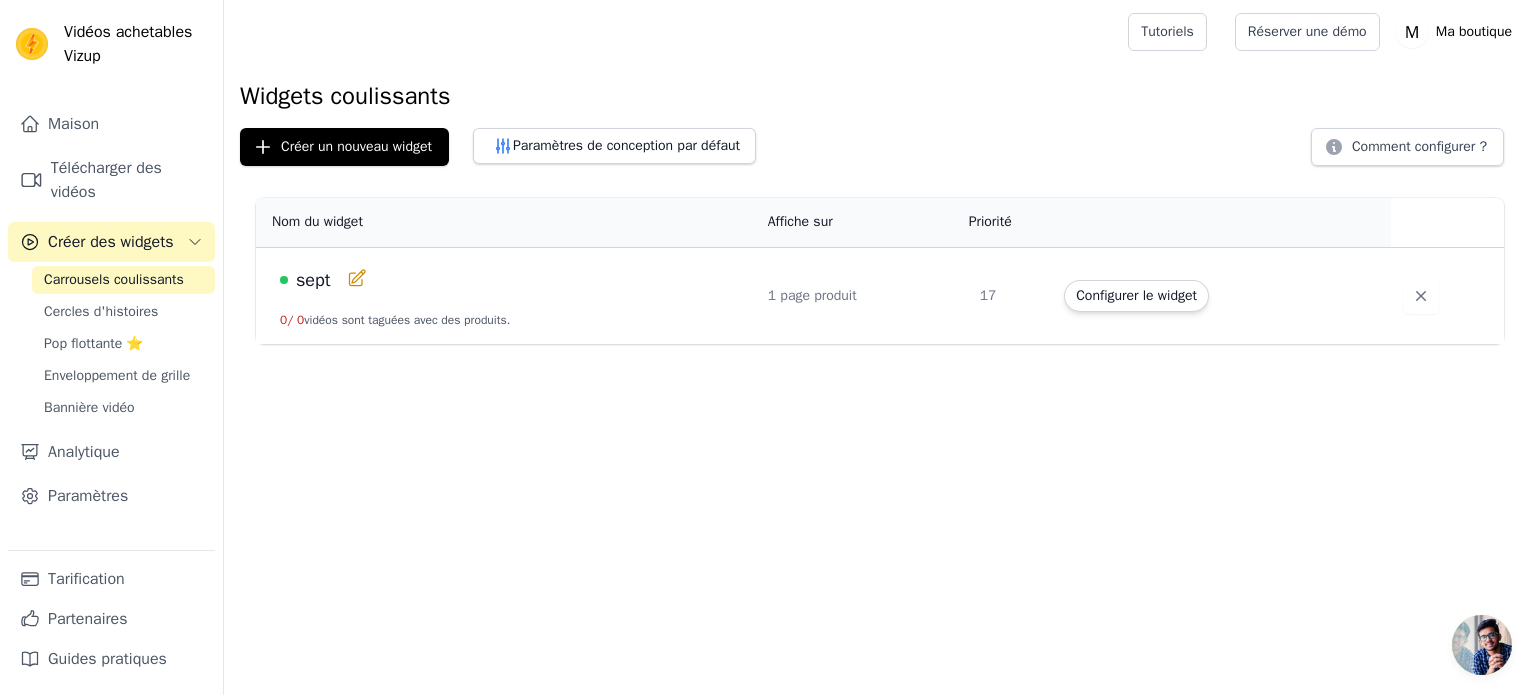 click on "1 page produit" at bounding box center [862, 295] 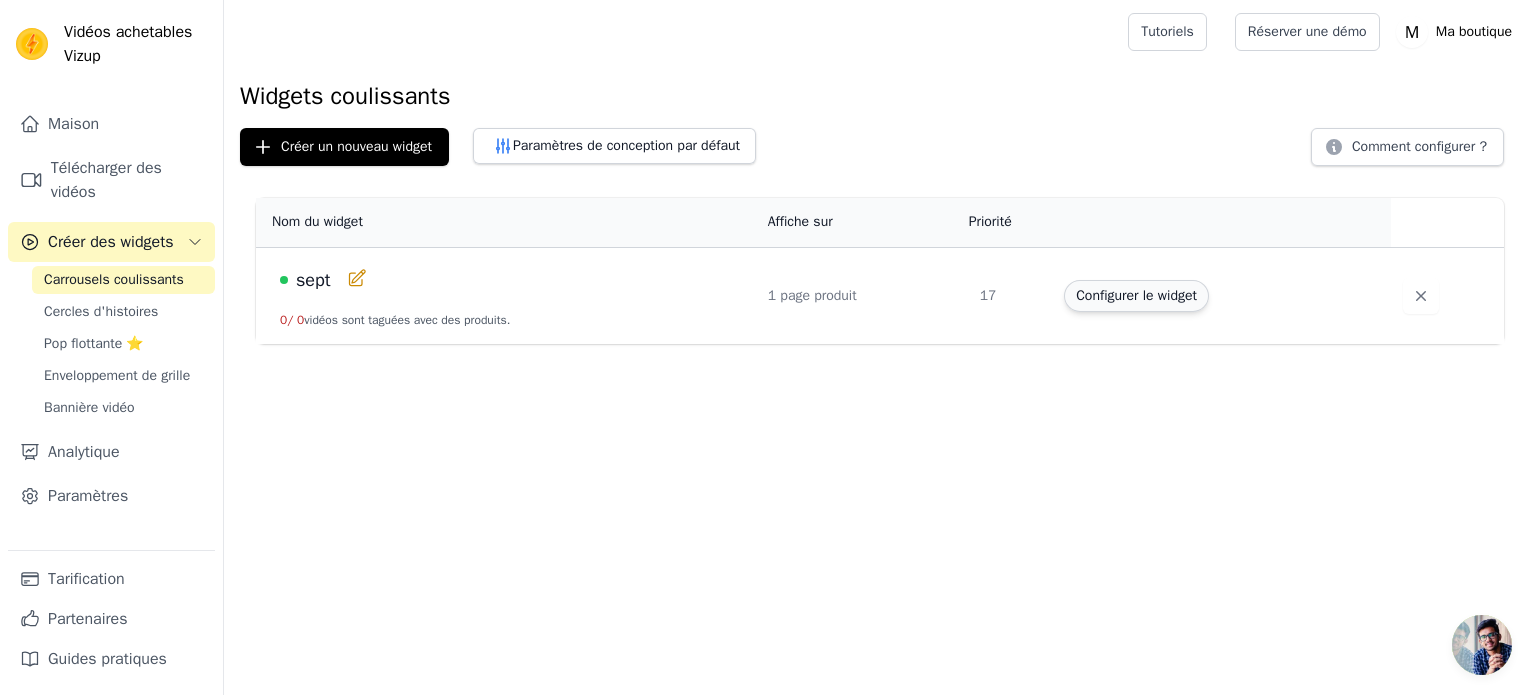 click on "Configurer le widget" at bounding box center [1136, 296] 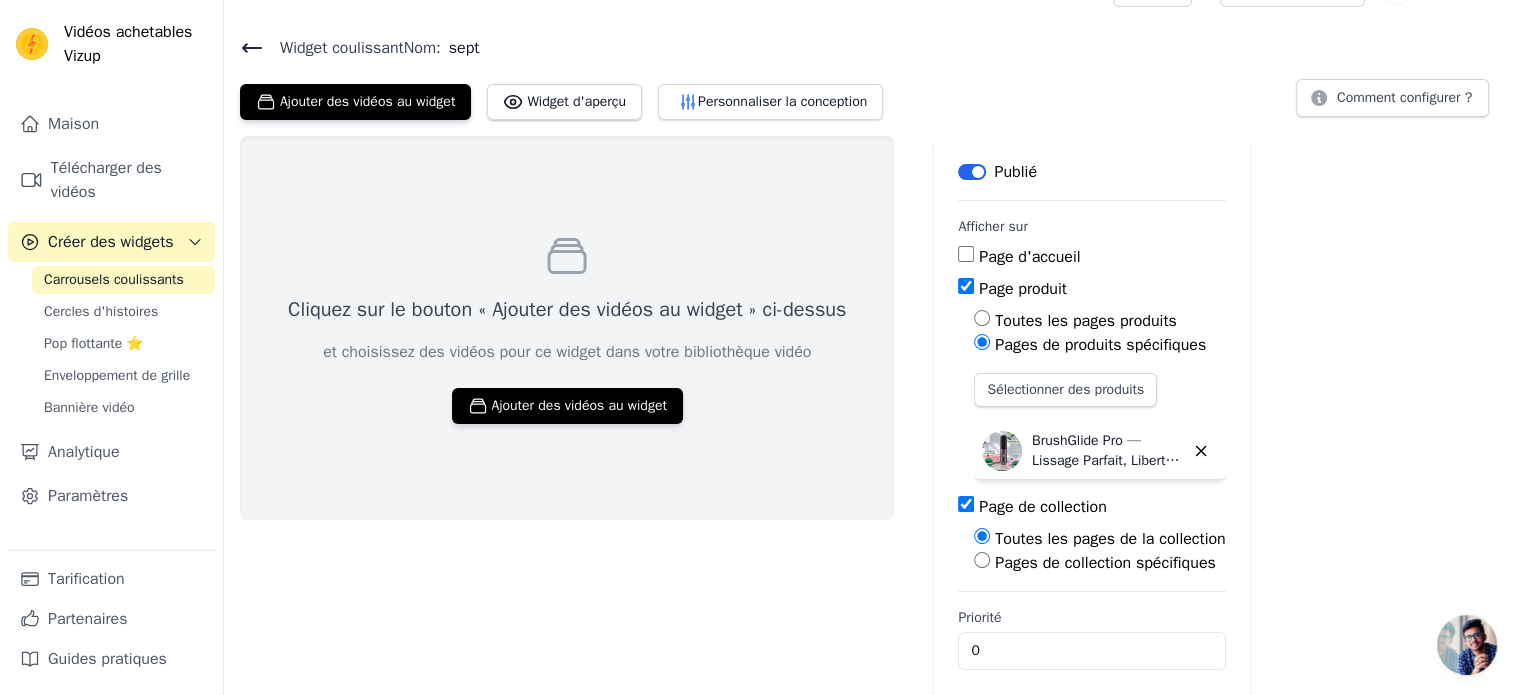 scroll, scrollTop: 44, scrollLeft: 0, axis: vertical 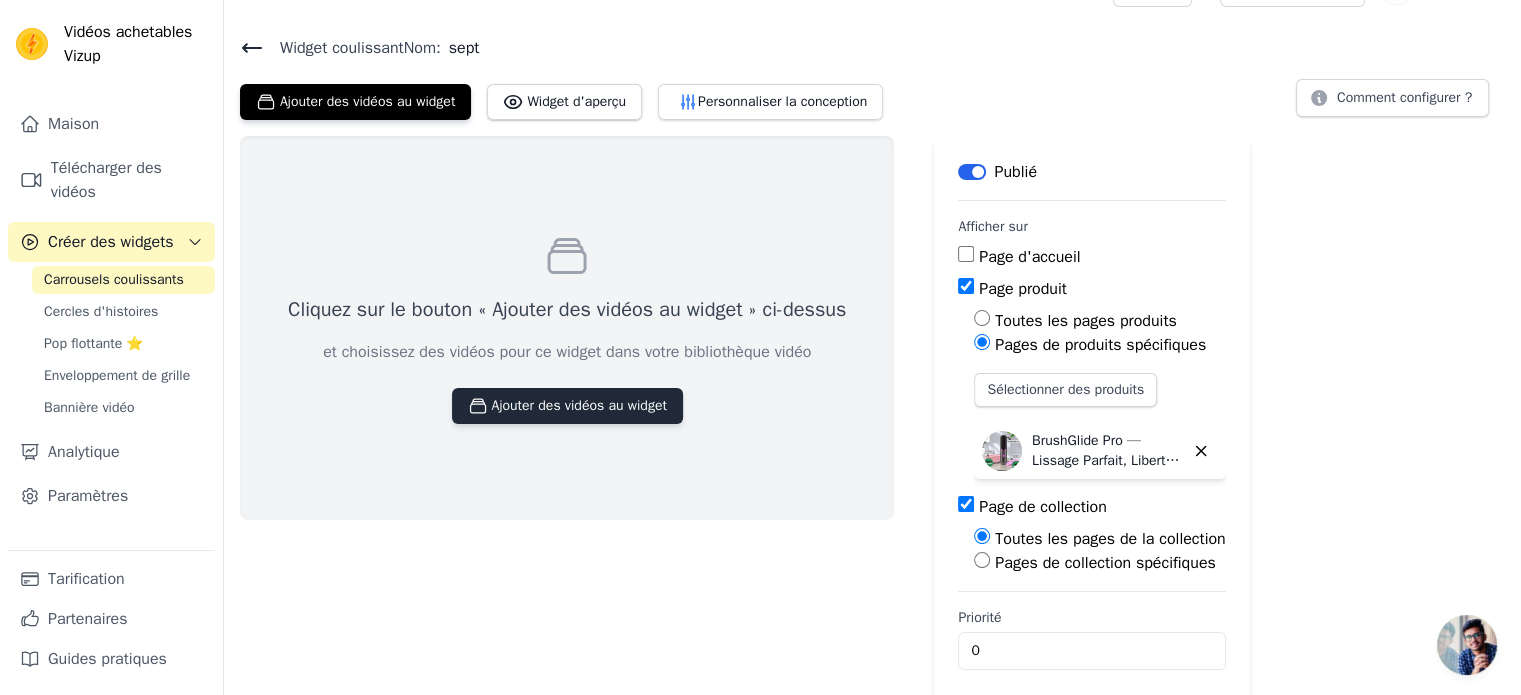 click on "Ajouter des vidéos au widget" at bounding box center (579, 405) 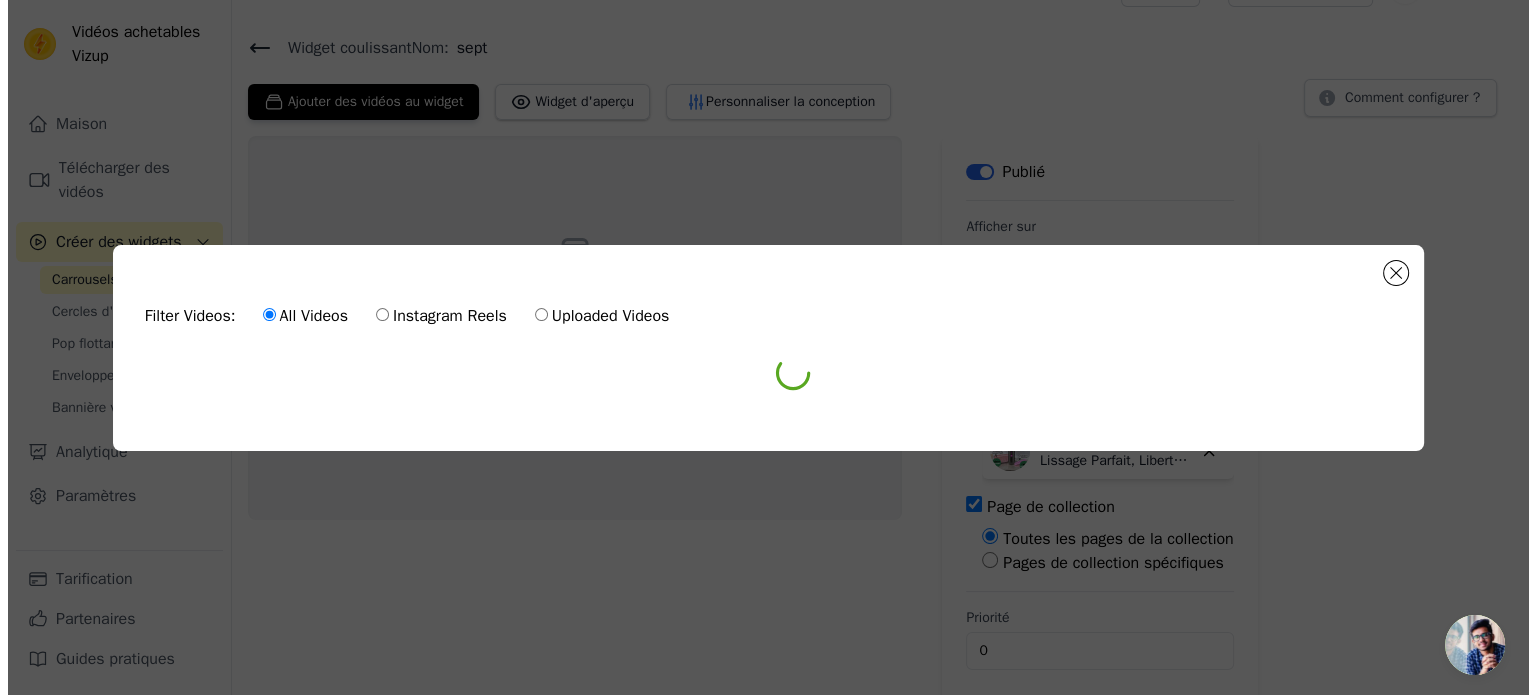 scroll, scrollTop: 0, scrollLeft: 0, axis: both 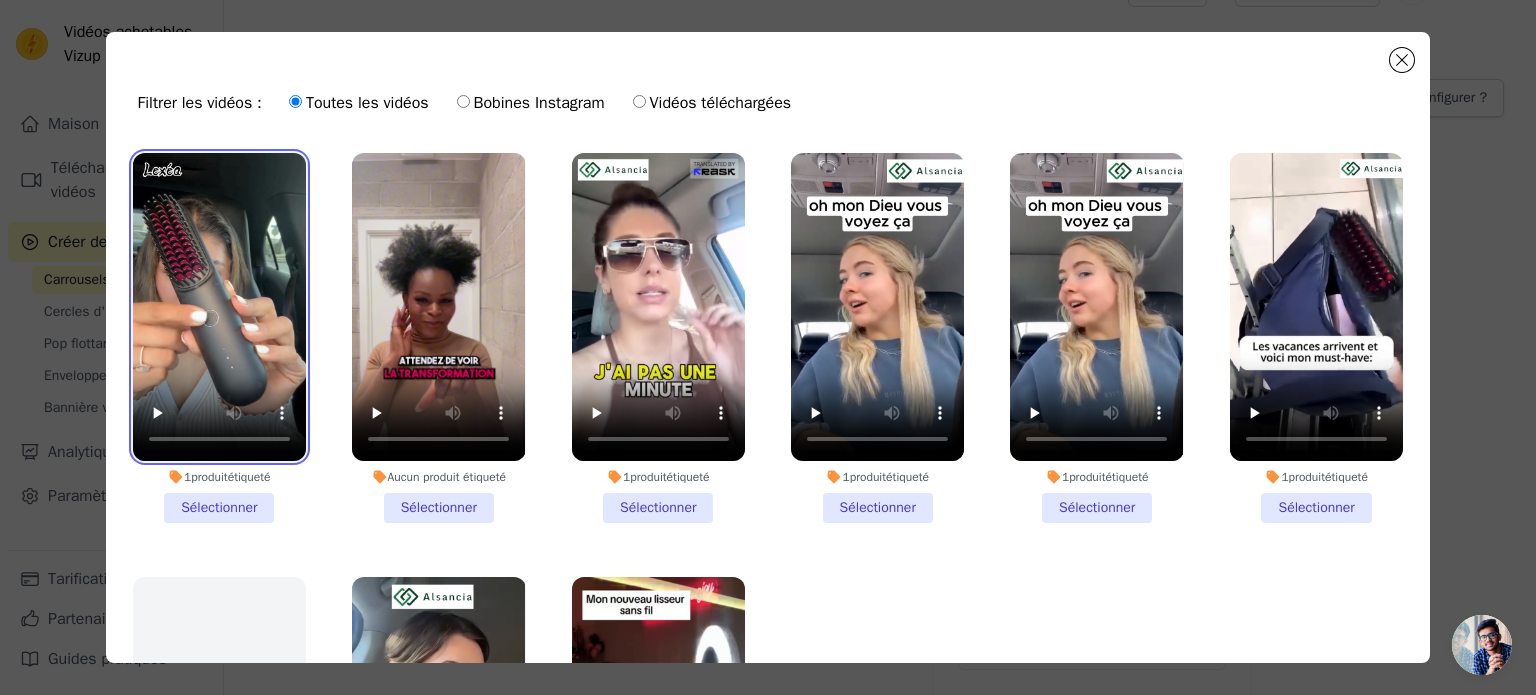 click at bounding box center (219, 307) 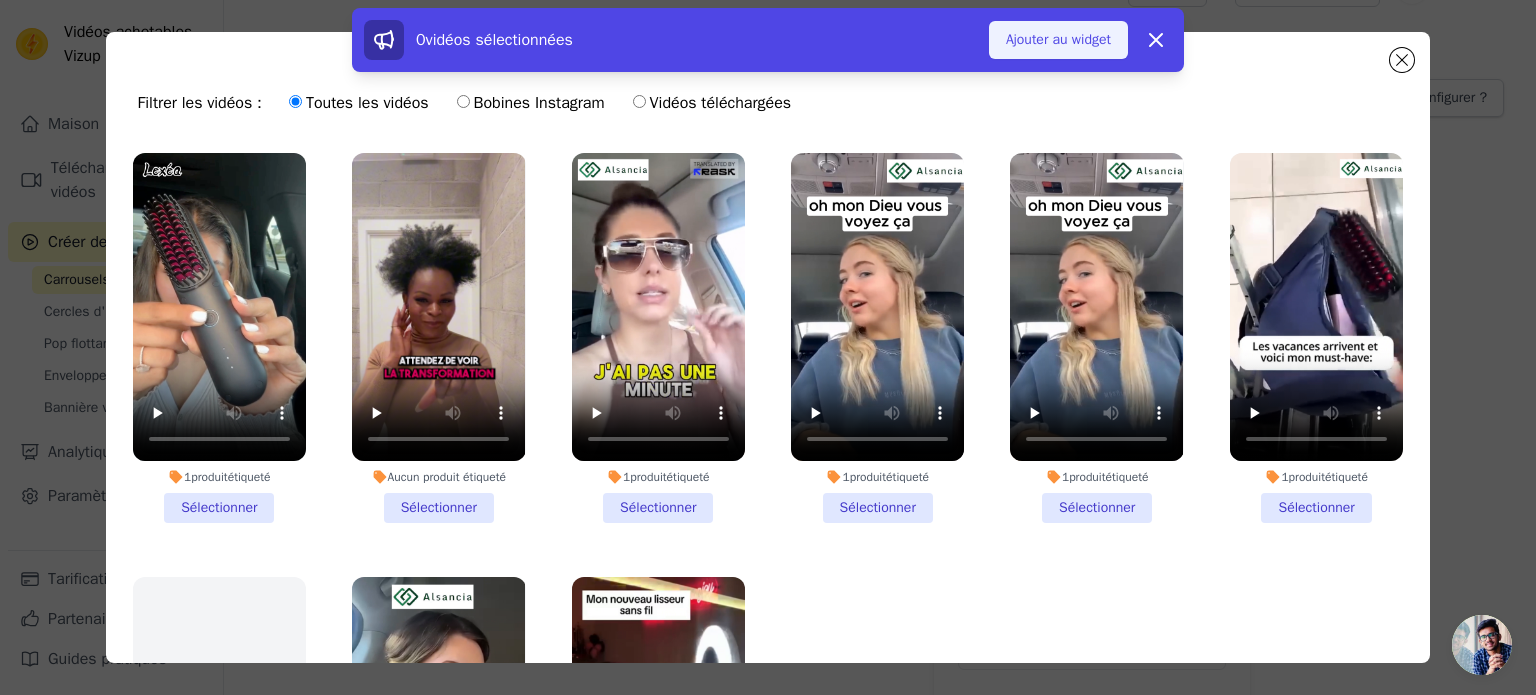 click on "Ajouter au widget" at bounding box center (1058, 39) 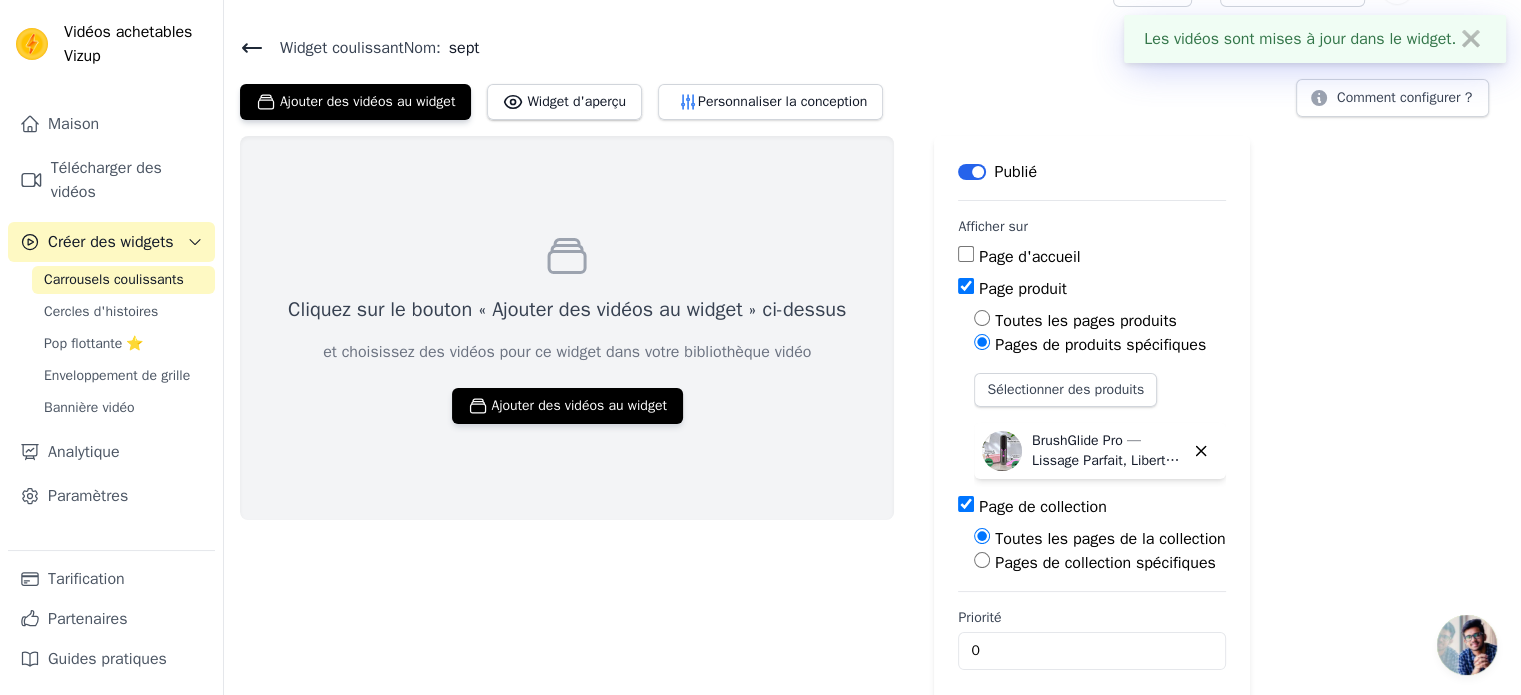 scroll, scrollTop: 57, scrollLeft: 0, axis: vertical 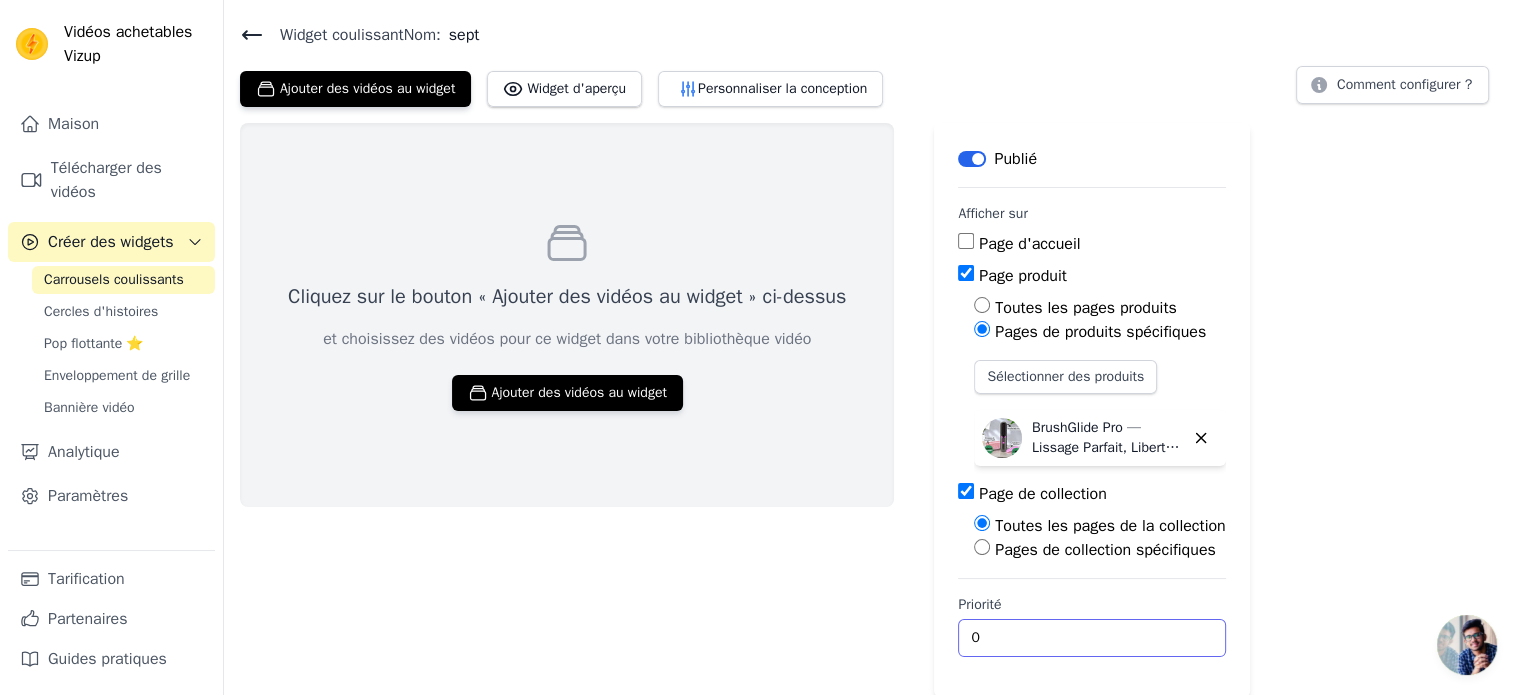 drag, startPoint x: 1017, startPoint y: 631, endPoint x: 927, endPoint y: 638, distance: 90.27181 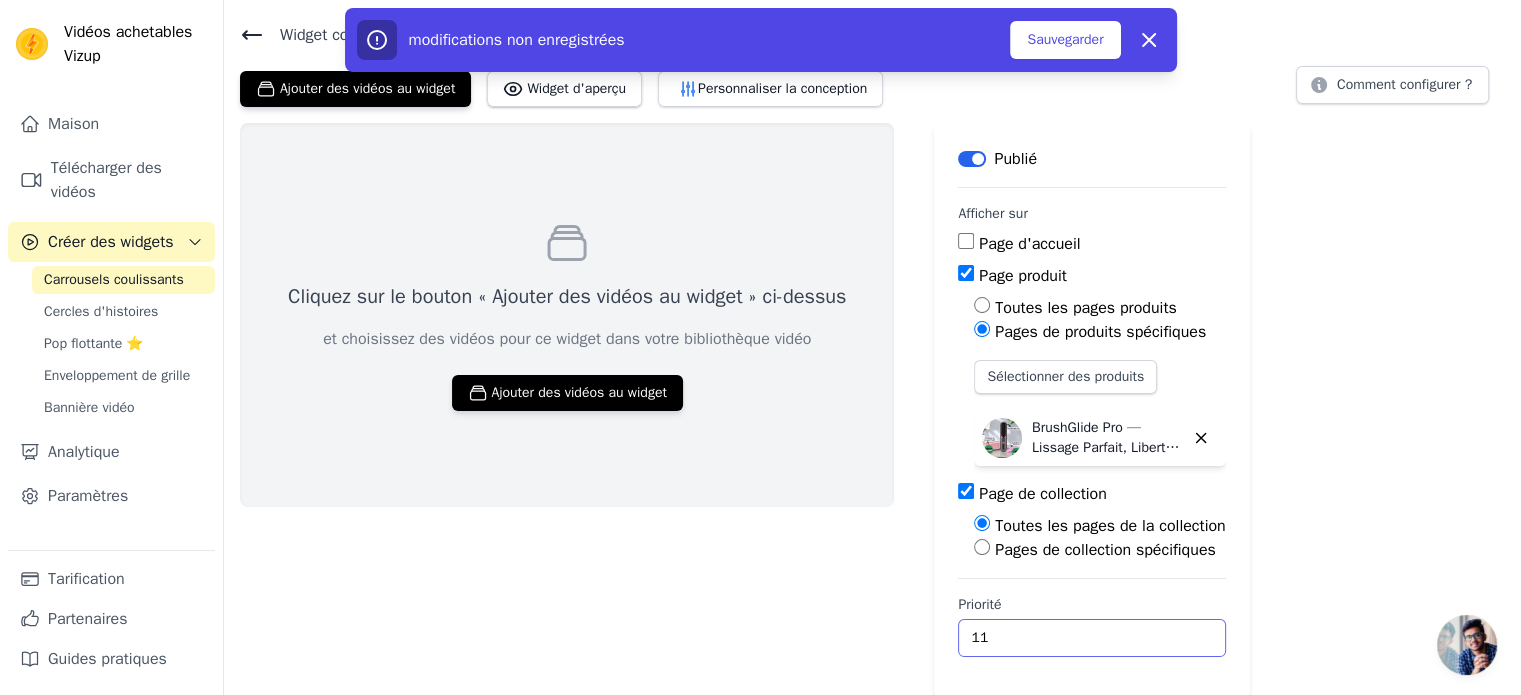 type on "11" 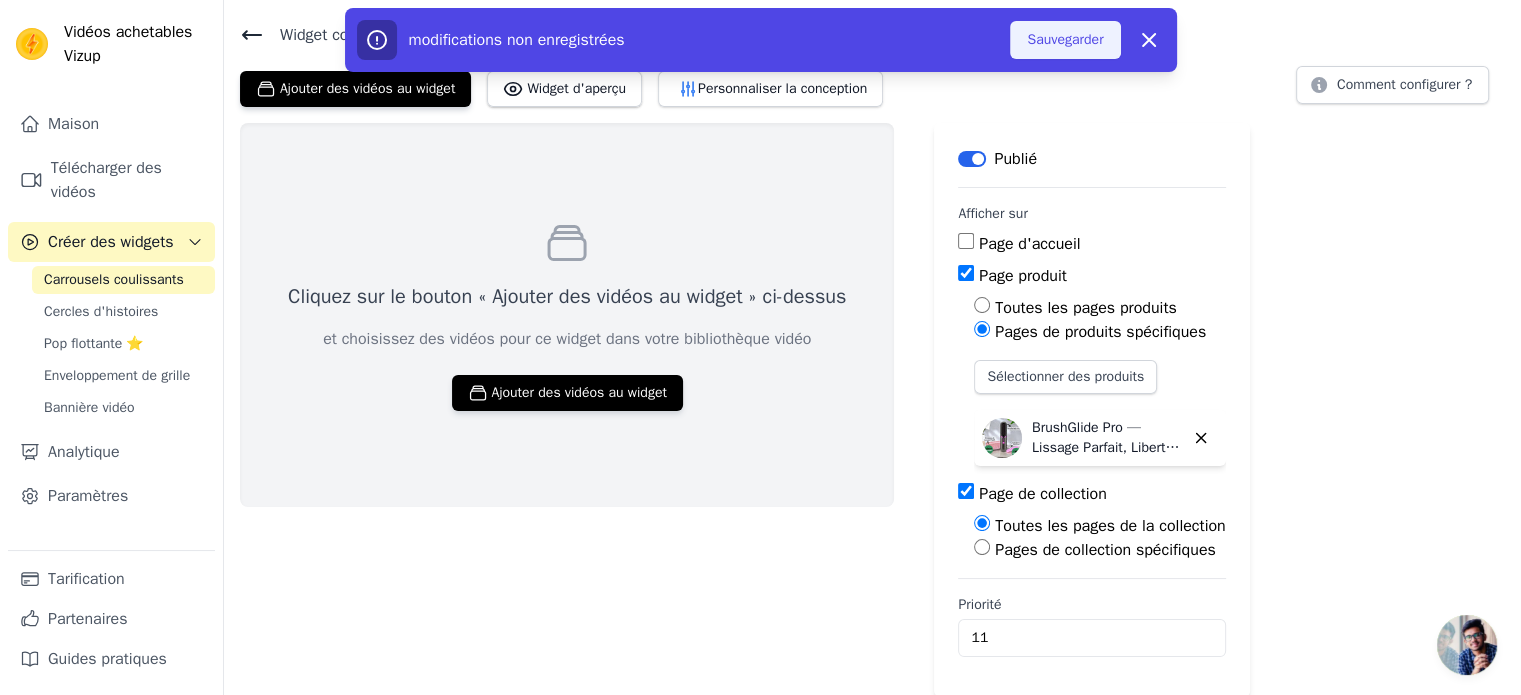 click on "Sauvegarder" at bounding box center [1065, 39] 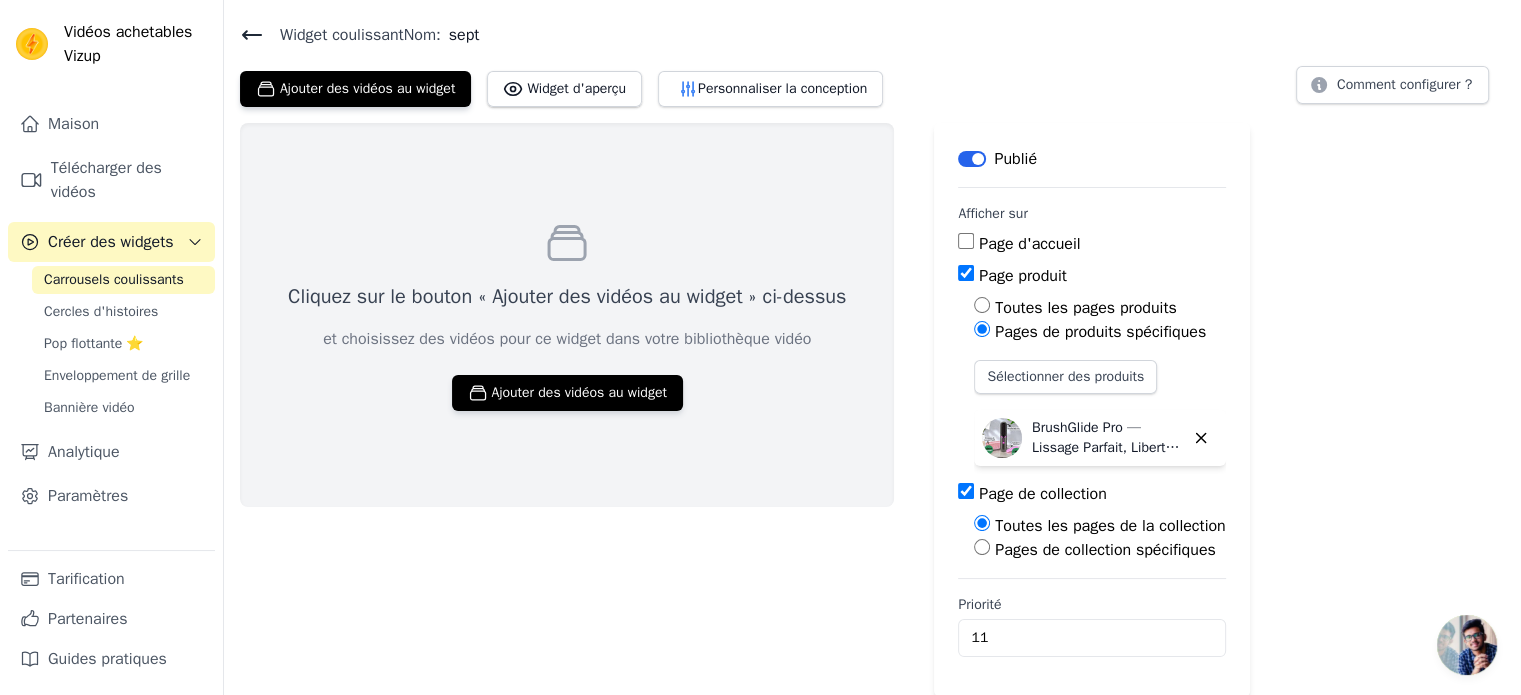 click on "Carrousels coulissants" at bounding box center (114, 279) 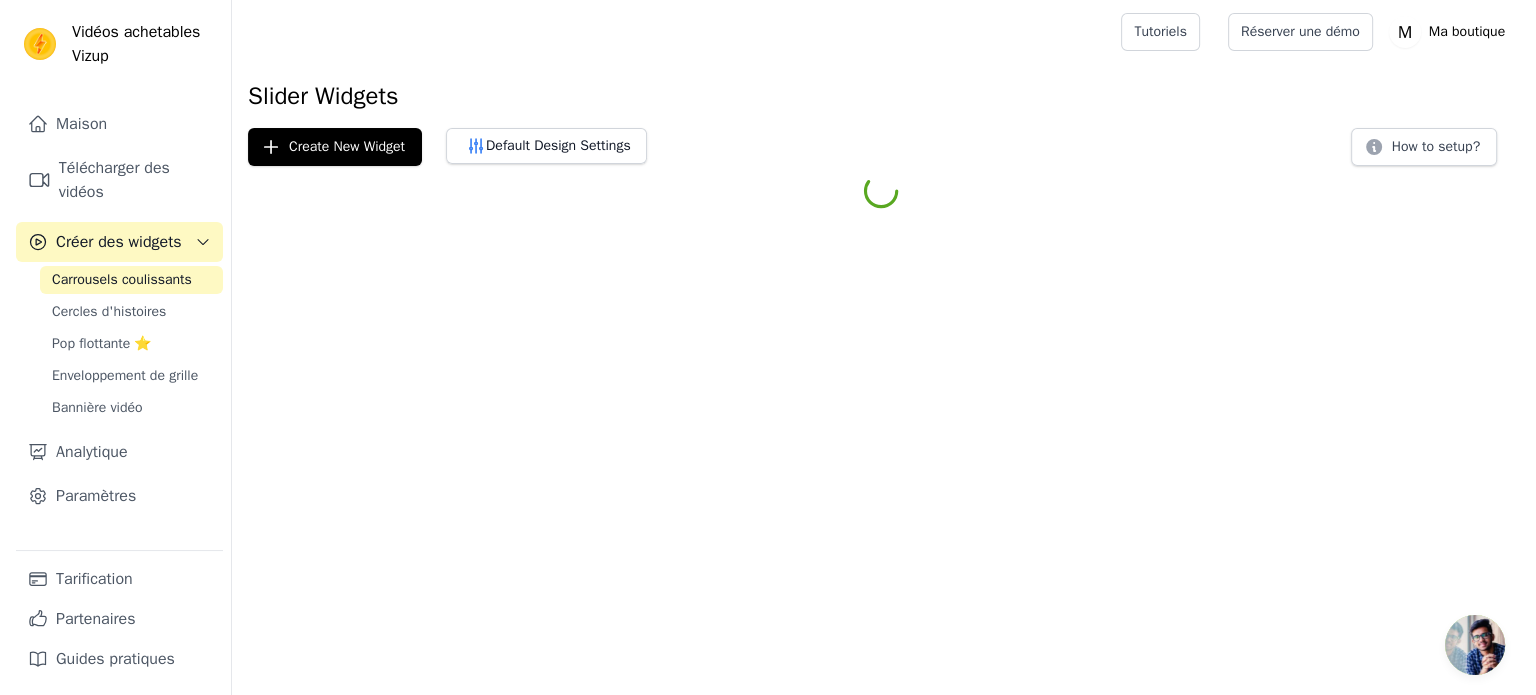 scroll, scrollTop: 0, scrollLeft: 0, axis: both 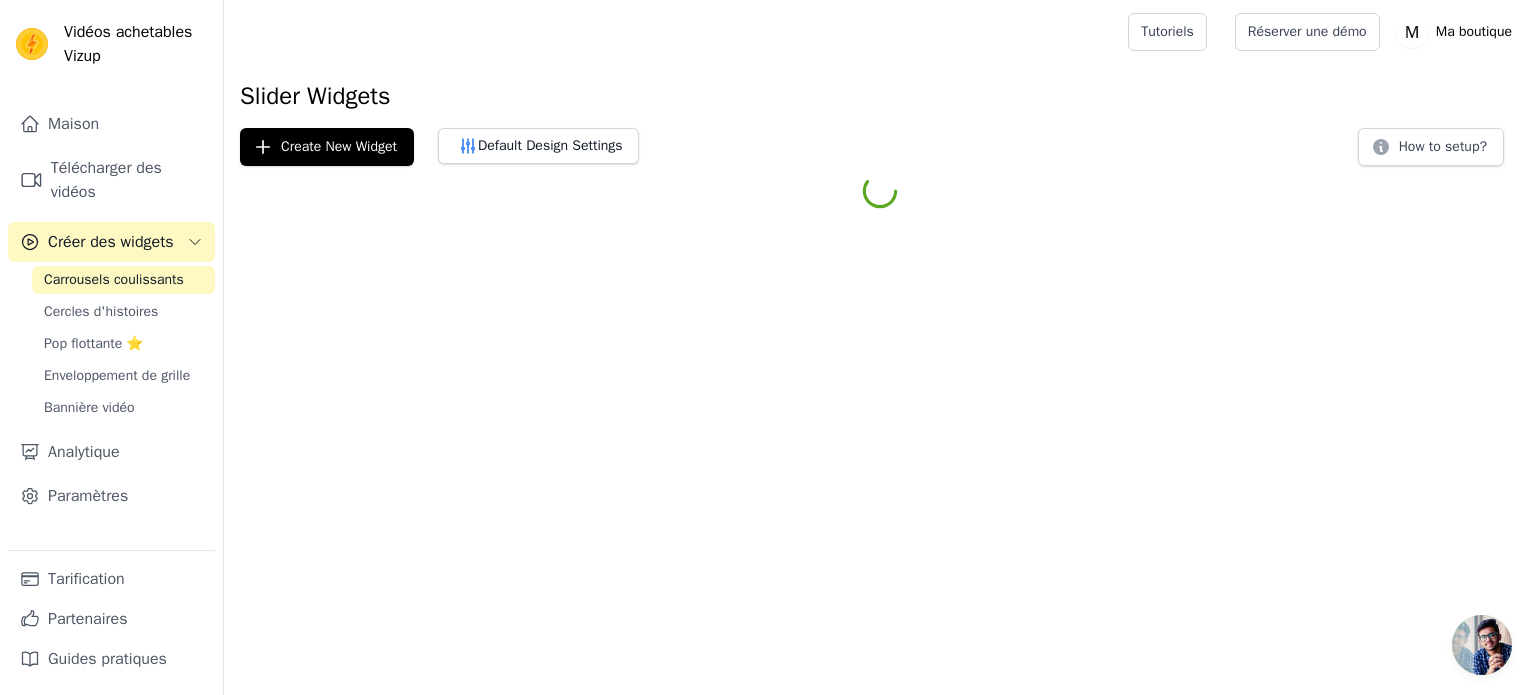 click on "Carrousels coulissants" at bounding box center [114, 279] 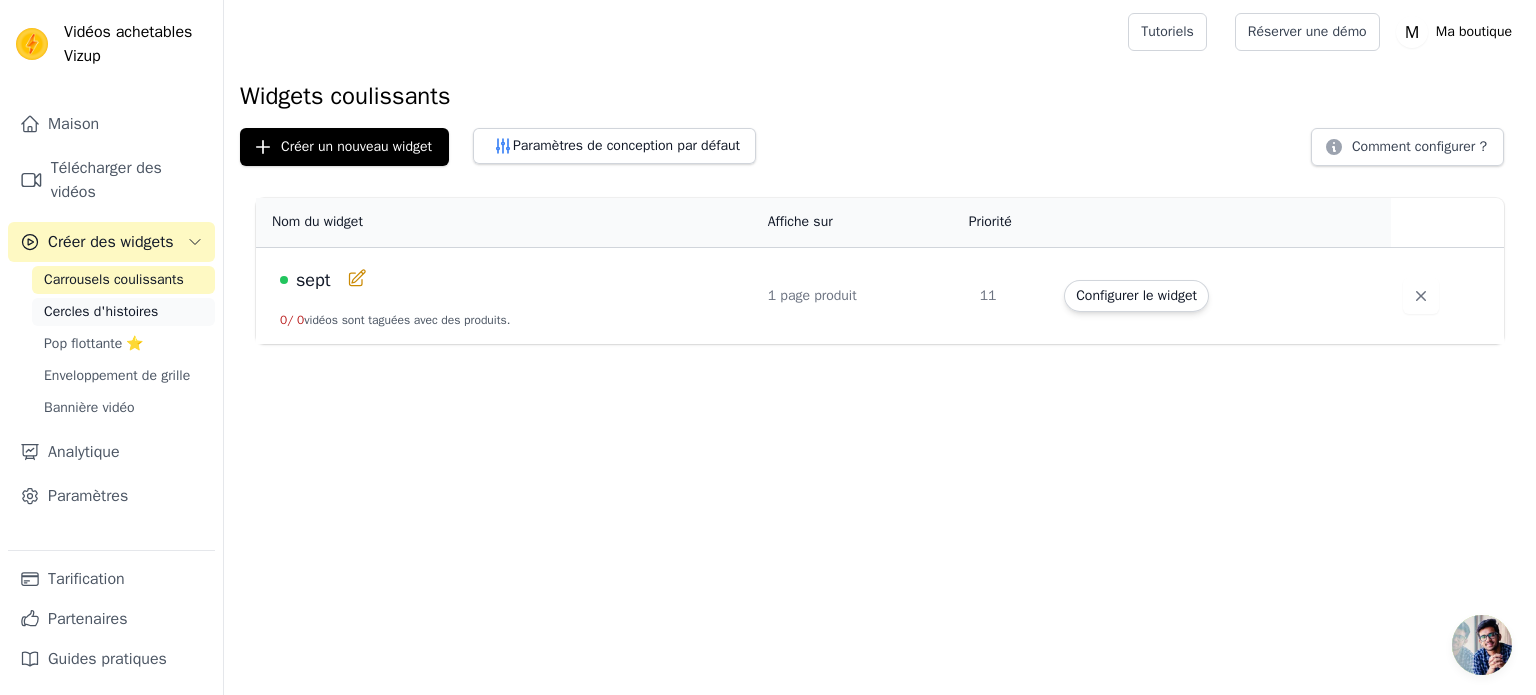 click on "Cercles d'histoires" at bounding box center (101, 311) 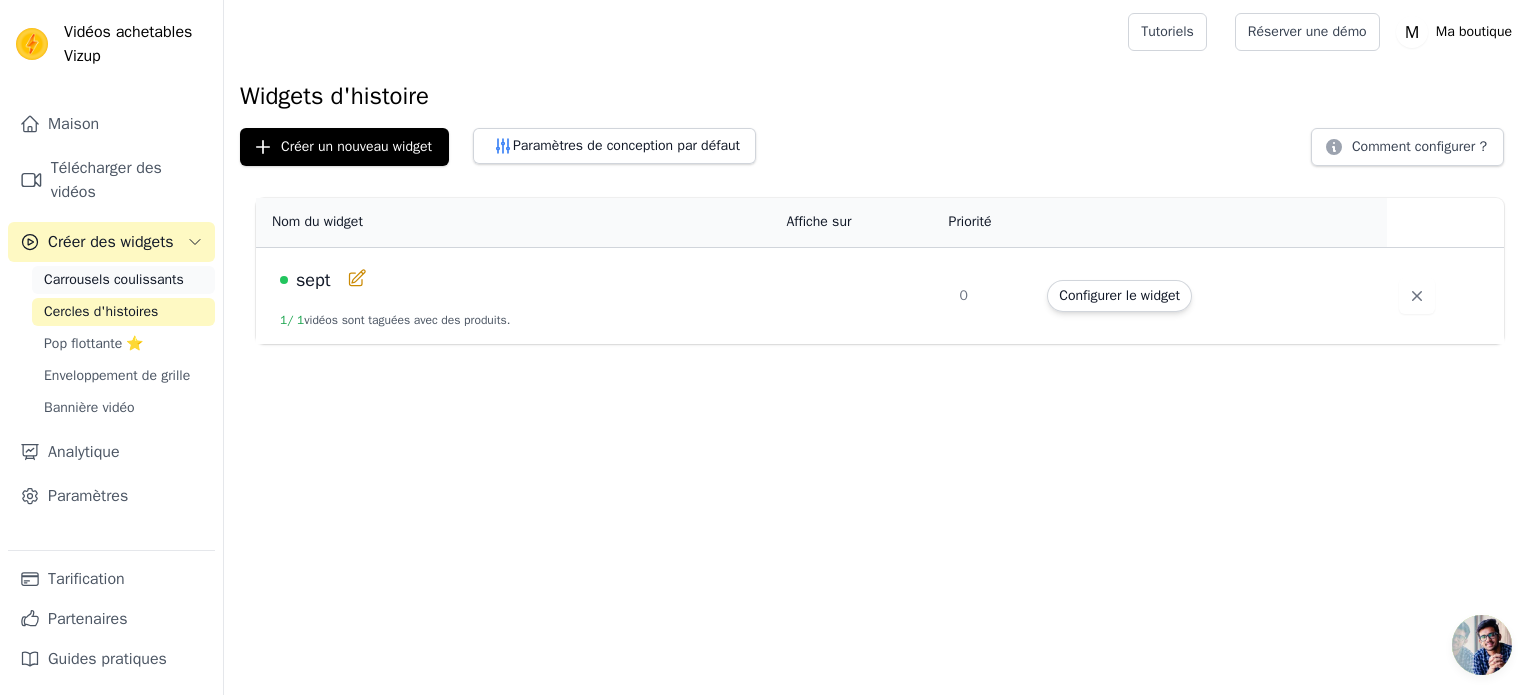 click on "Carrousels coulissants" at bounding box center [114, 279] 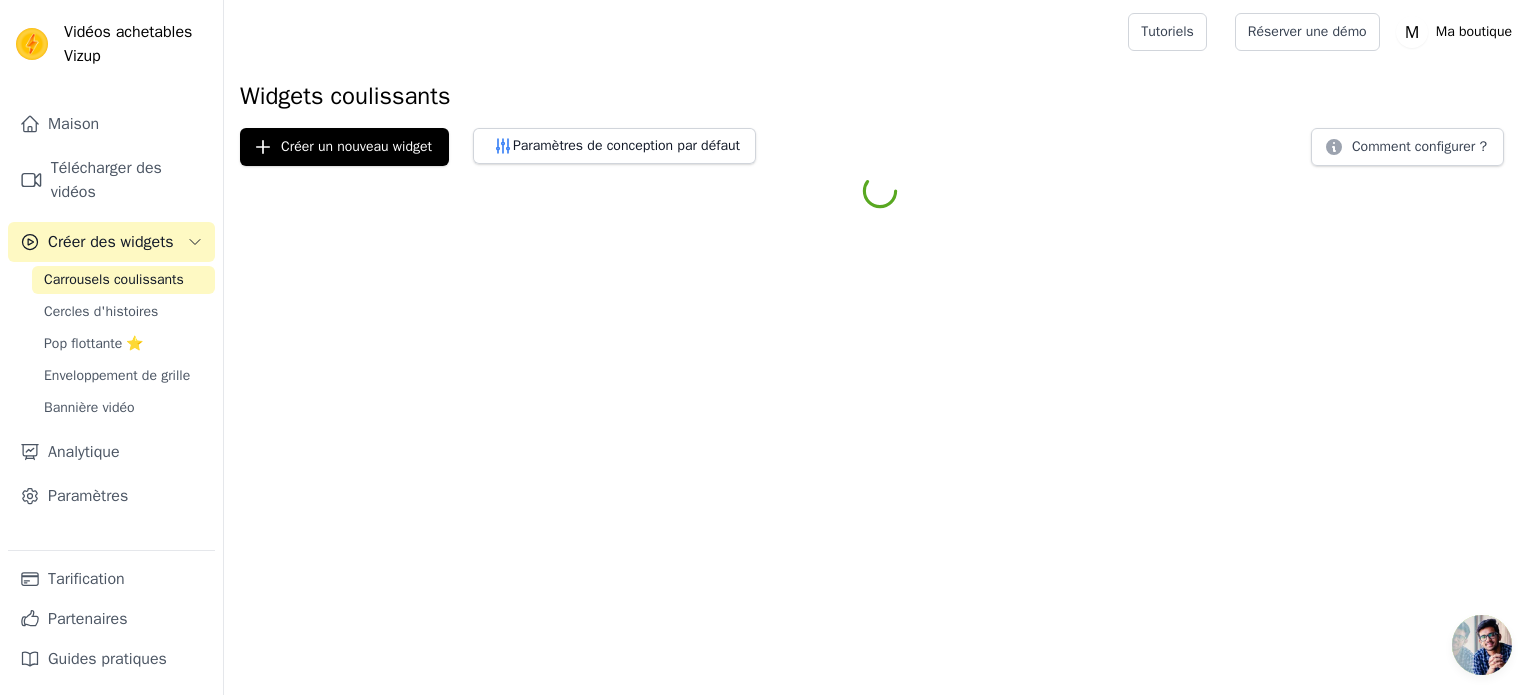 click on "Carrousels coulissants" at bounding box center (114, 279) 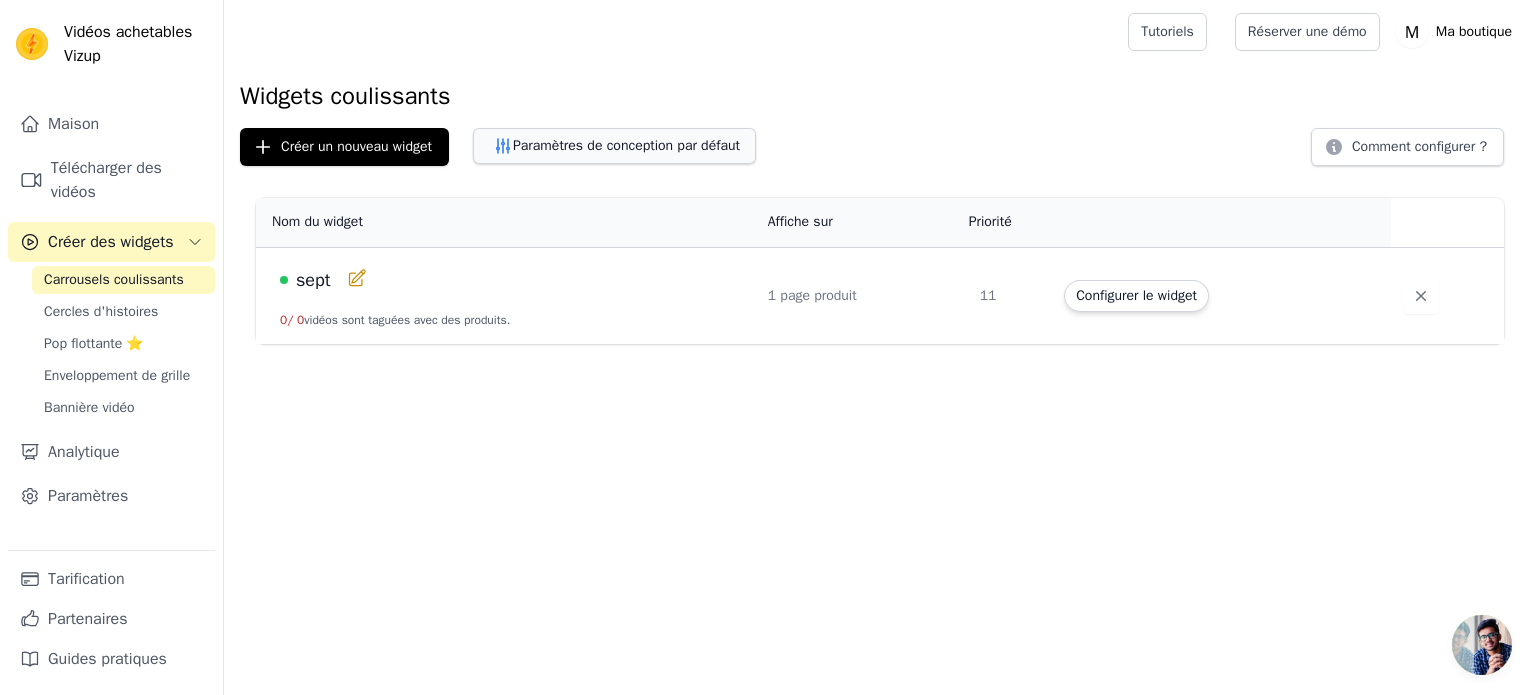 click on "Paramètres de conception par défaut" at bounding box center (626, 145) 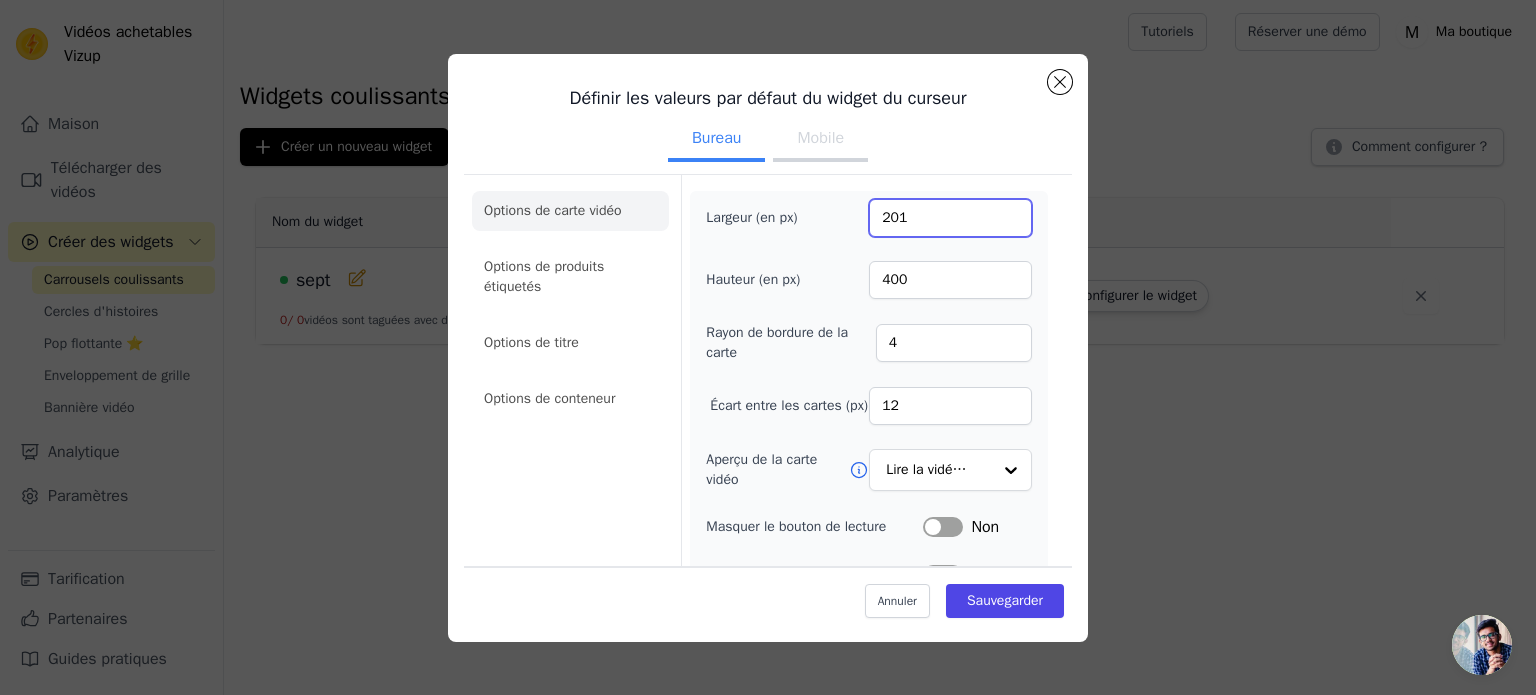 click on "201" at bounding box center (950, 218) 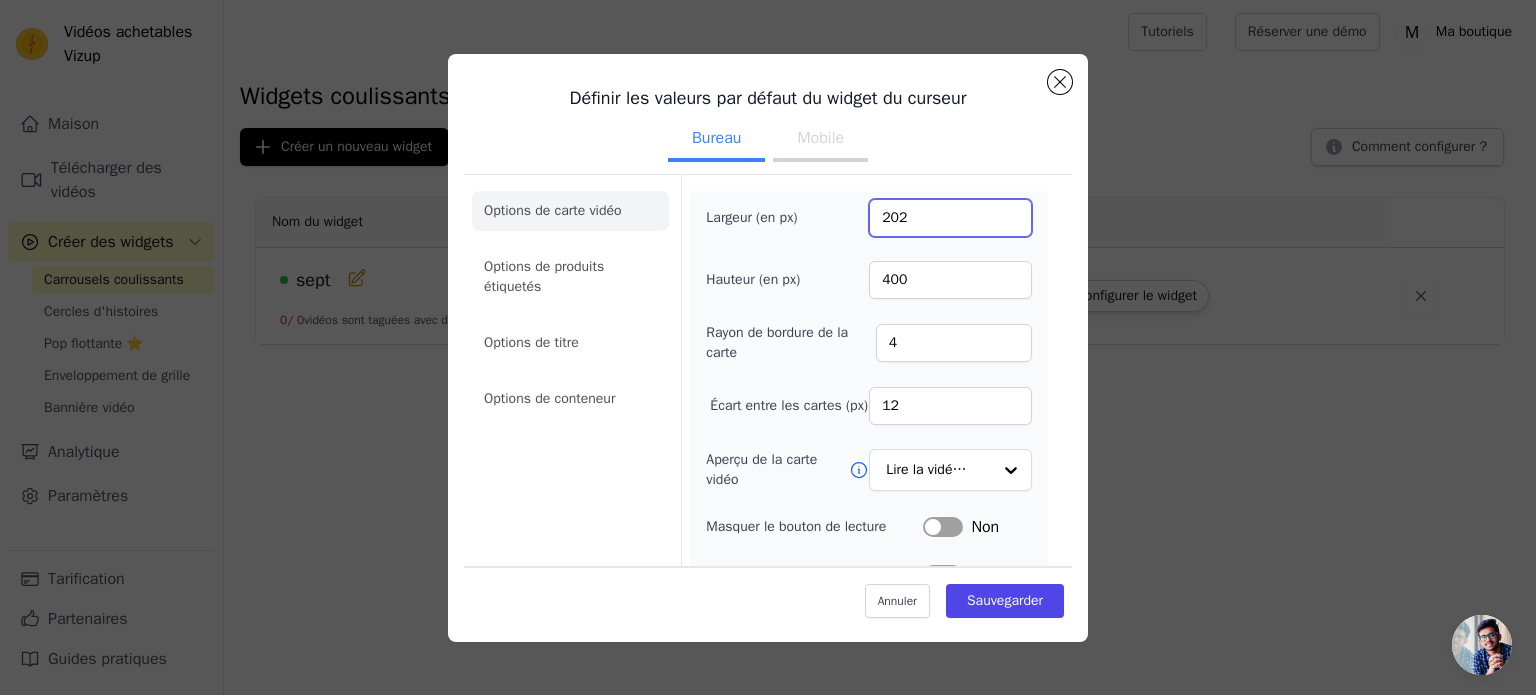 click on "202" at bounding box center (950, 218) 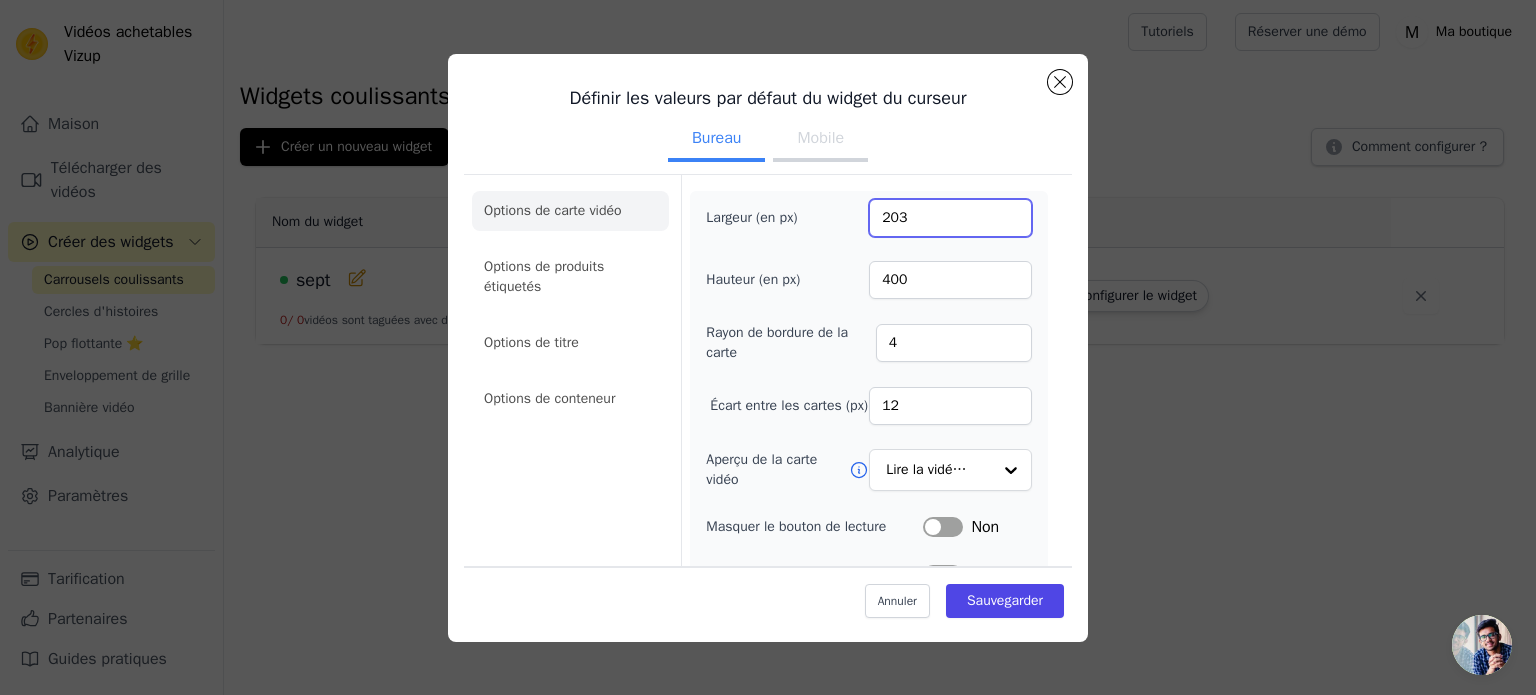click on "203" at bounding box center (950, 218) 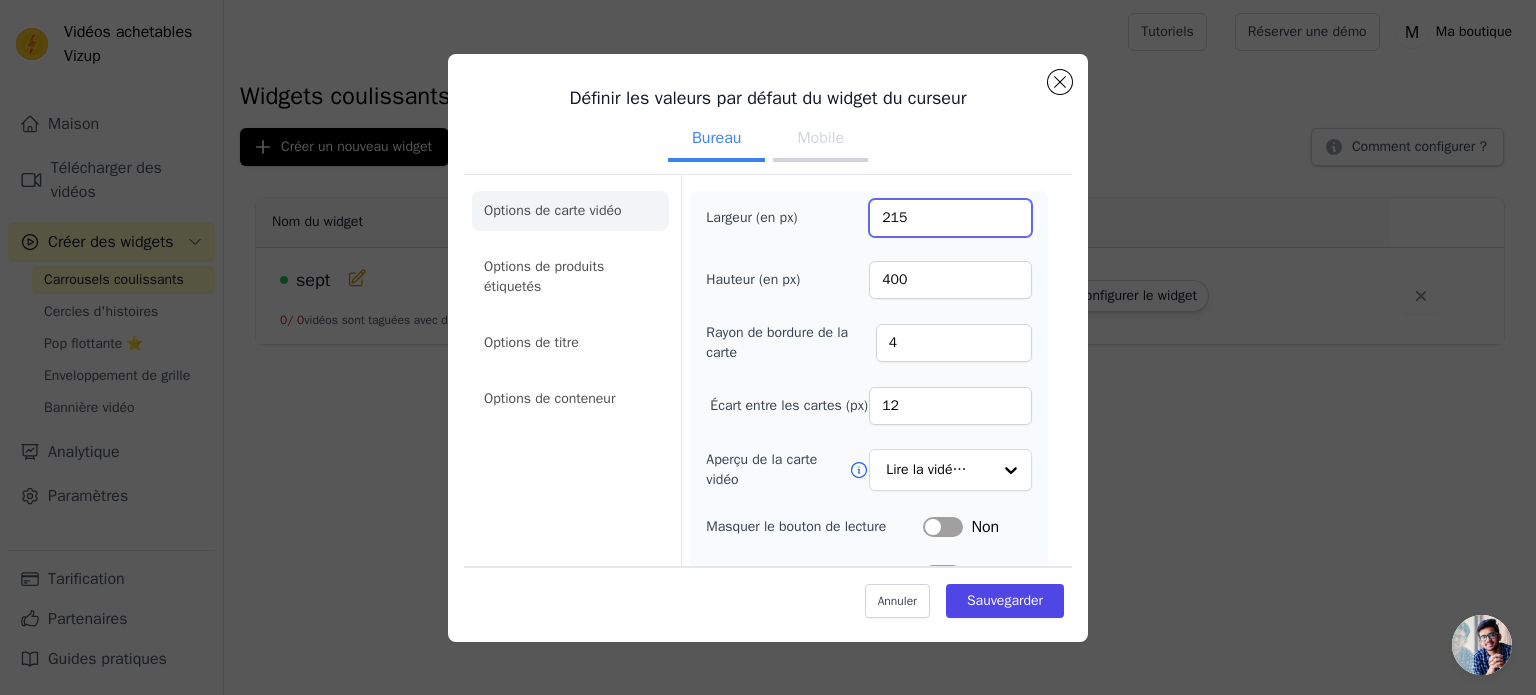 type on "215" 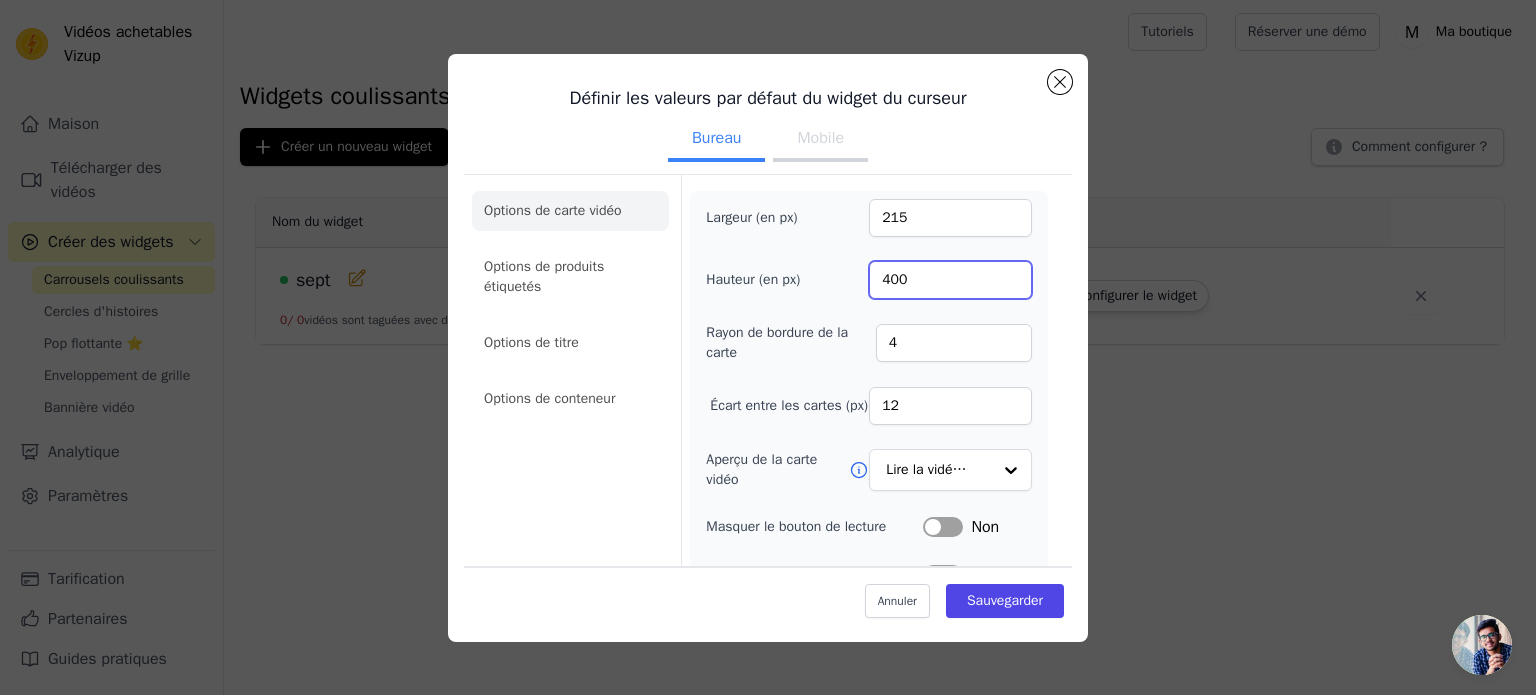 drag, startPoint x: 921, startPoint y: 288, endPoint x: 828, endPoint y: 279, distance: 93.43447 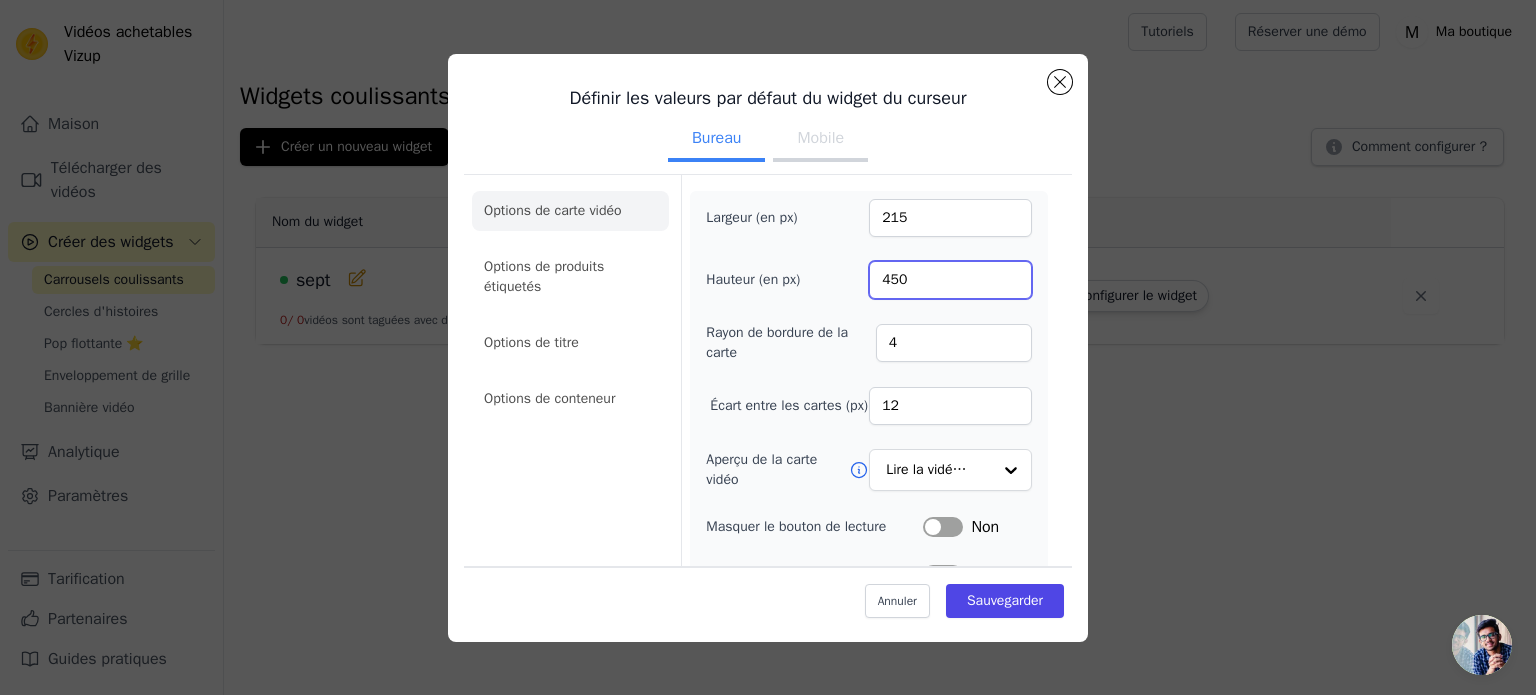 type on "450" 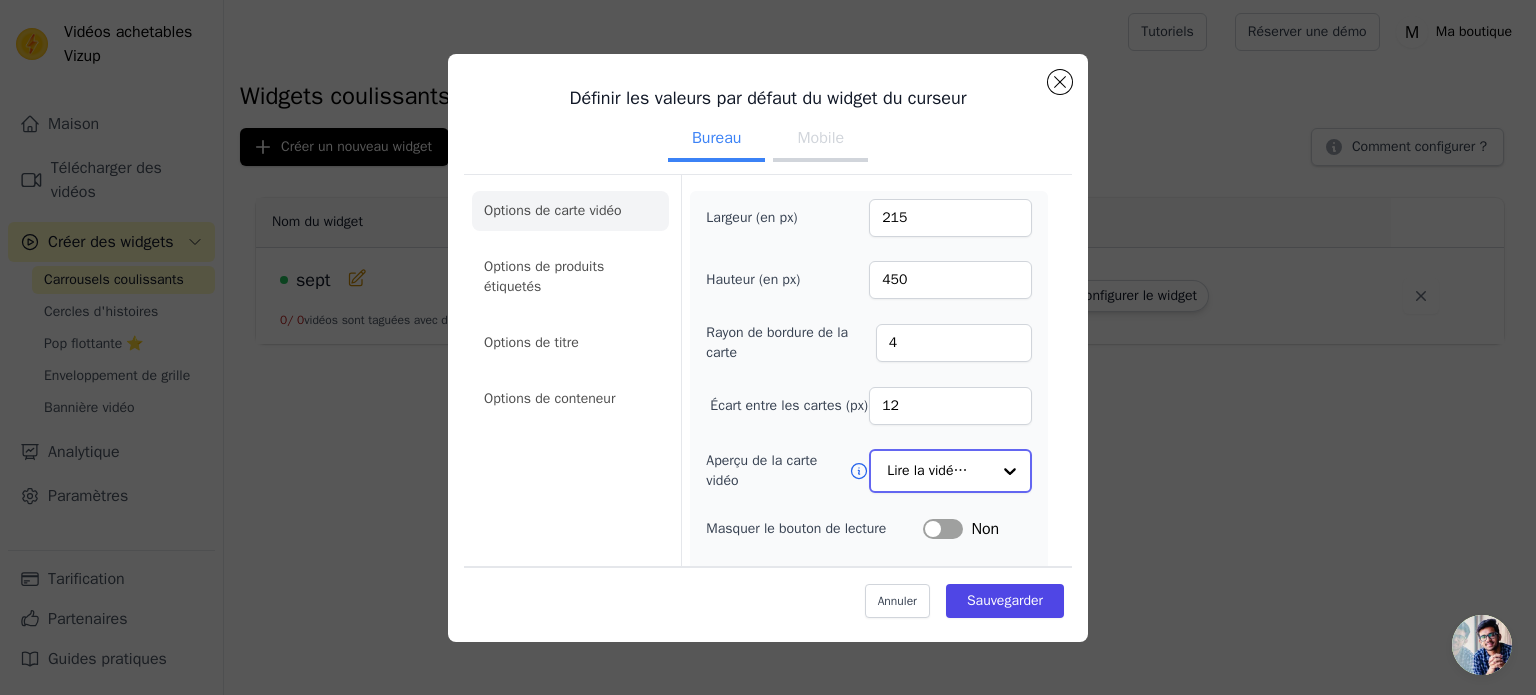 click at bounding box center [1010, 471] 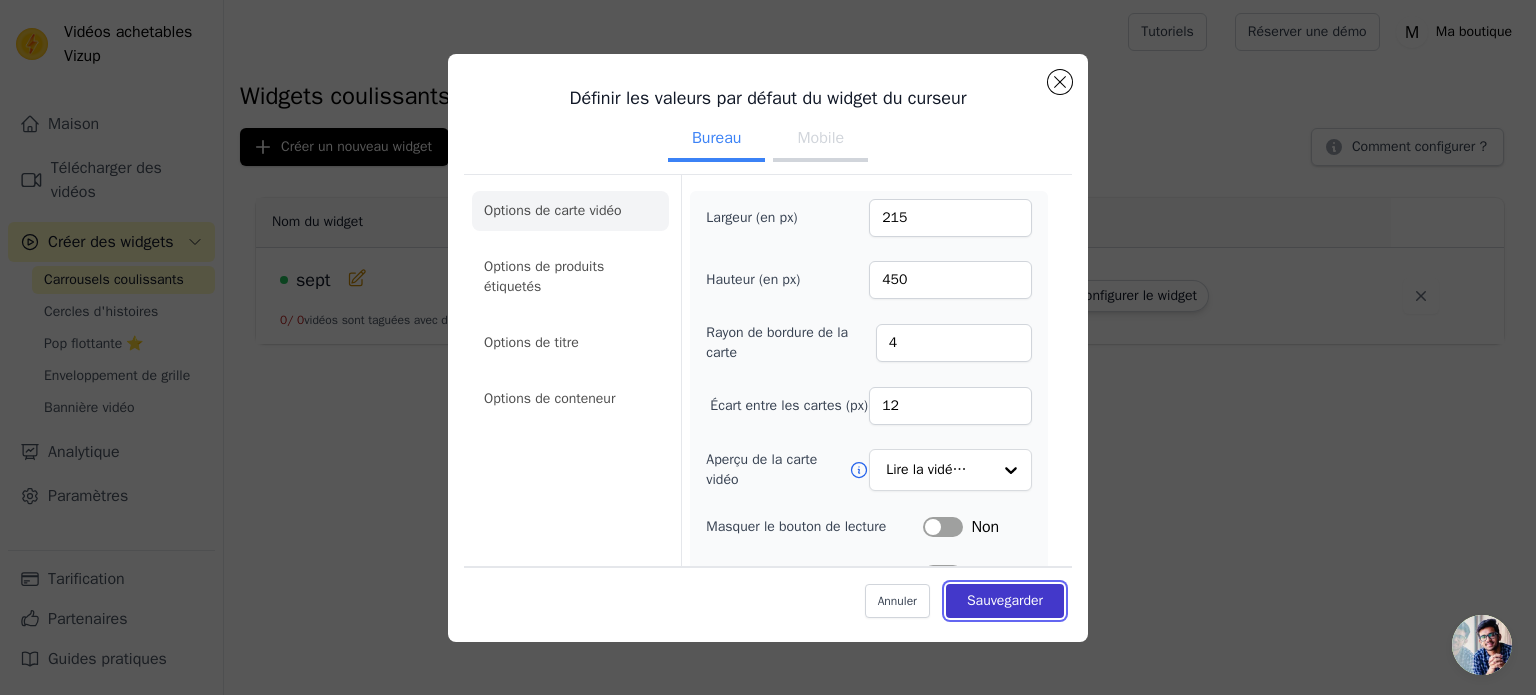 click on "Sauvegarder" at bounding box center [1005, 600] 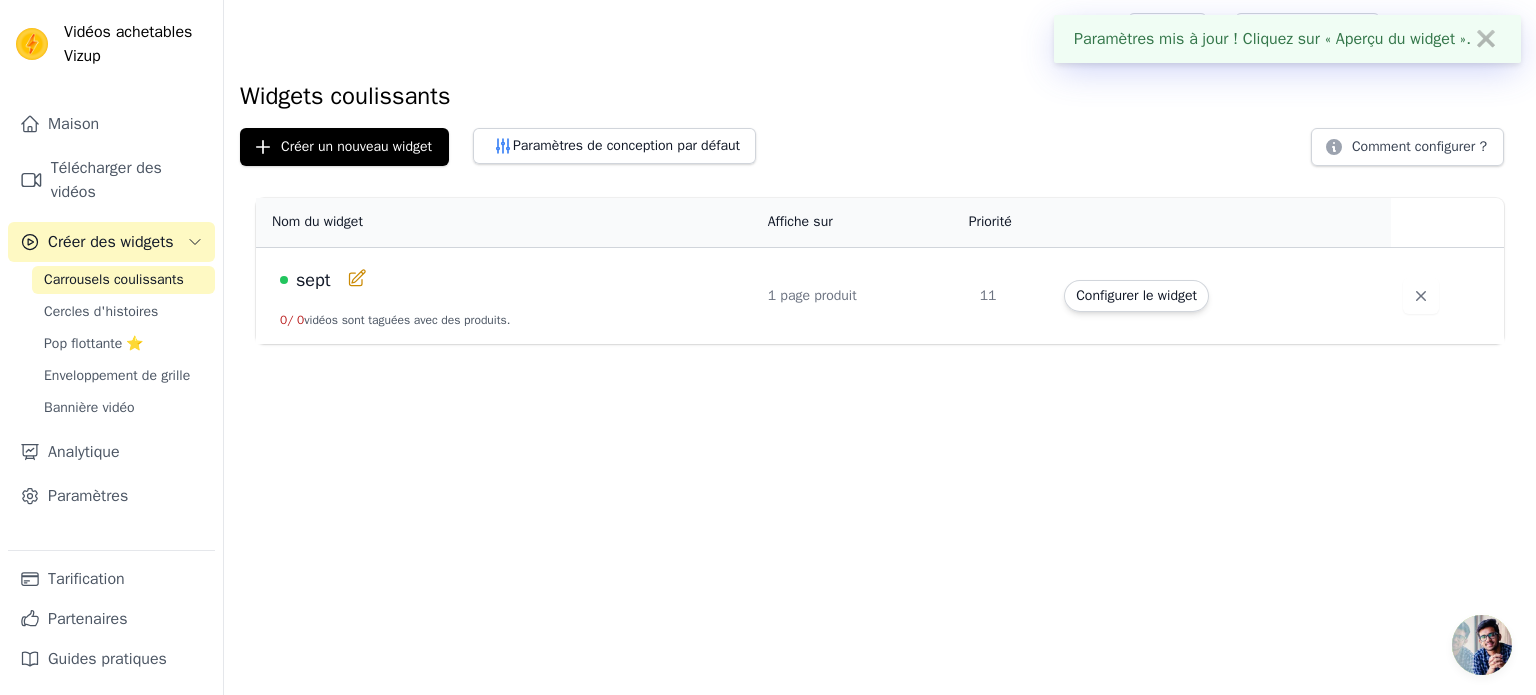 click on "Paramètres mis à jour ! Cliquez sur « Aperçu du widget ». ✖
Texte d'origine Évaluez cette traduction Votre avis nous aidera à améliorer Google Traduction     Vidéos achetables Vizup
Maison
Télécharger des vidéos       Créer des widgets     Carrousels coulissants   Cercles d'histoires   Pop flottante ⭐" at bounding box center [768, 172] 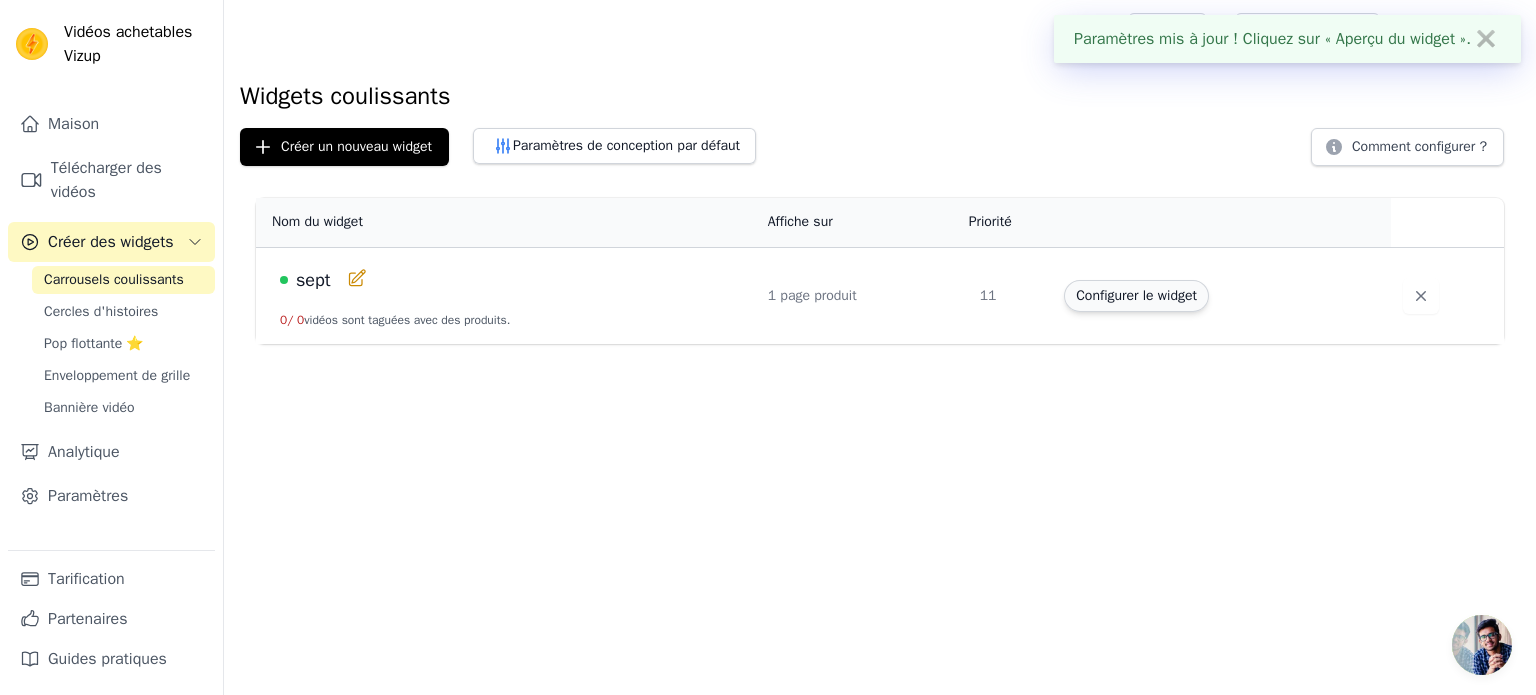 click on "Configurer le widget" at bounding box center [1136, 296] 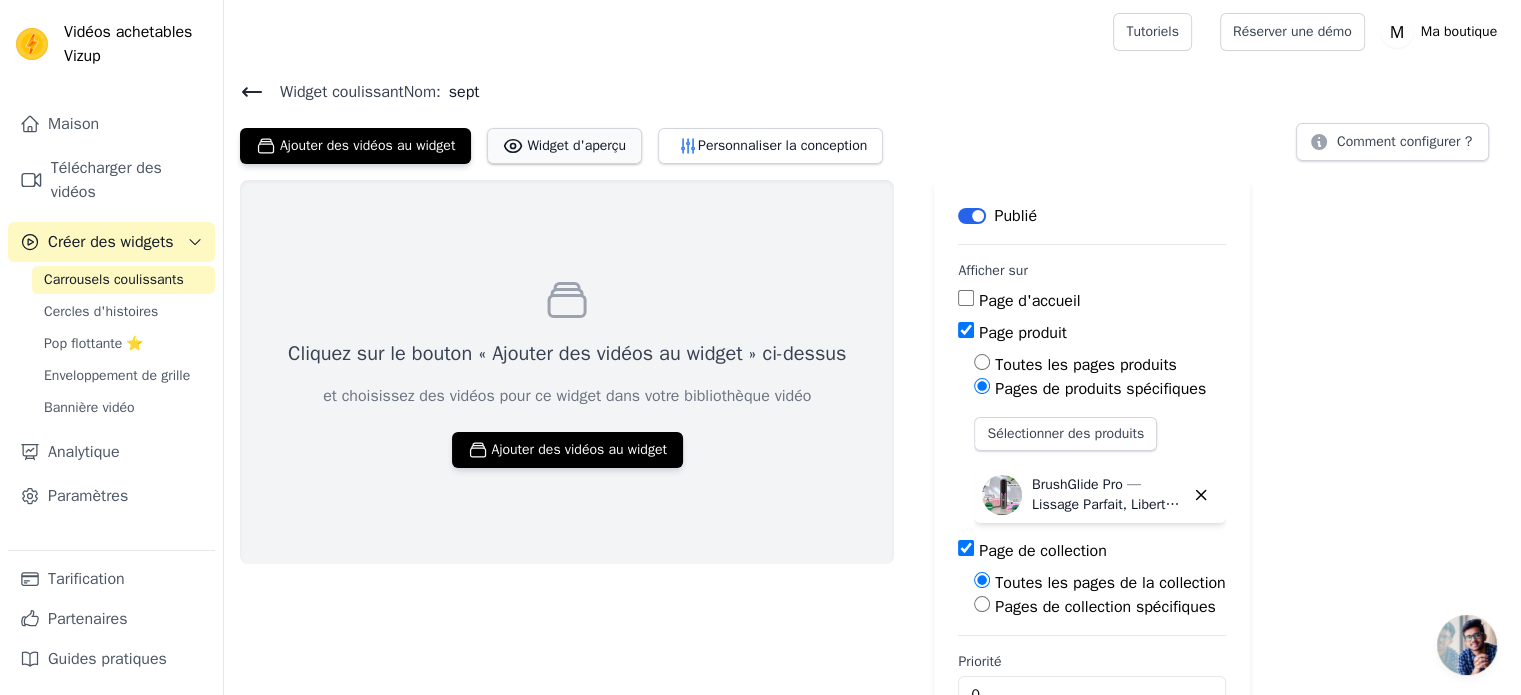 click on "Widget d'aperçu" at bounding box center (576, 145) 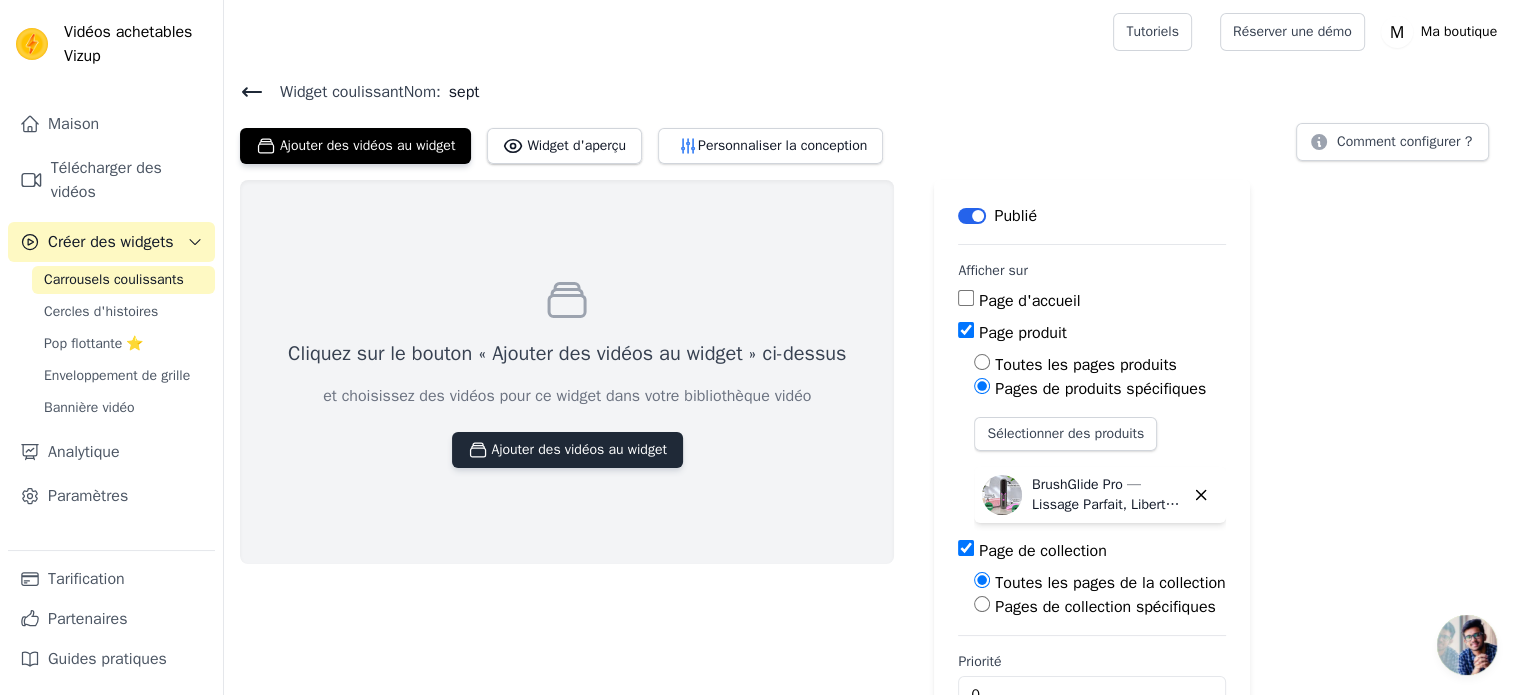 click on "Ajouter des vidéos au widget" at bounding box center [579, 449] 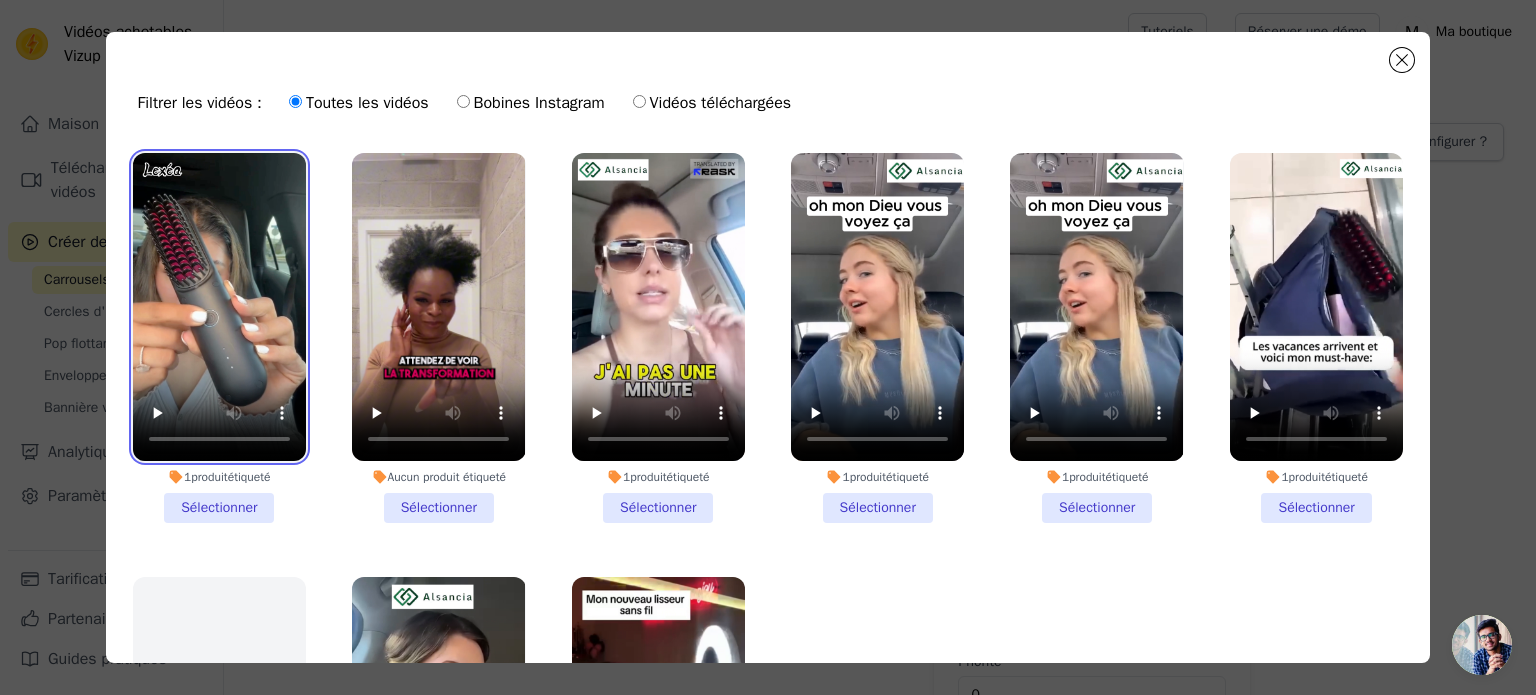 click at bounding box center [219, 307] 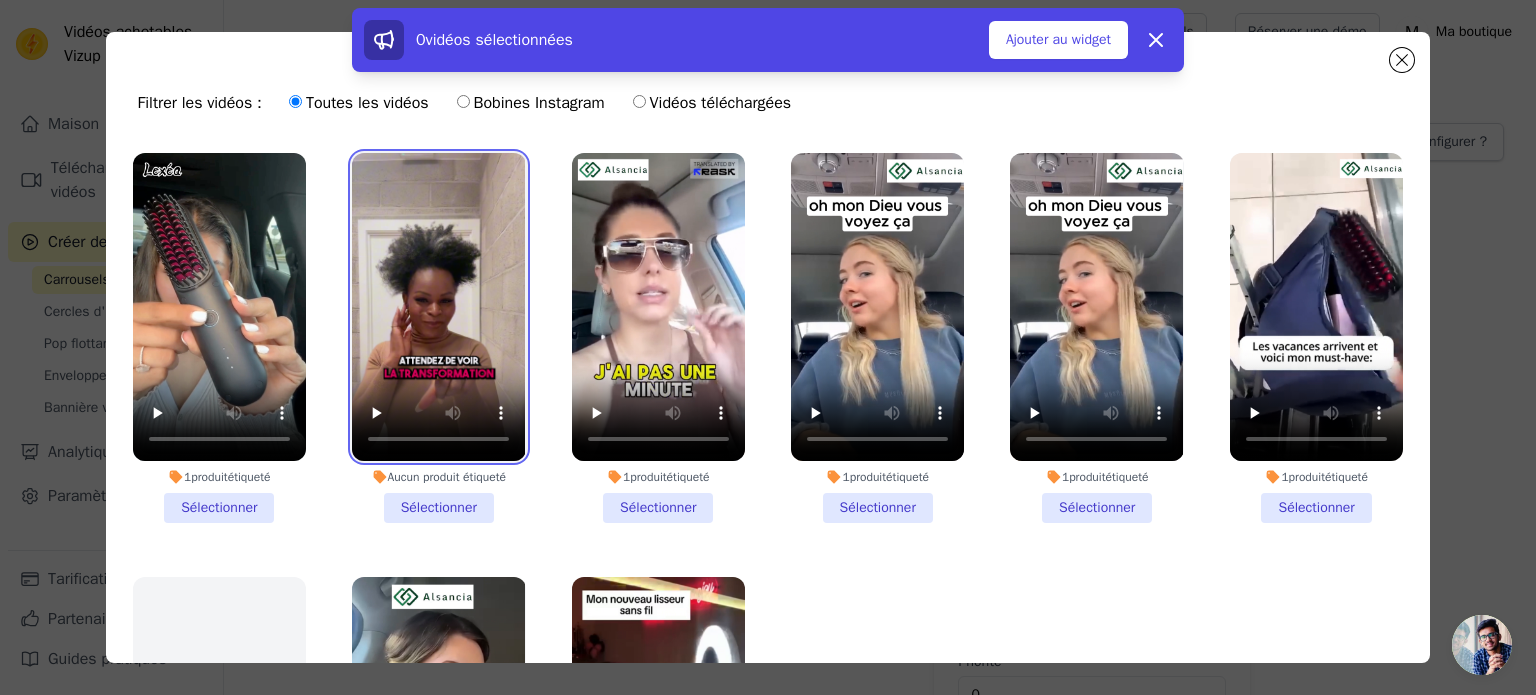click at bounding box center [438, 307] 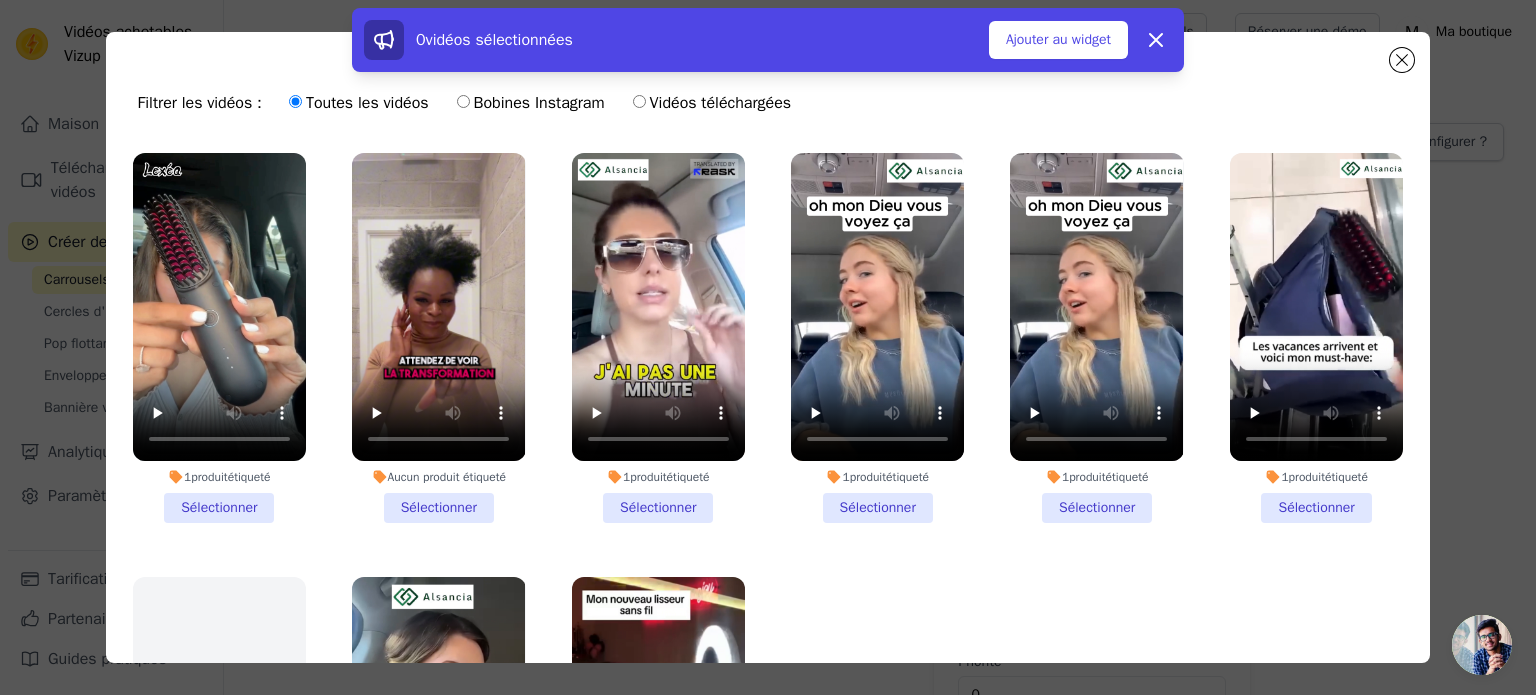 click on "1  produit  étiqueté     Sélectionner" at bounding box center (219, 338) 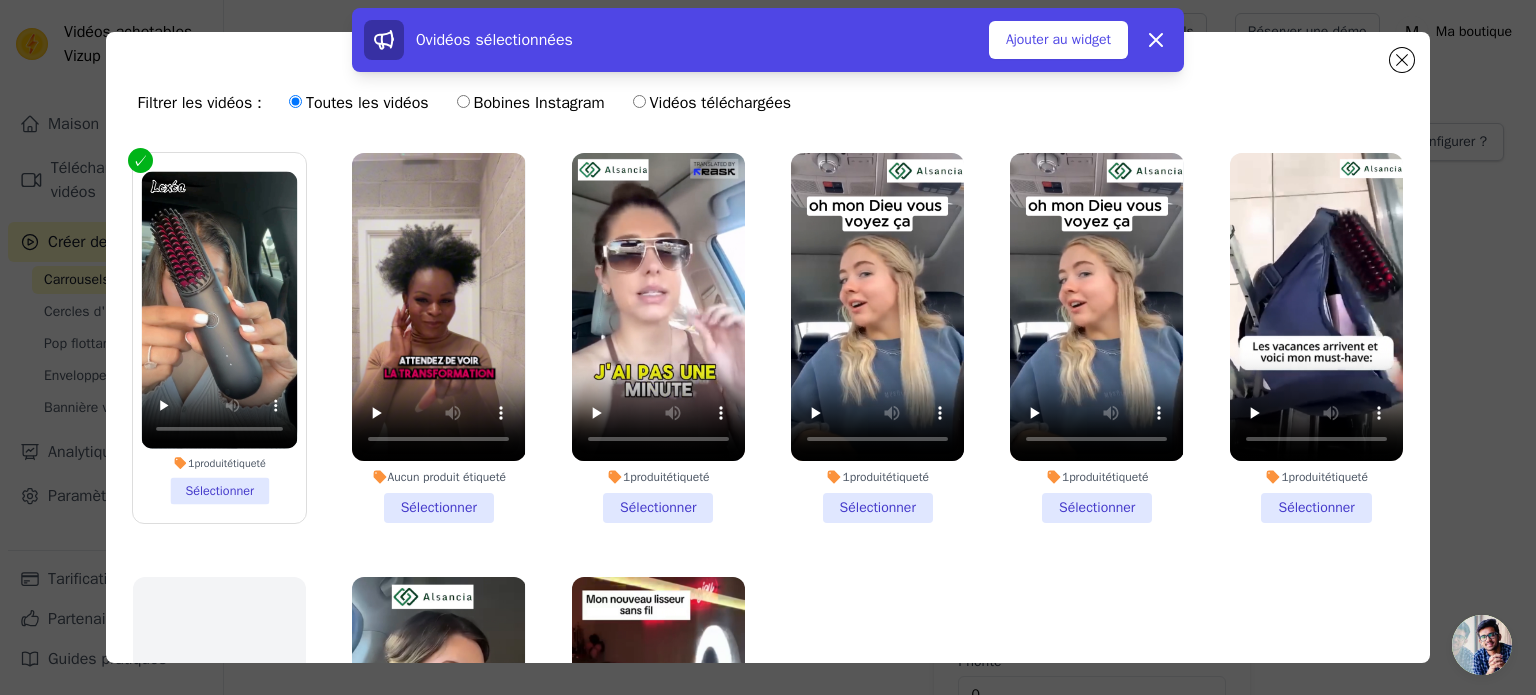 click on "Aucun produit étiqueté     Sélectionner" at bounding box center (438, 338) 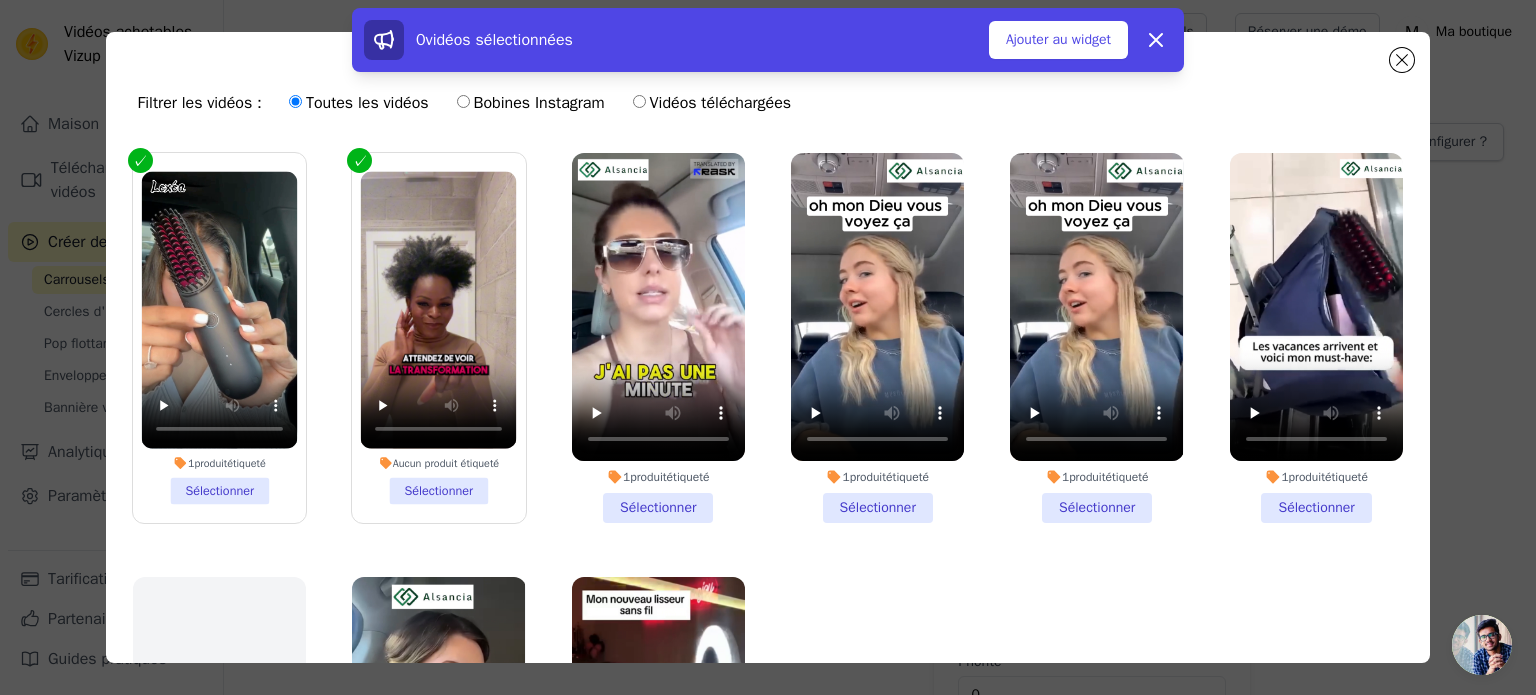 click on "1  produit  étiqueté     Sélectionner" at bounding box center [658, 338] 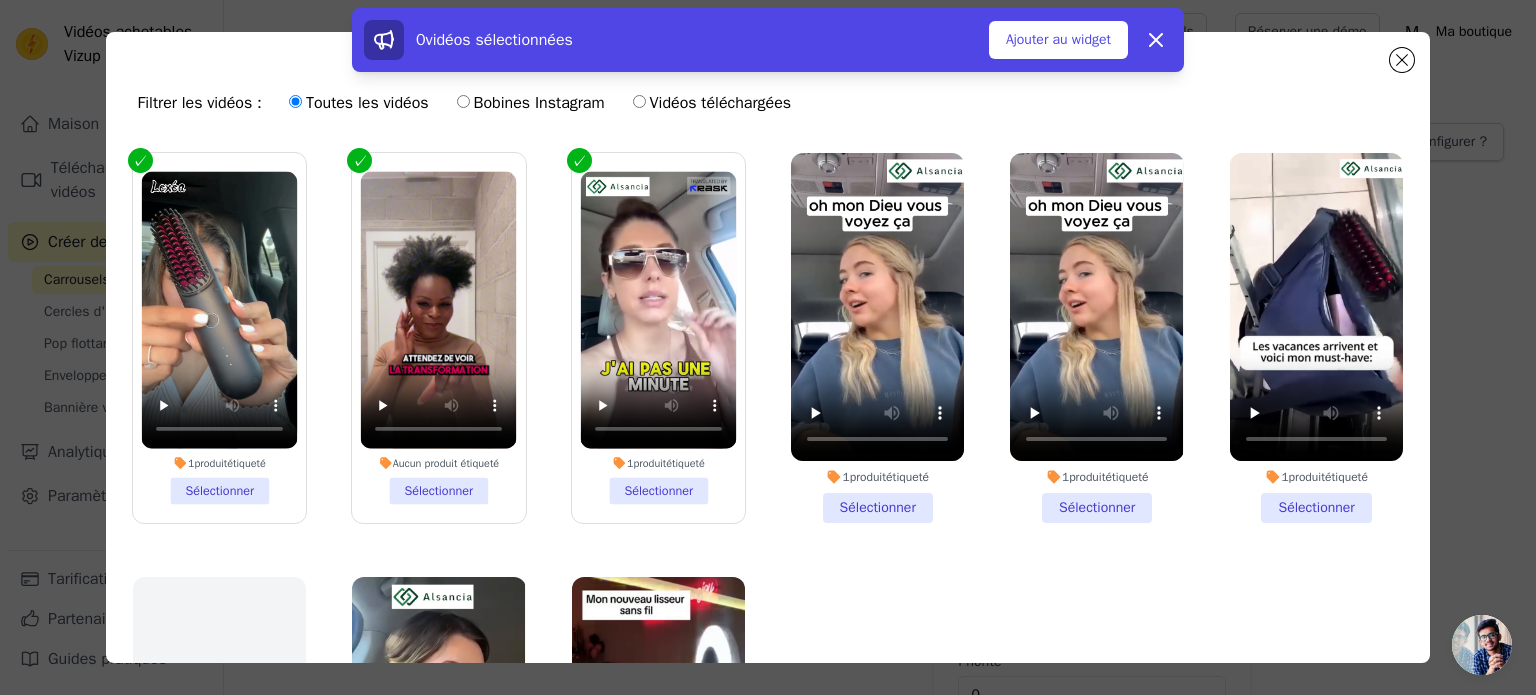 click on "1  produit  étiqueté     Sélectionner" at bounding box center (877, 338) 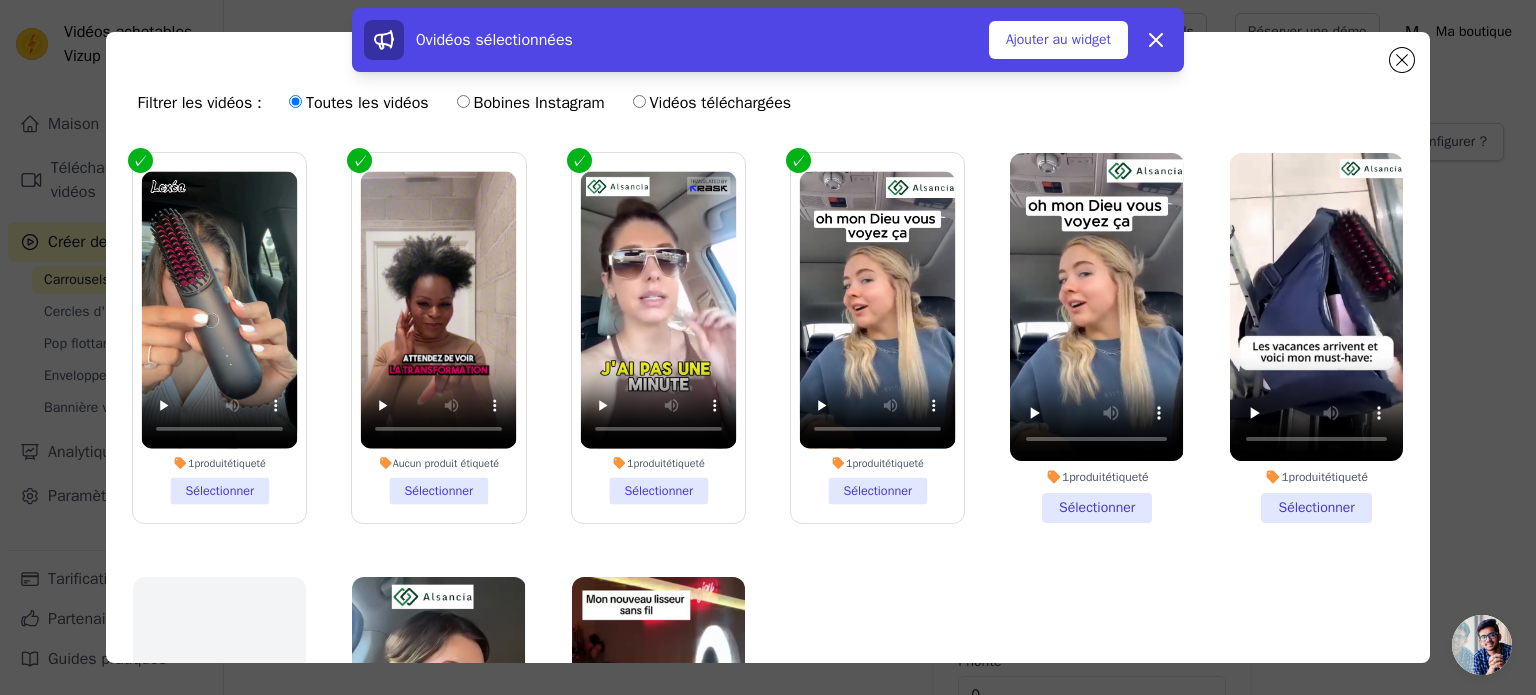 click on "1  produit  étiqueté     Sélectionner" at bounding box center [1096, 338] 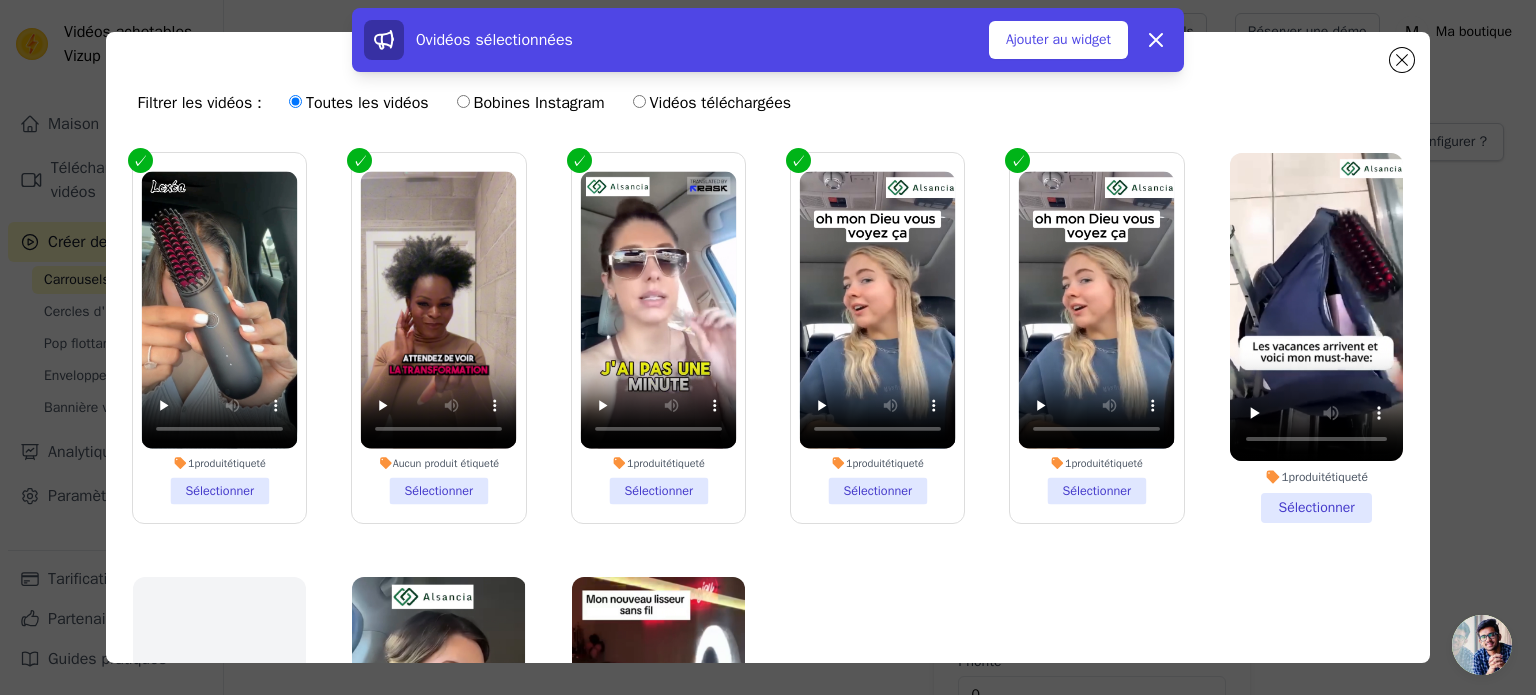 click on "1  produit  étiqueté     Sélectionner" at bounding box center [1316, 338] 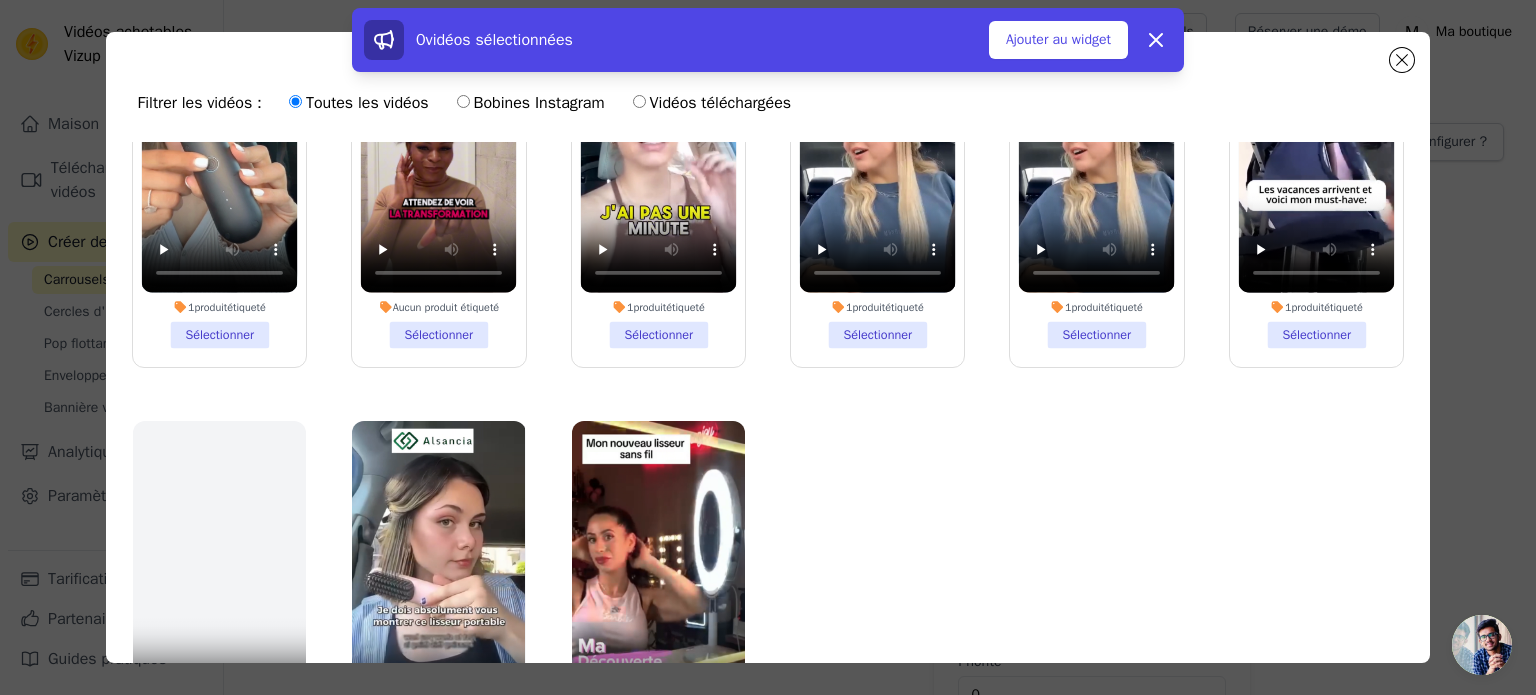 scroll, scrollTop: 212, scrollLeft: 0, axis: vertical 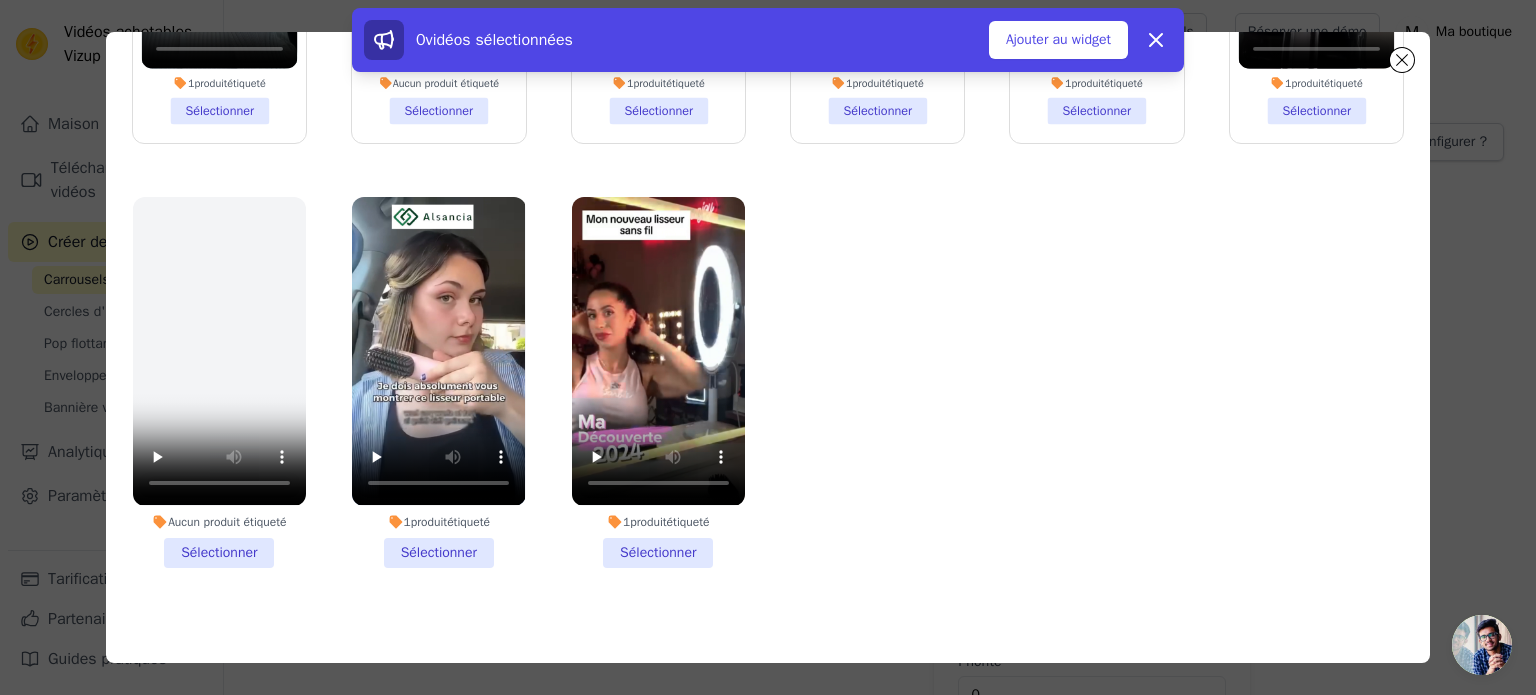 click on "1  produit  étiqueté     Sélectionner" at bounding box center (438, 382) 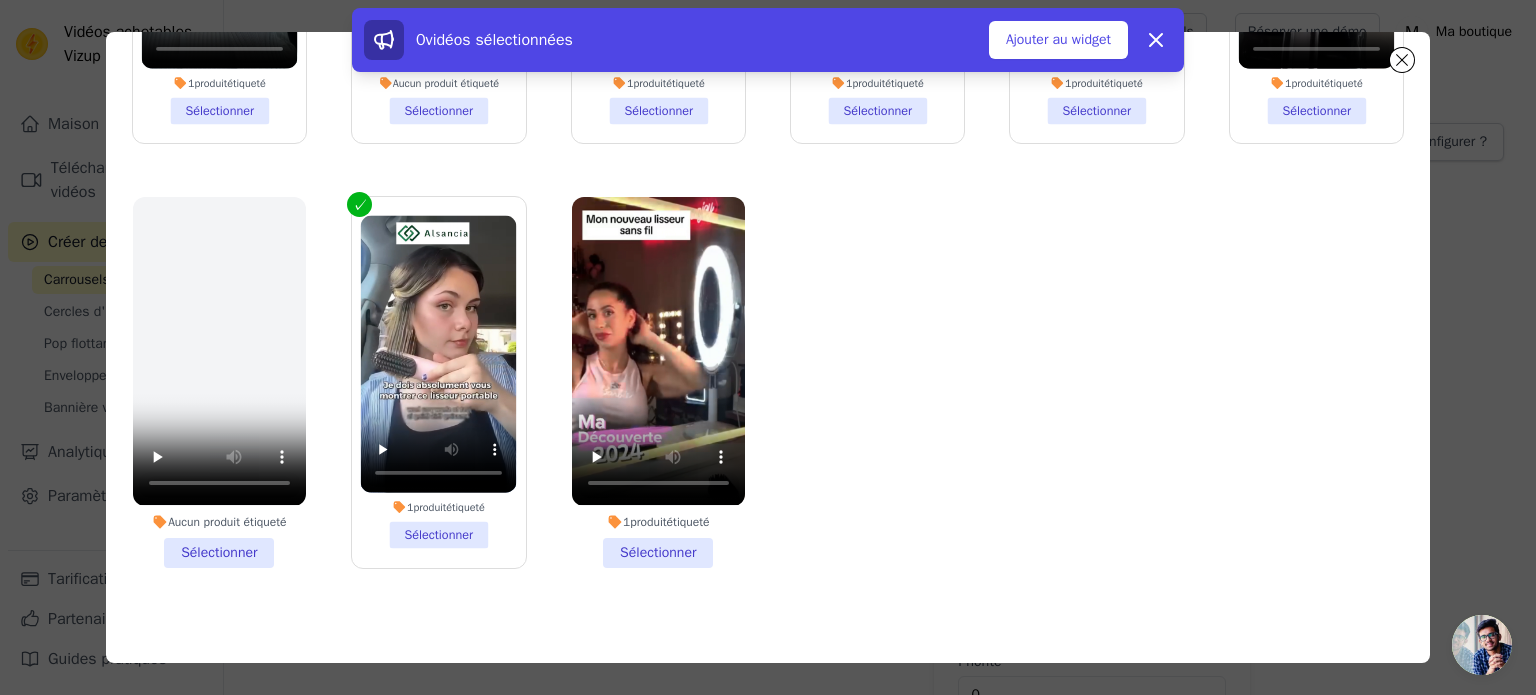 click on "1  produit  étiqueté     Sélectionner" at bounding box center (658, 382) 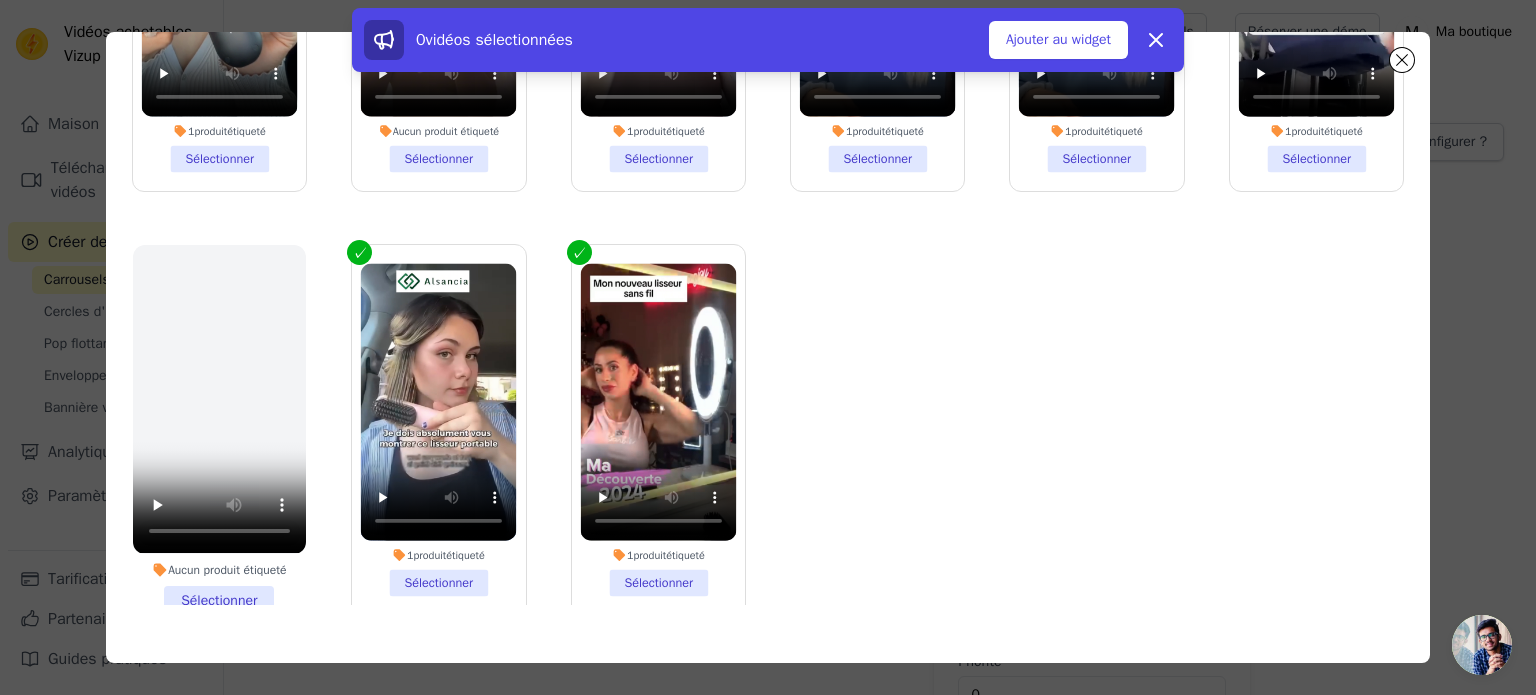 scroll, scrollTop: 196, scrollLeft: 0, axis: vertical 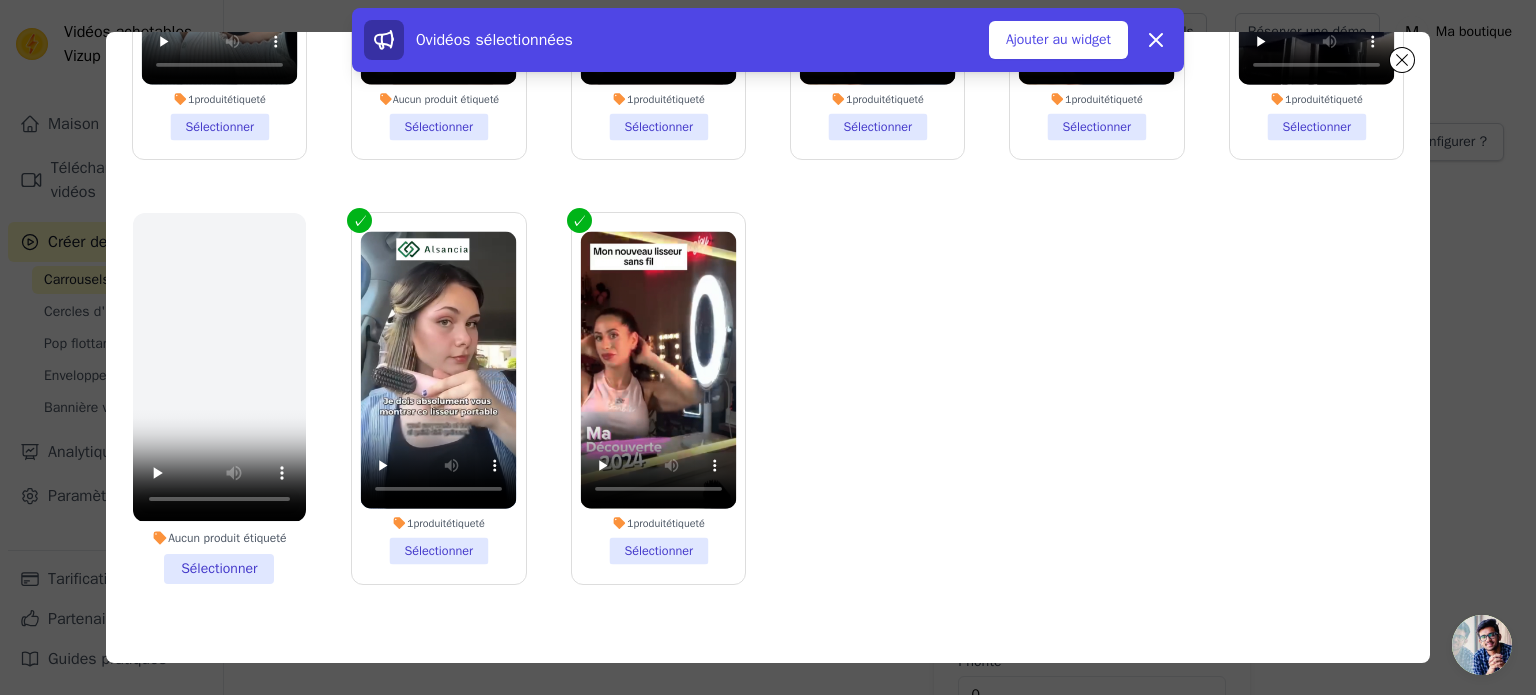 click on "1  produit  étiqueté     Sélectionner" at bounding box center [658, 398] 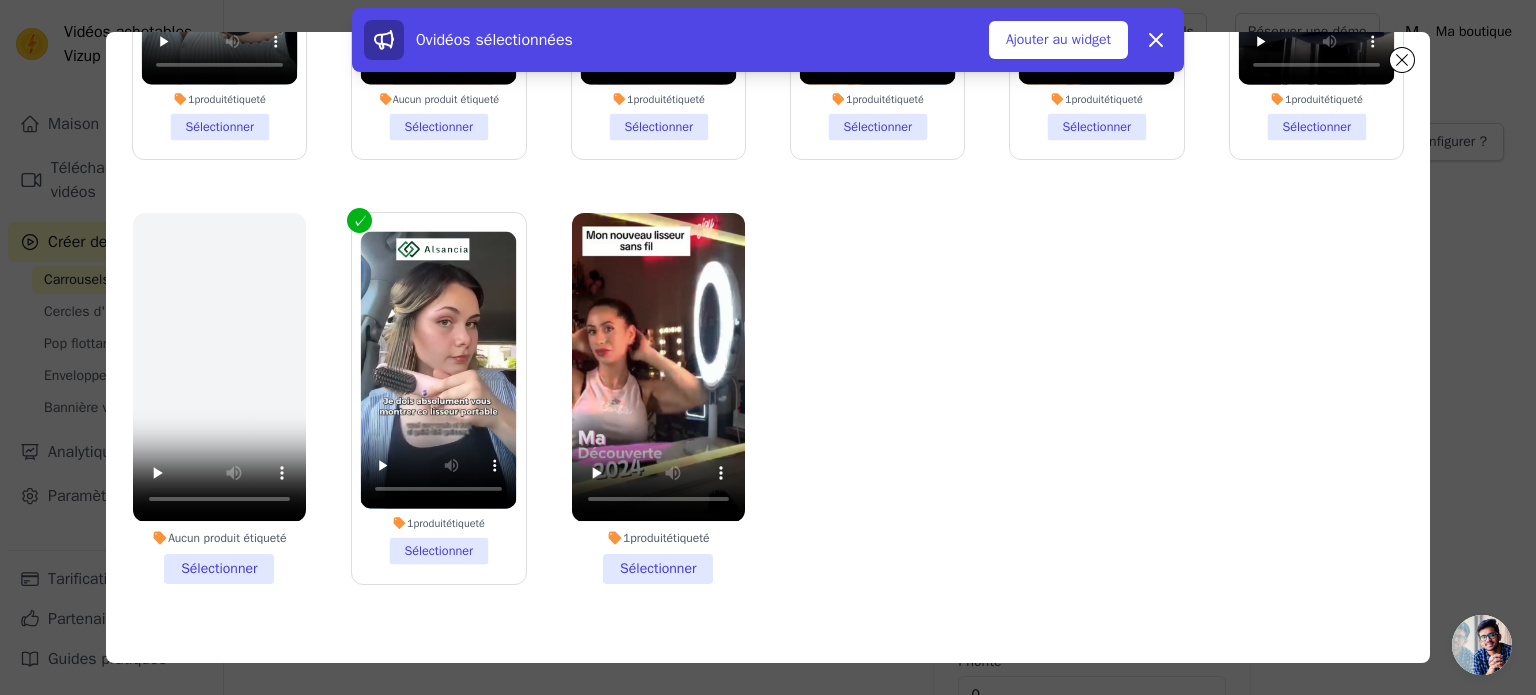 click on "1  produit  étiqueté     Sélectionner" at bounding box center [658, 398] 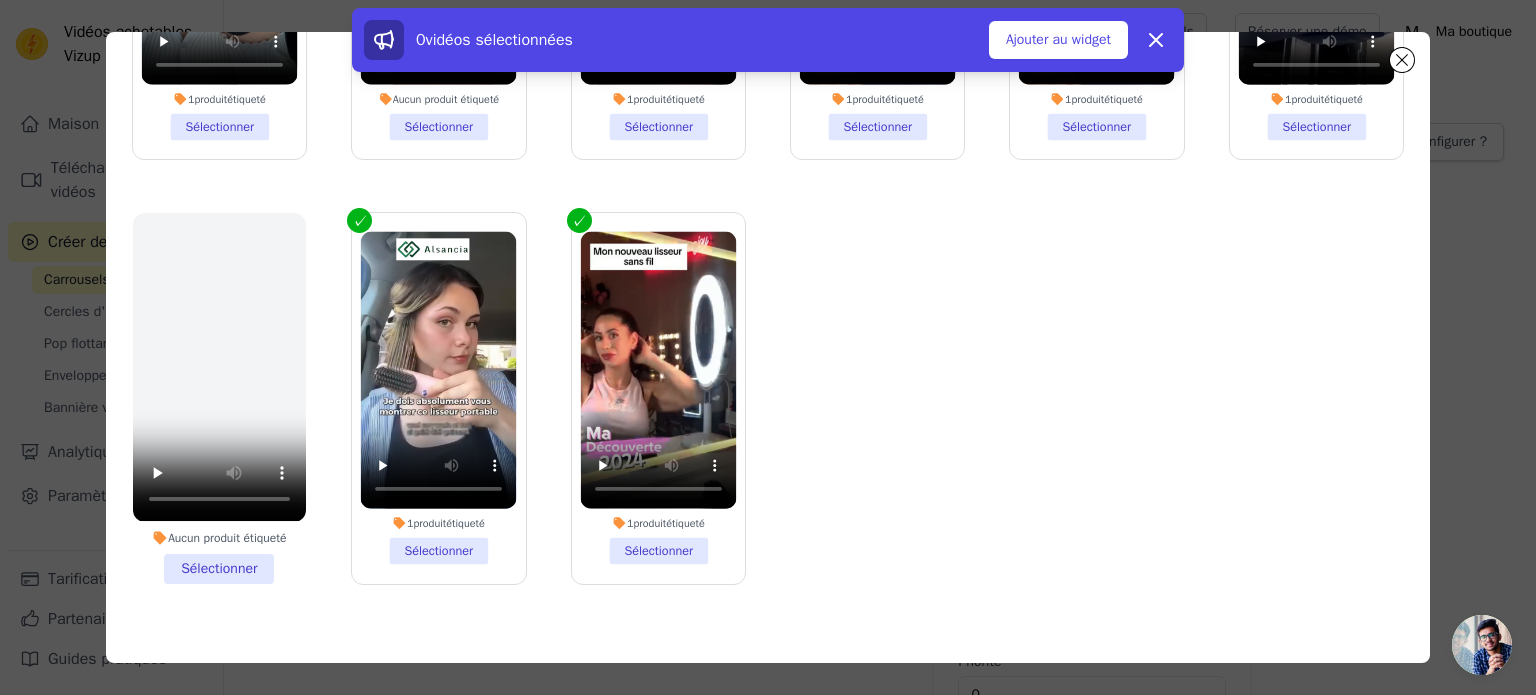 scroll, scrollTop: 0, scrollLeft: 0, axis: both 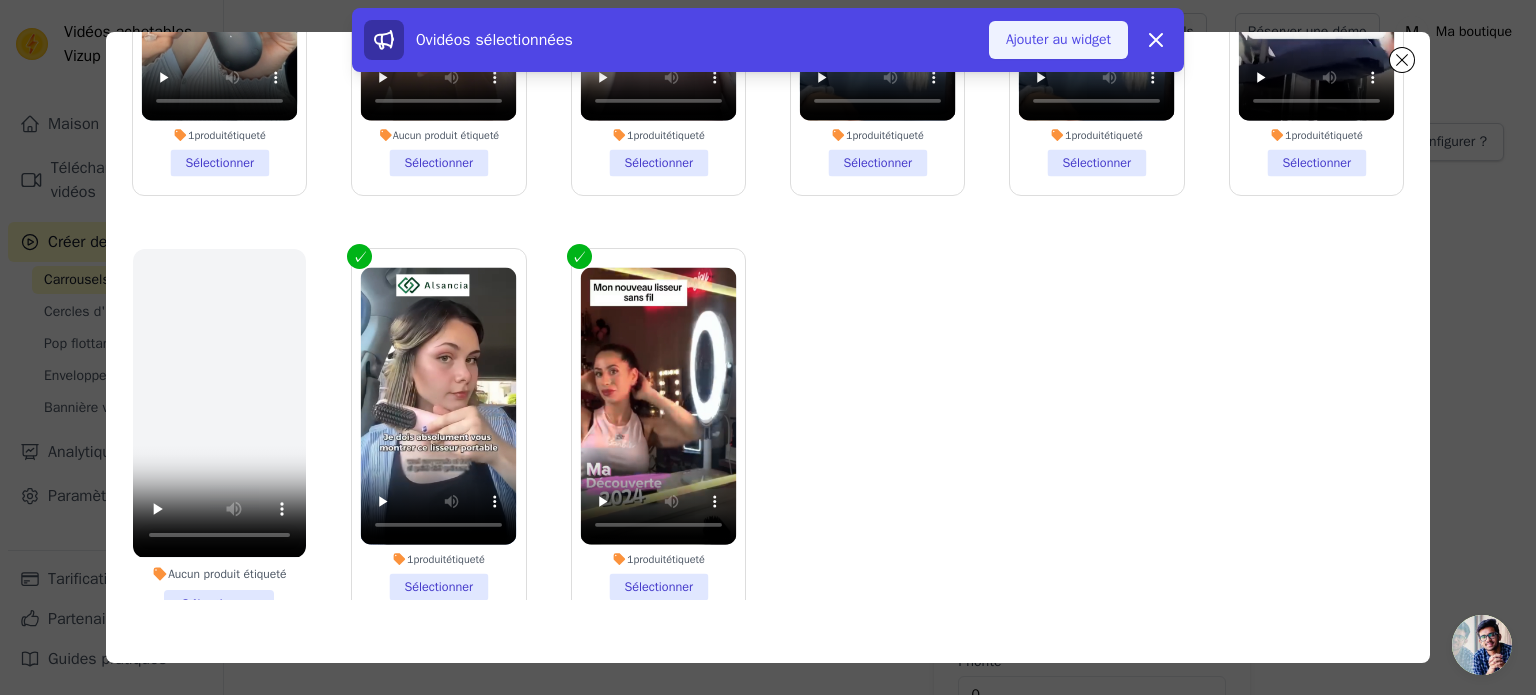 click on "Ajouter au widget" at bounding box center [1058, 39] 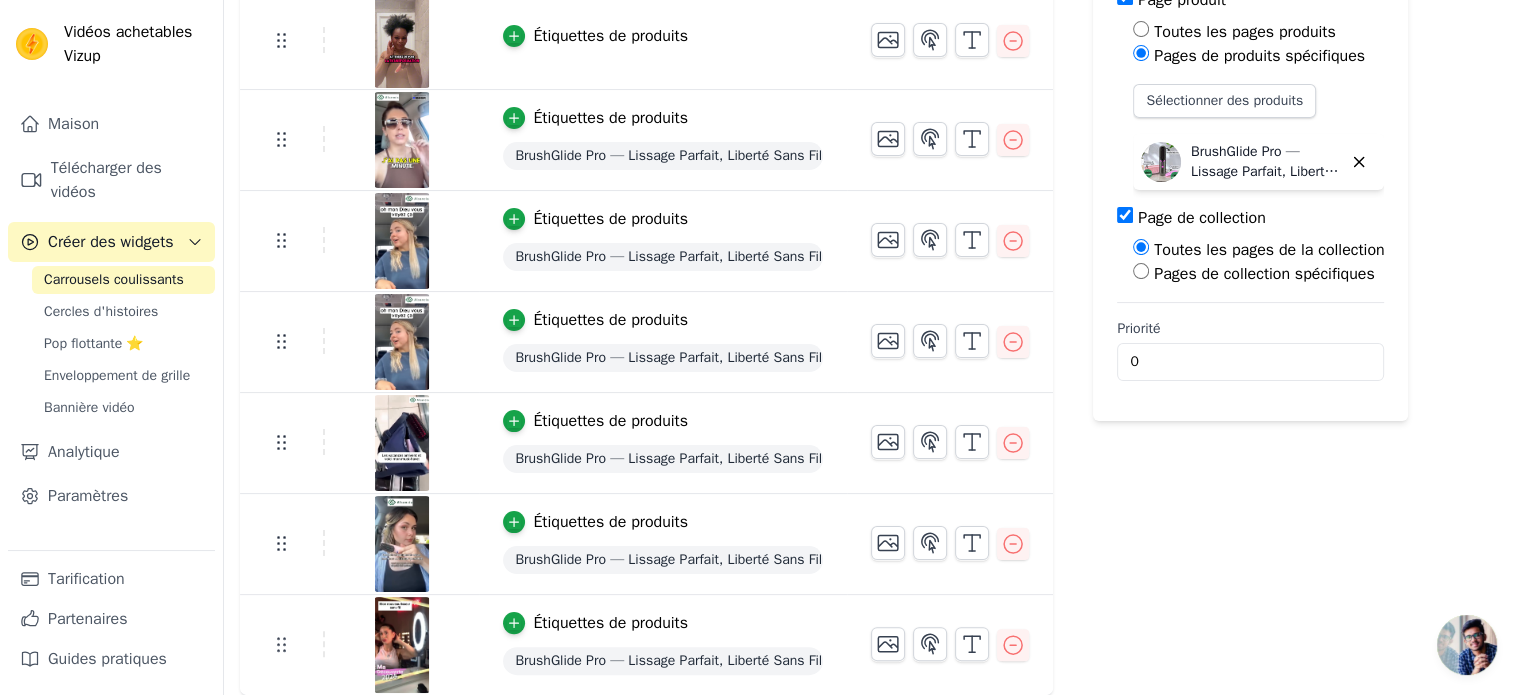 scroll, scrollTop: 0, scrollLeft: 0, axis: both 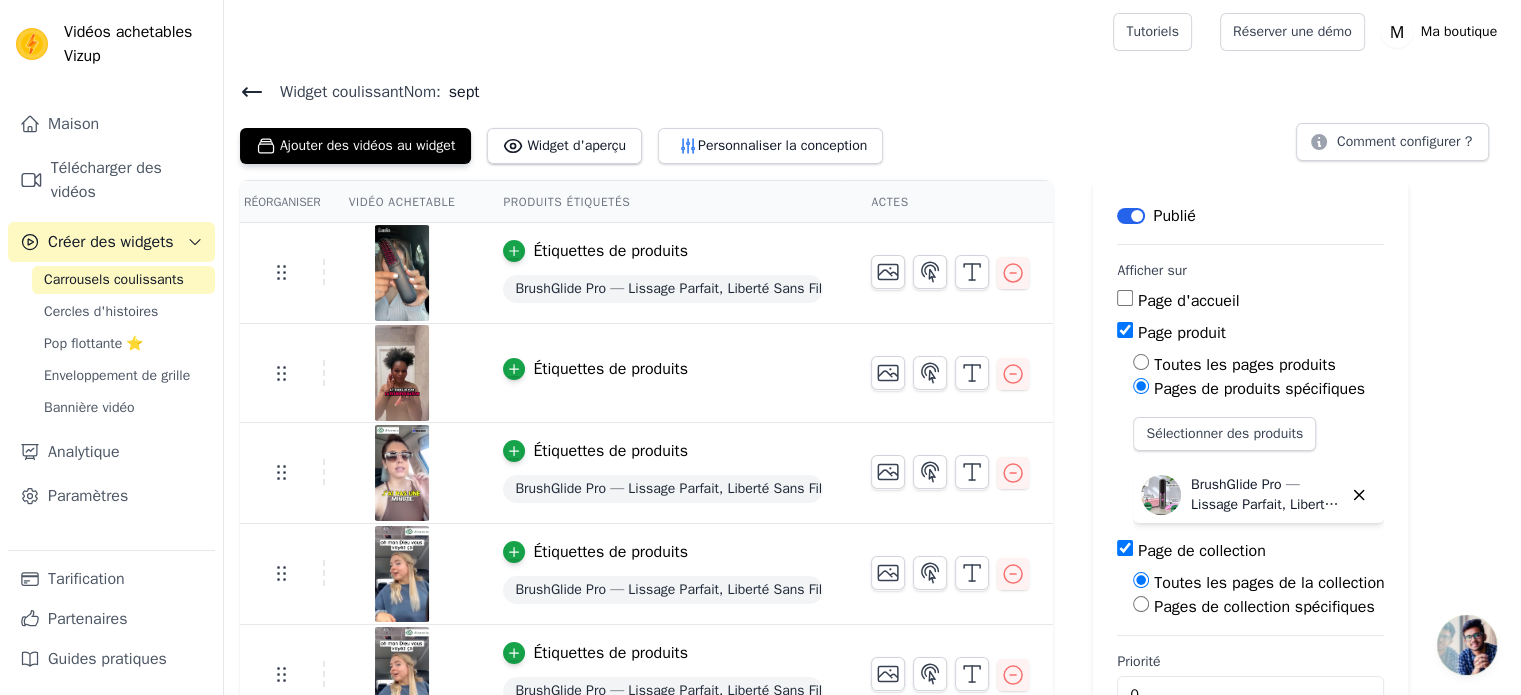 click on "Carrousels coulissants" at bounding box center [114, 279] 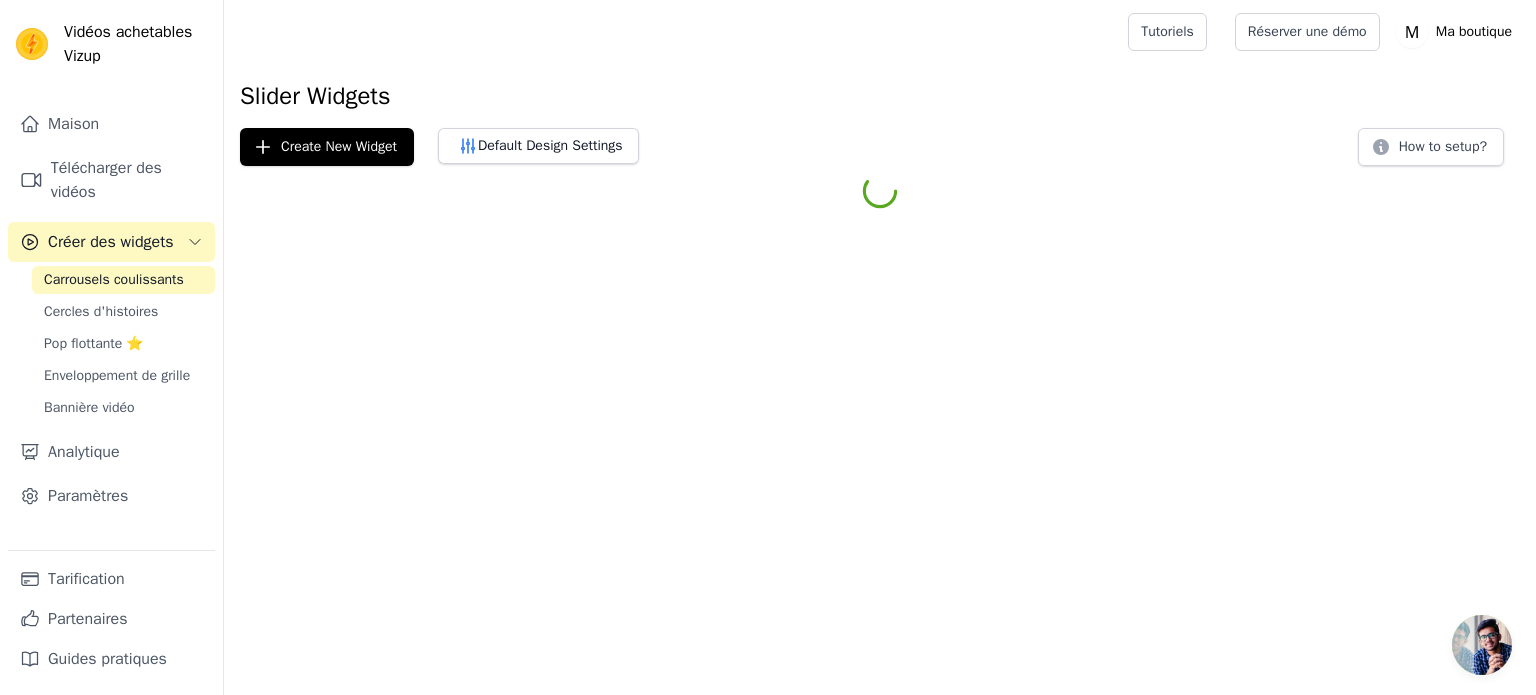 click on "Carrousels coulissants" at bounding box center [114, 279] 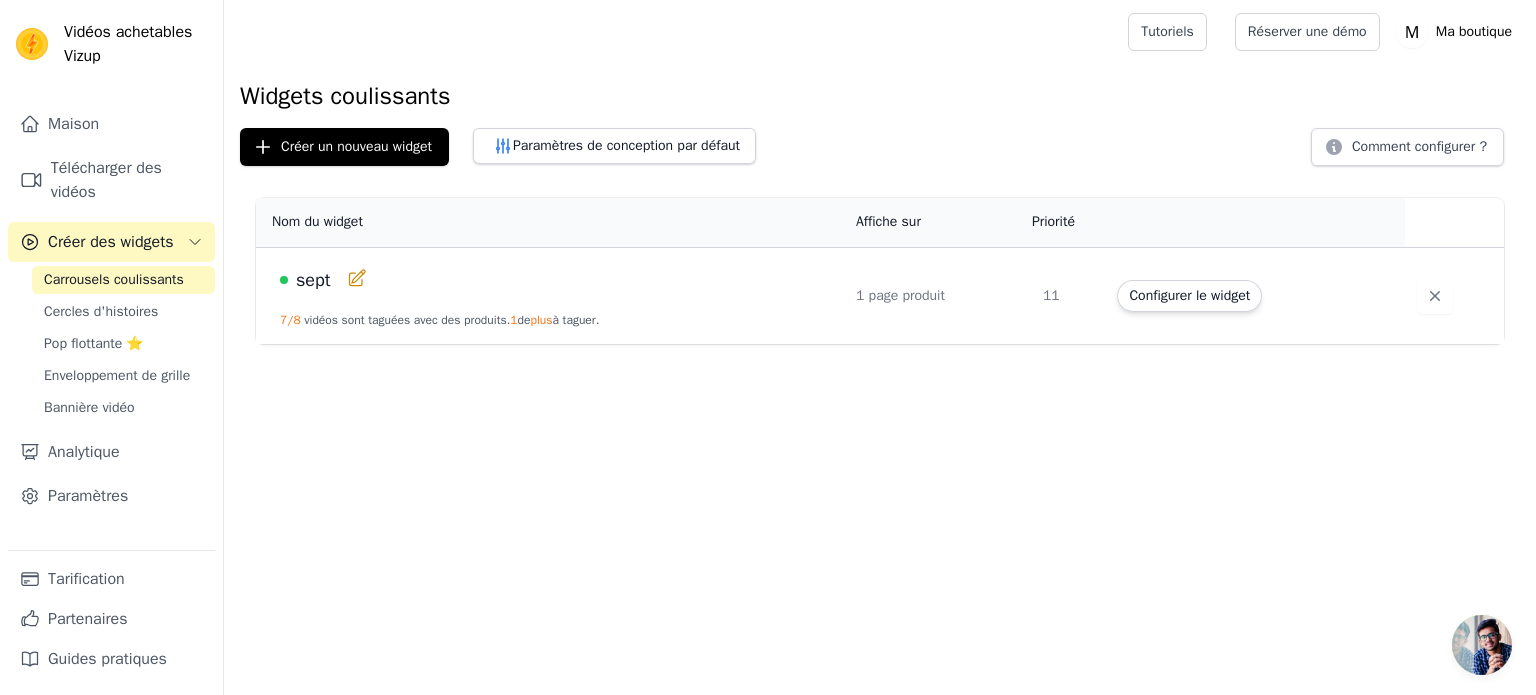 click on "vidéos sont taguées avec des produits." at bounding box center (407, 320) 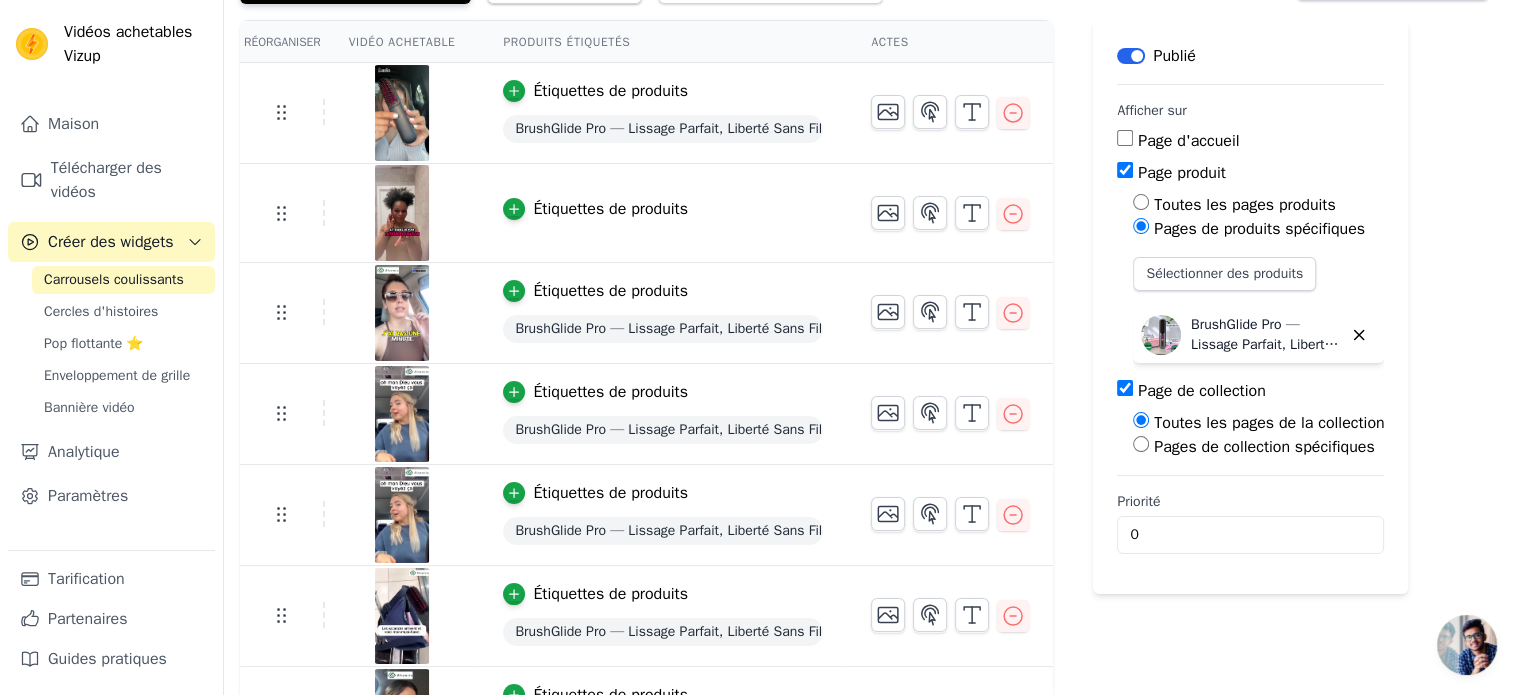 scroll, scrollTop: 147, scrollLeft: 0, axis: vertical 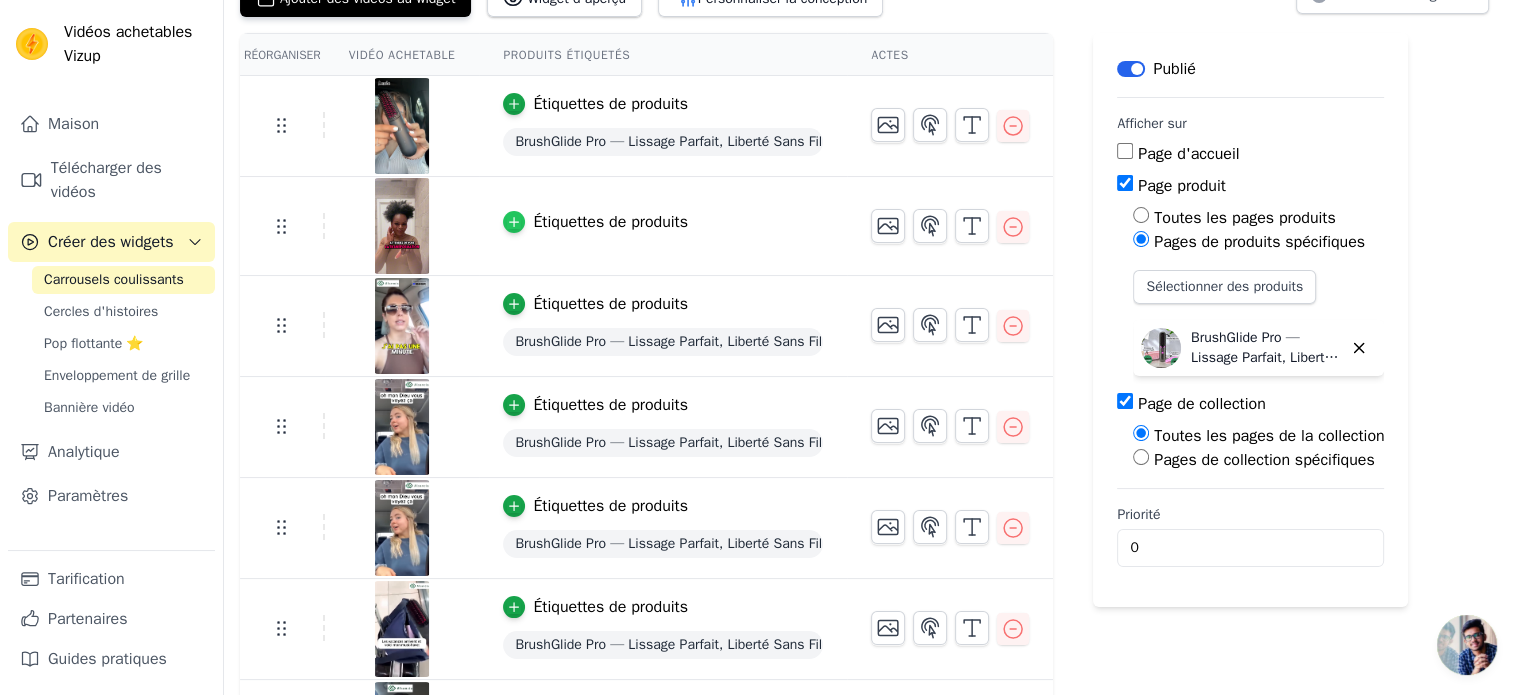 click 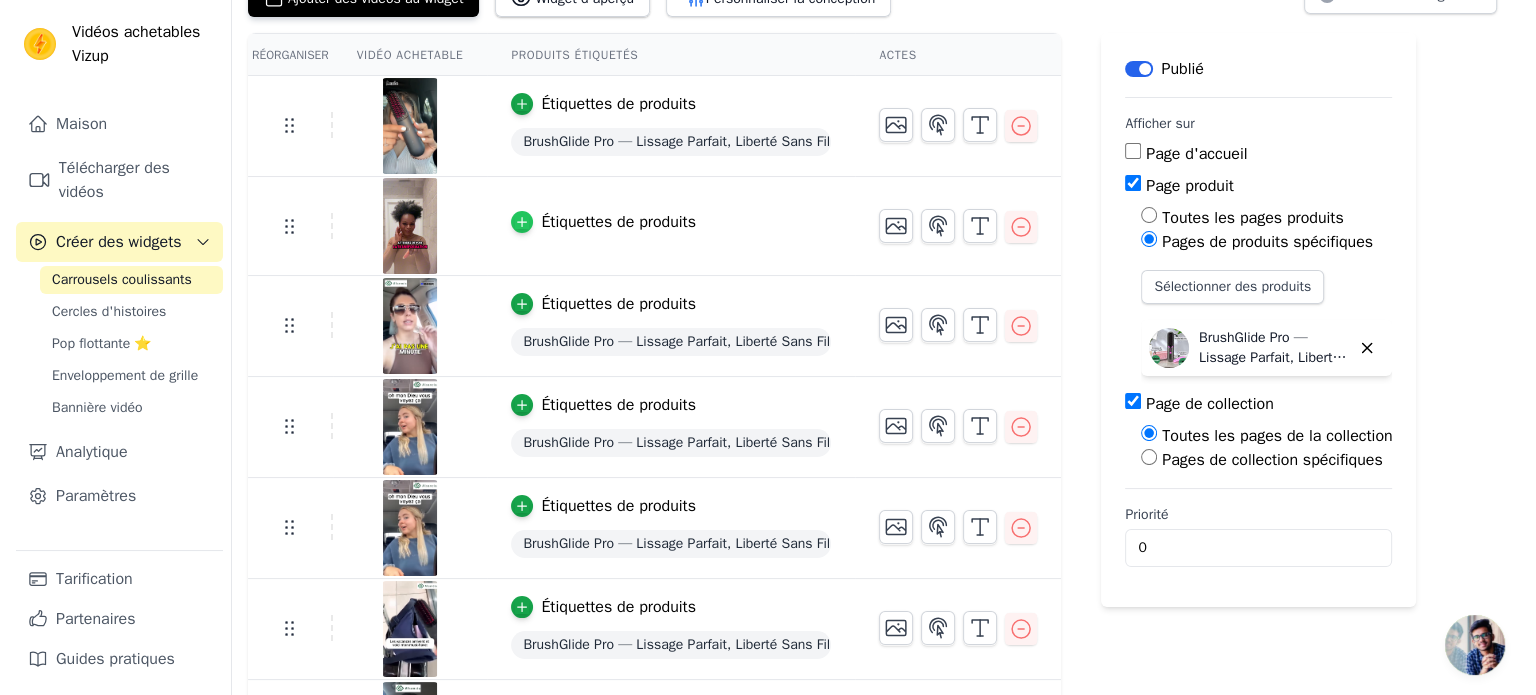scroll, scrollTop: 0, scrollLeft: 0, axis: both 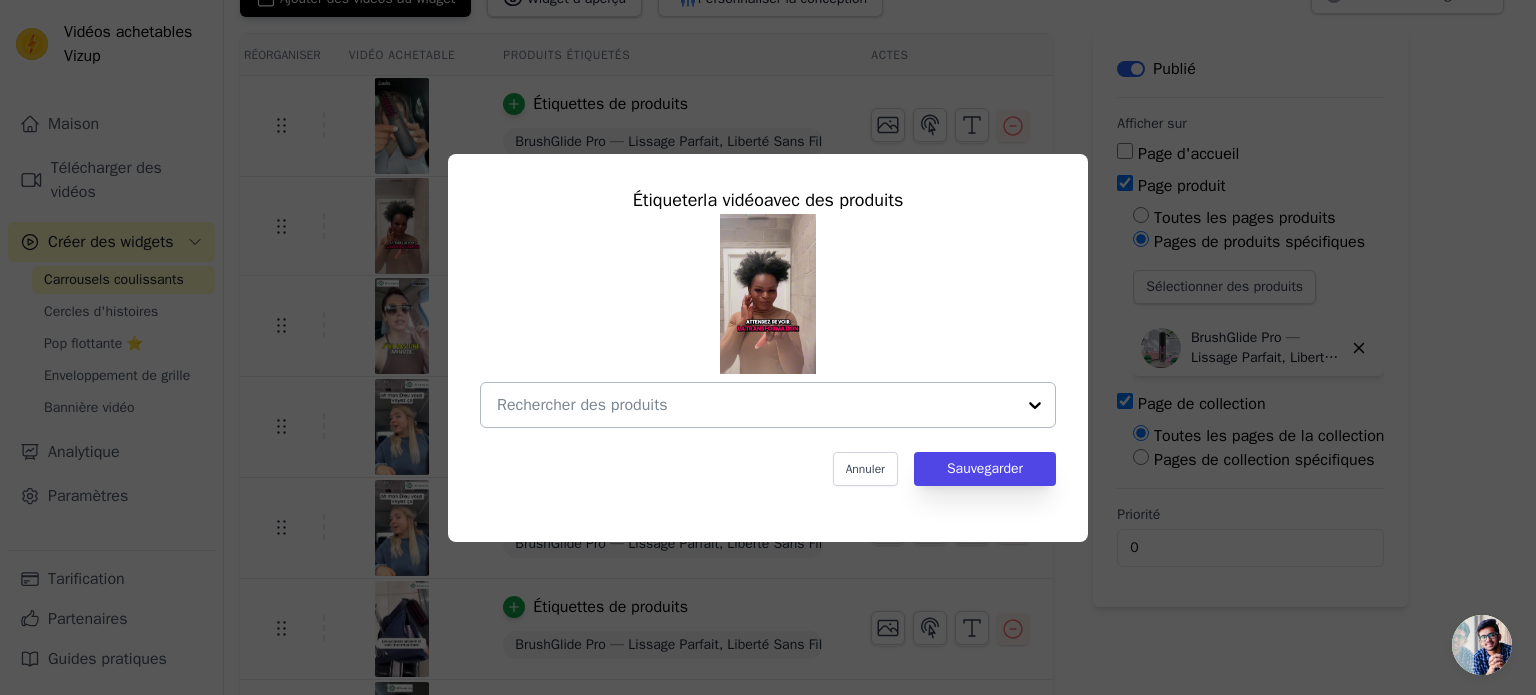 click at bounding box center [756, 405] 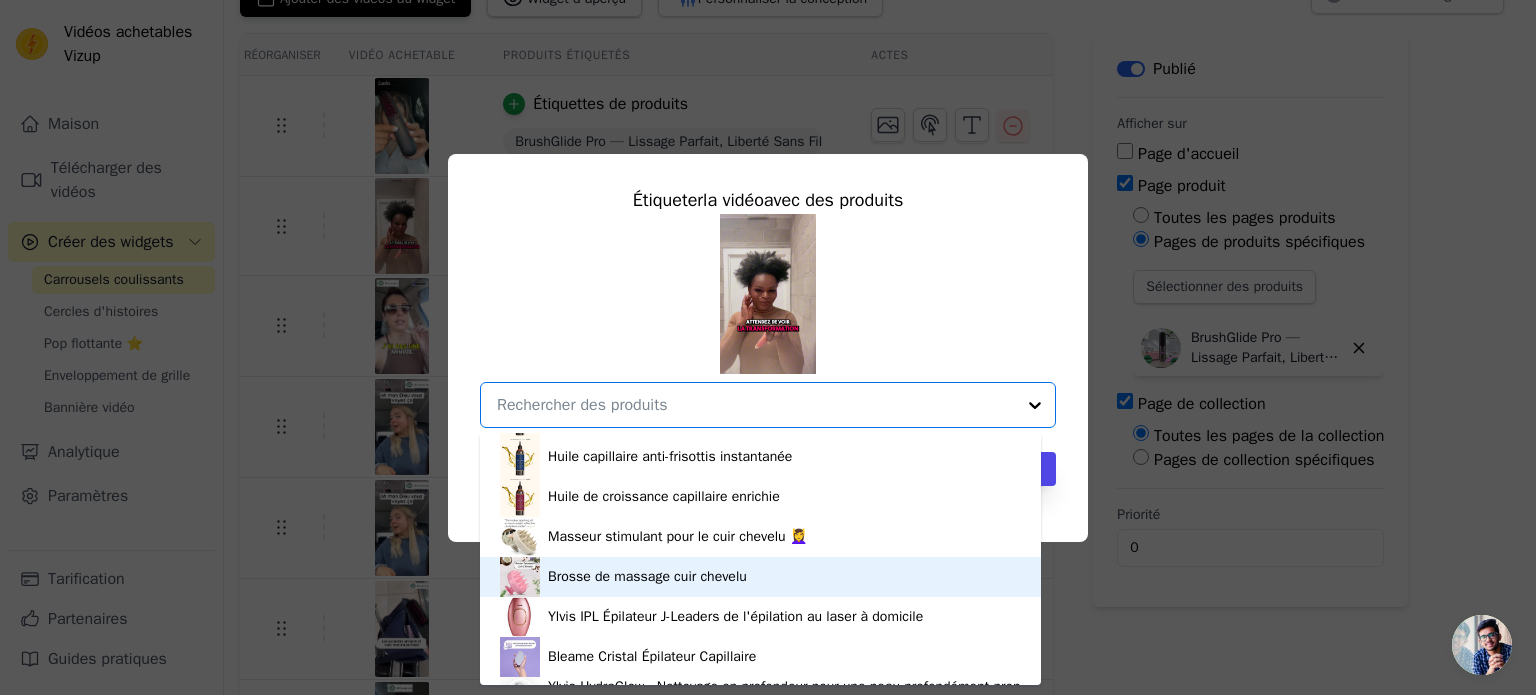 scroll, scrollTop: 473, scrollLeft: 0, axis: vertical 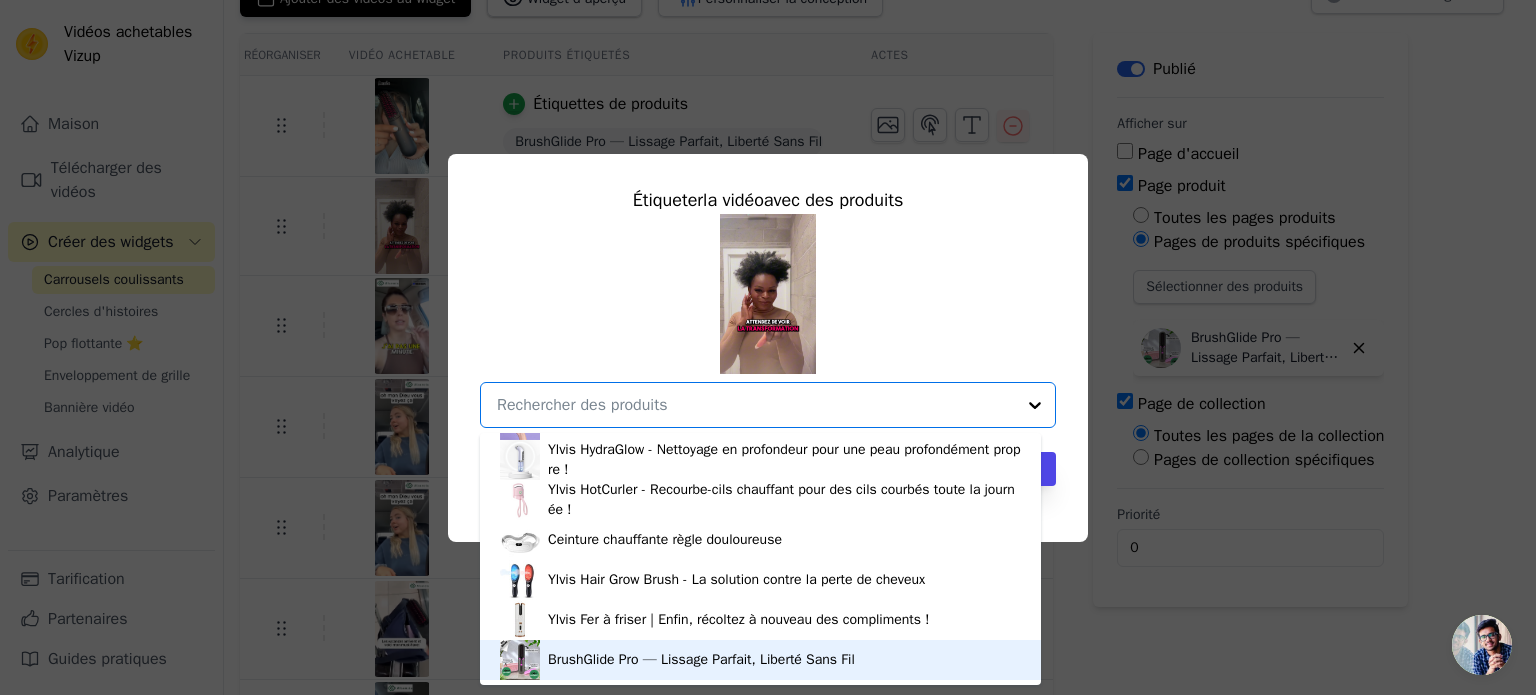 click on "BrushGlide Pro — Lissage Parfait, Liberté Sans Fil" at bounding box center (701, 659) 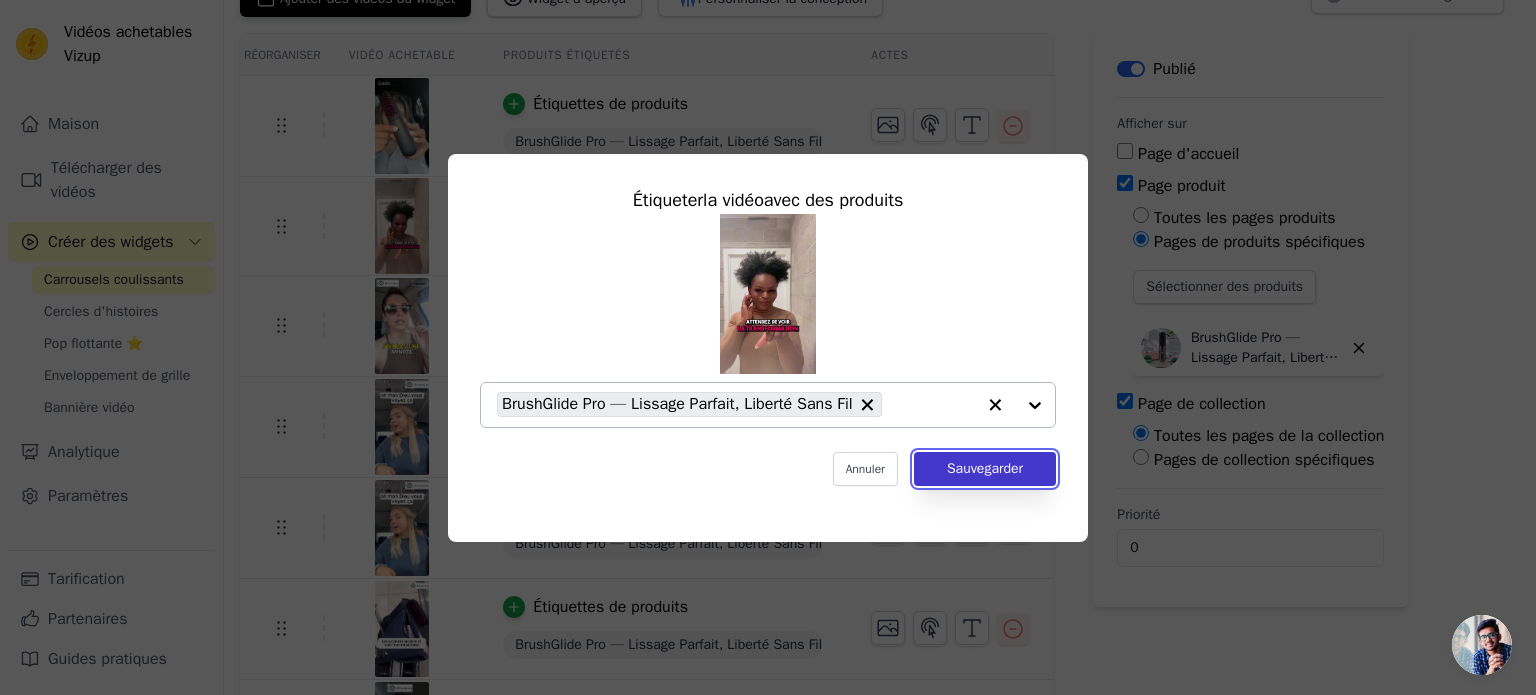 click on "Sauvegarder" at bounding box center [985, 468] 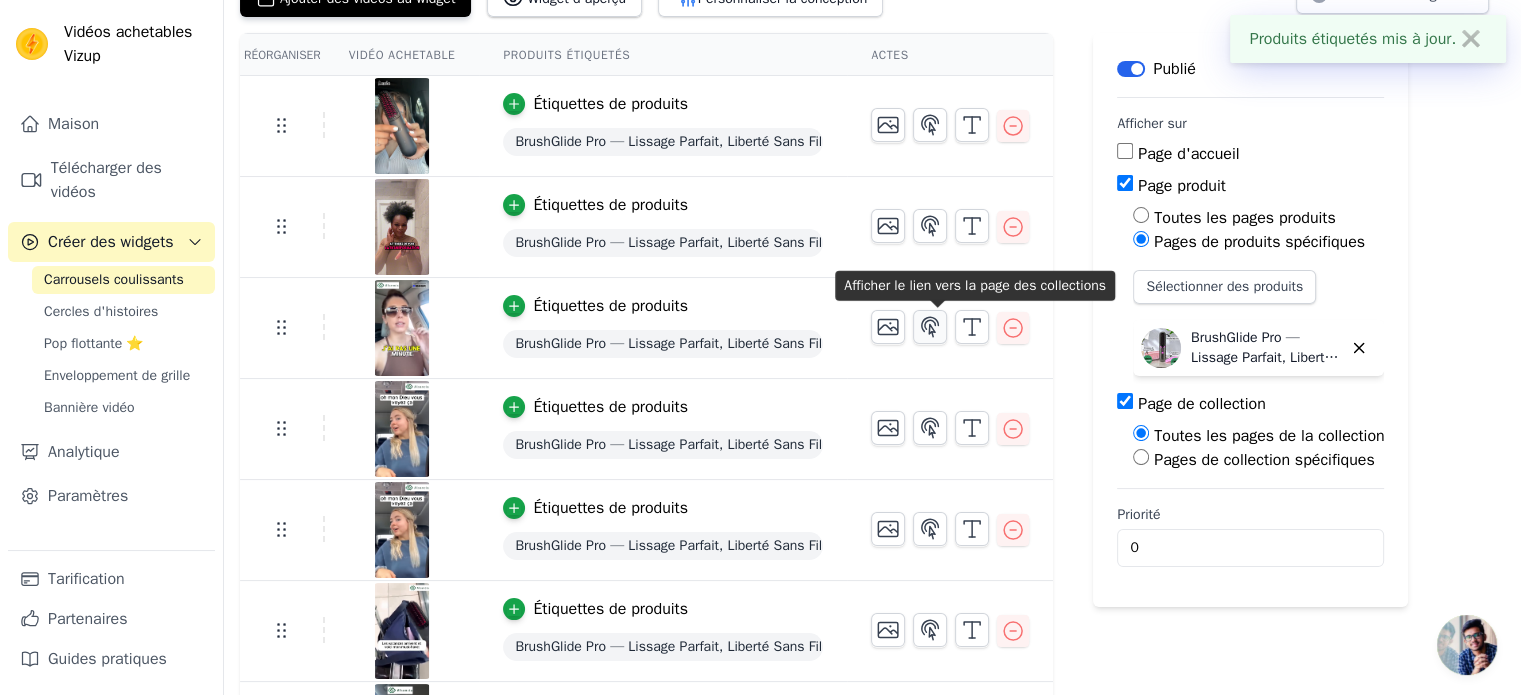 scroll, scrollTop: 0, scrollLeft: 0, axis: both 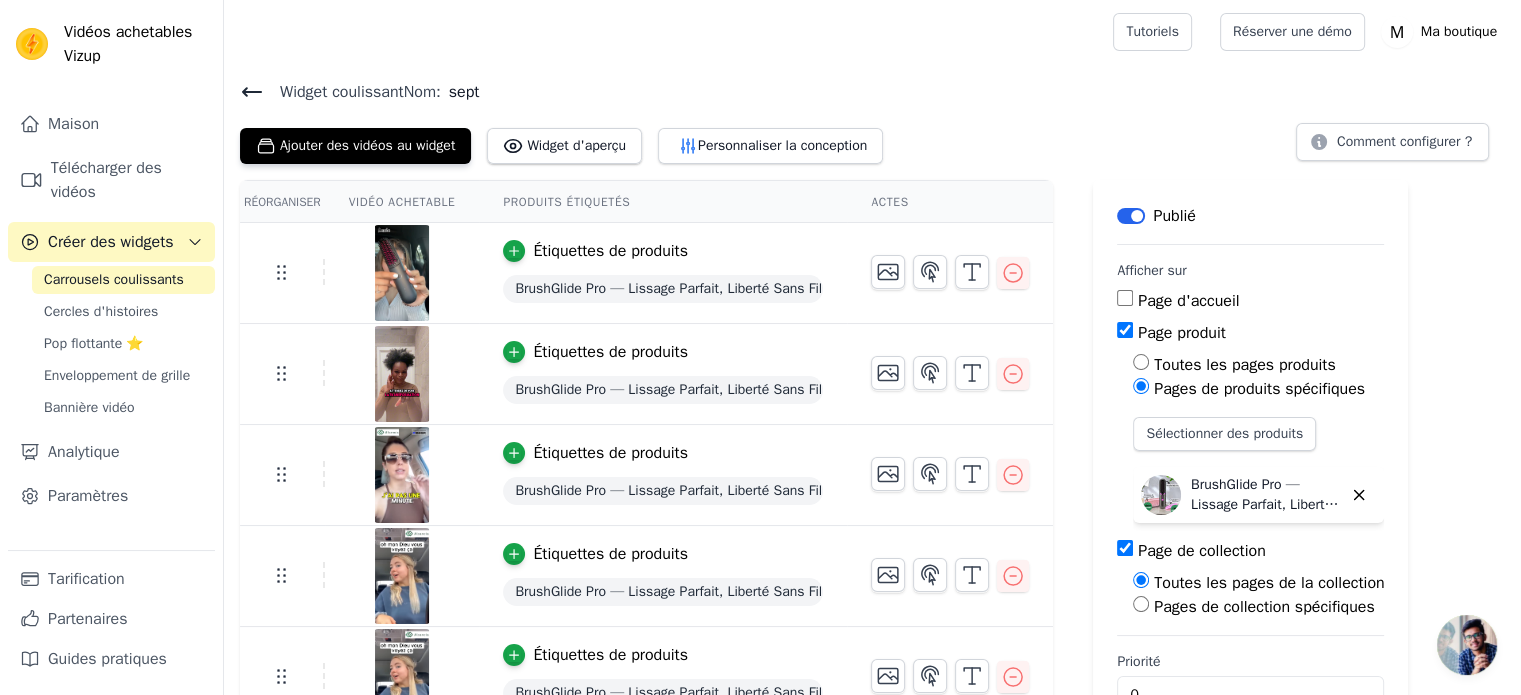 click on "Carrousels coulissants" at bounding box center (114, 279) 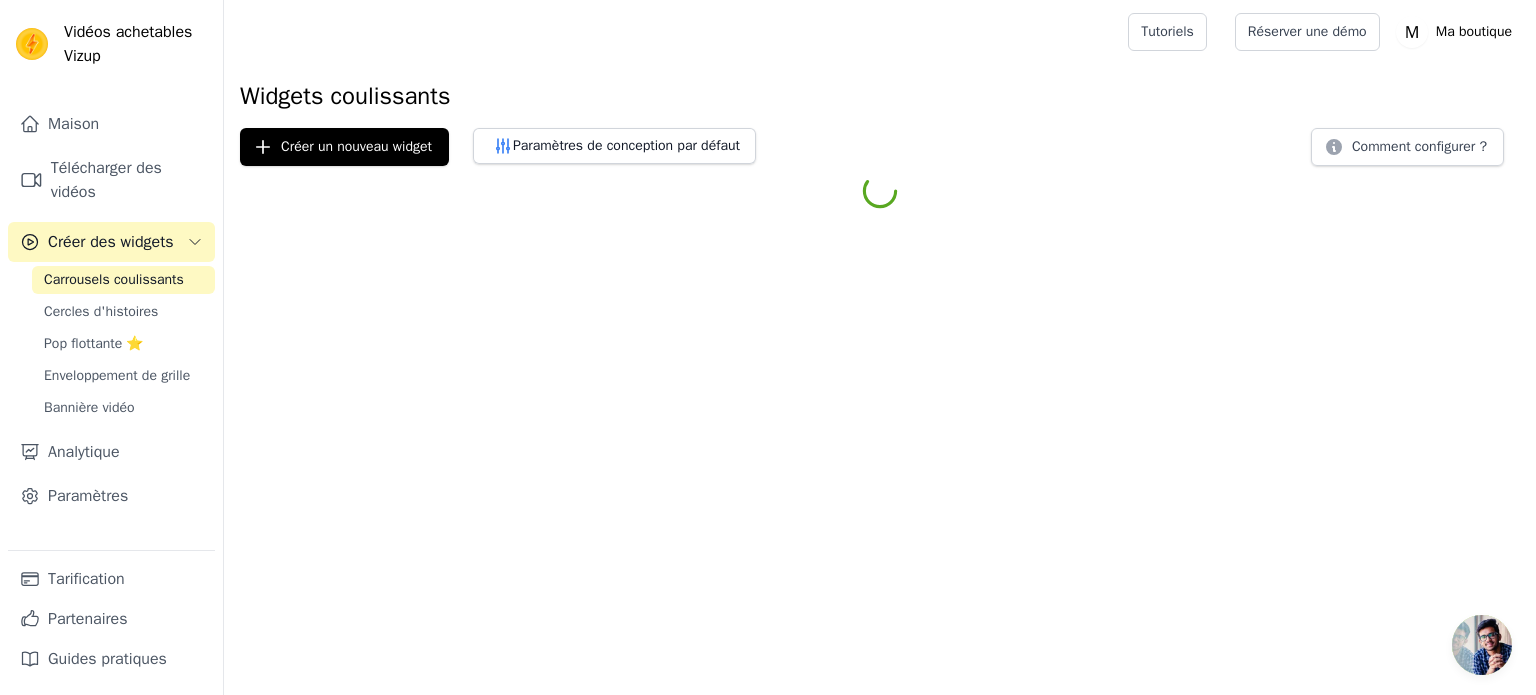 click on "Carrousels coulissants" at bounding box center [114, 279] 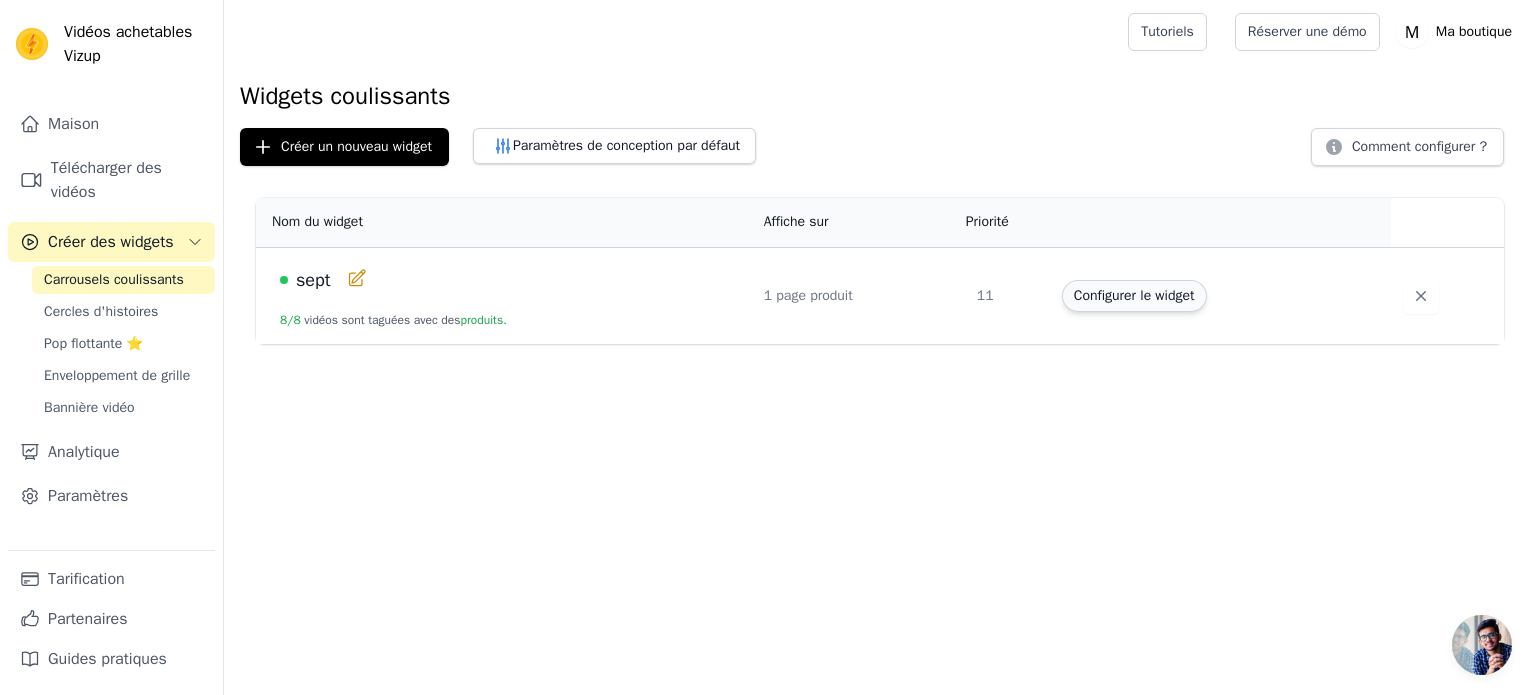click on "Configurer le widget" at bounding box center [1134, 295] 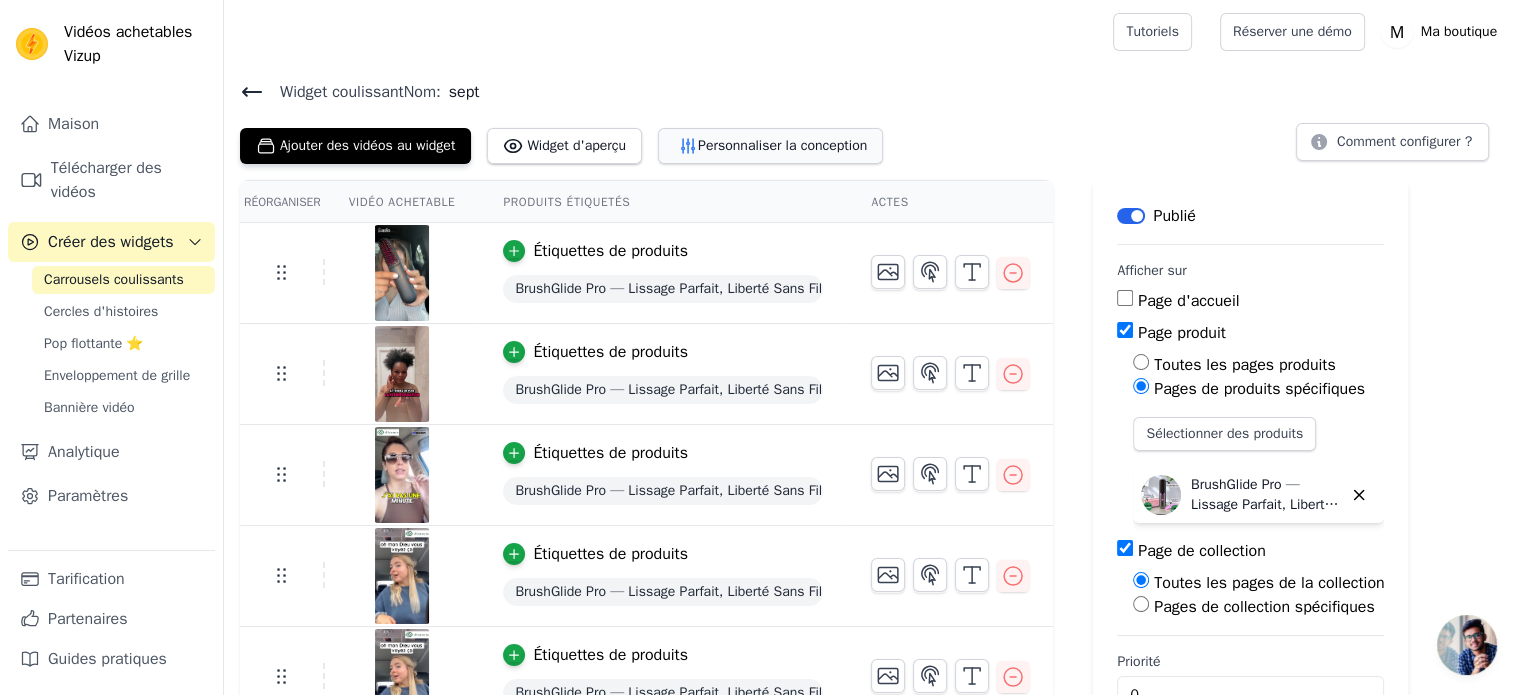 click on "Personnaliser la conception" at bounding box center (782, 145) 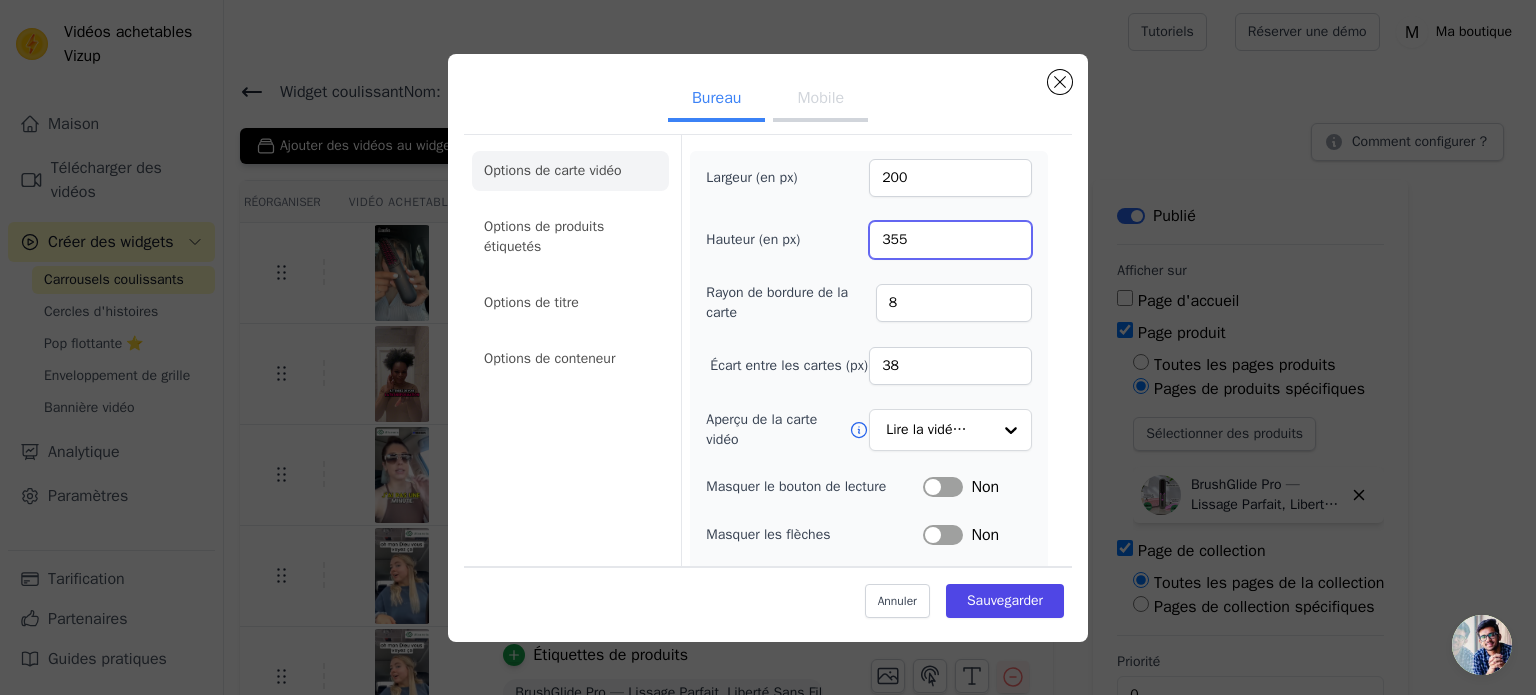 drag, startPoint x: 909, startPoint y: 239, endPoint x: 840, endPoint y: 245, distance: 69.260376 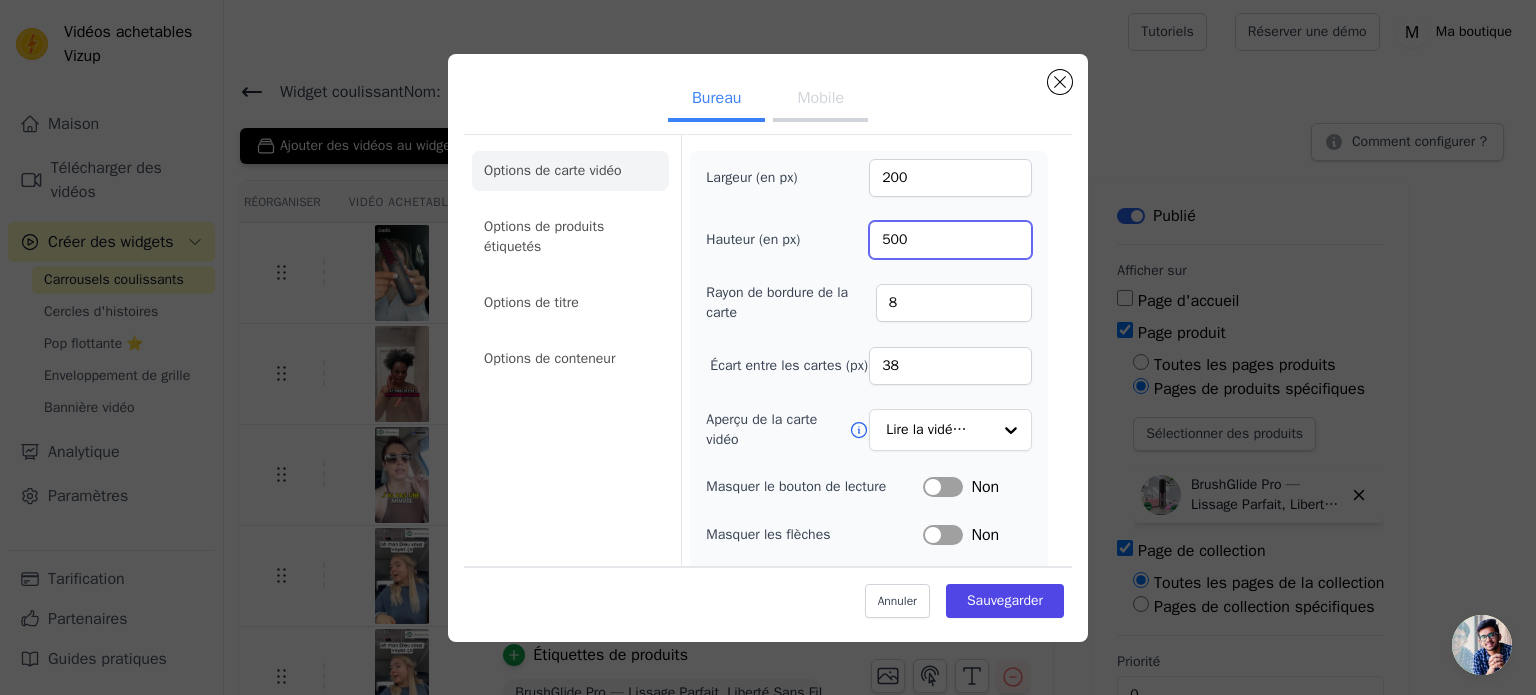 type on "500" 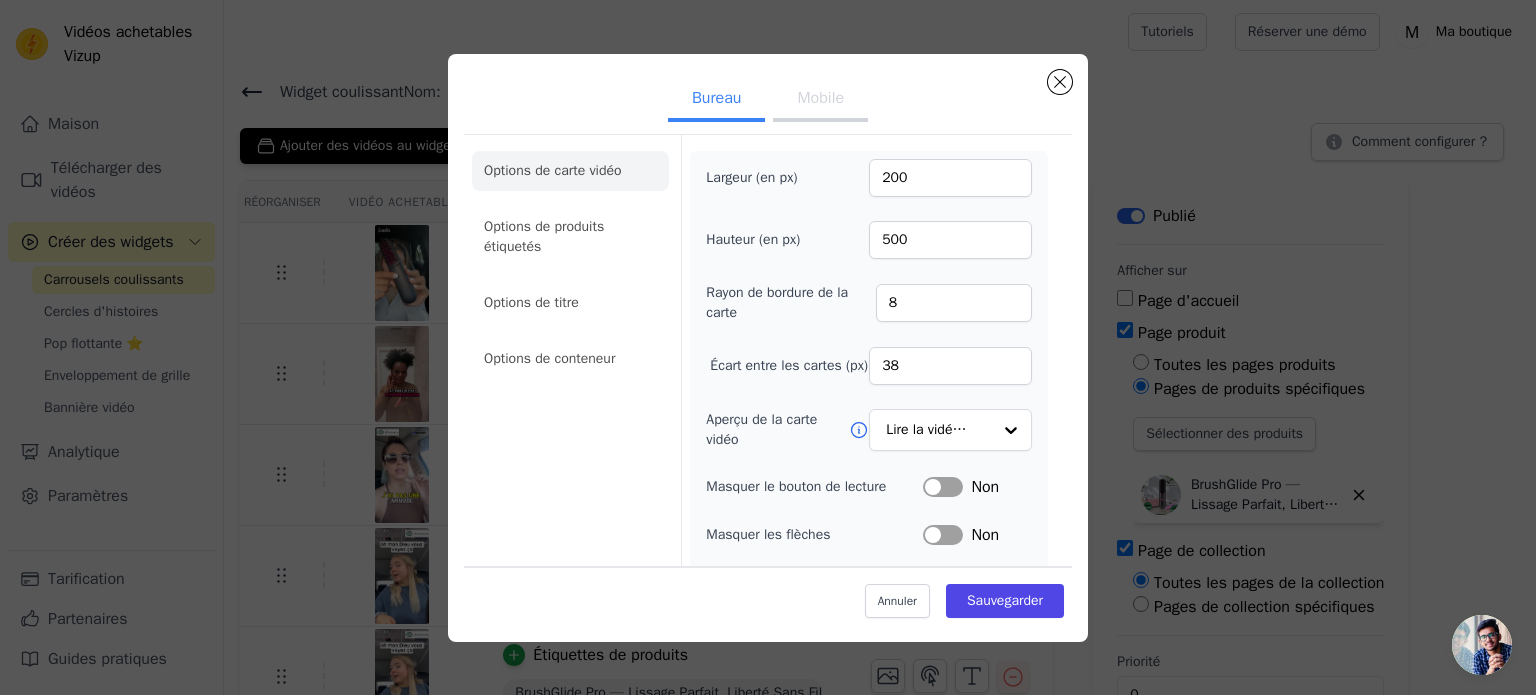 click on "Largeur (en px)   200   Hauteur (en px)   500   Rayon de bordure de la carte   8   Écart entre les cartes (px)   38   Aperçu de la carte vidéo           Lire la vidéo en boucle               Masquer le bouton de lecture   Étiquette     Non   Masquer les flèches   Étiquette     Non   Supprimer l'ombre de la carte vidéo     Étiquette     Non   Curseur de boucle automatique     Étiquette     Non   Icône Shopping sur les cartes vidéo   Étiquette     Non   Ajouter au panier sur les cartes vidéo     Étiquette     Non" at bounding box center (869, 473) 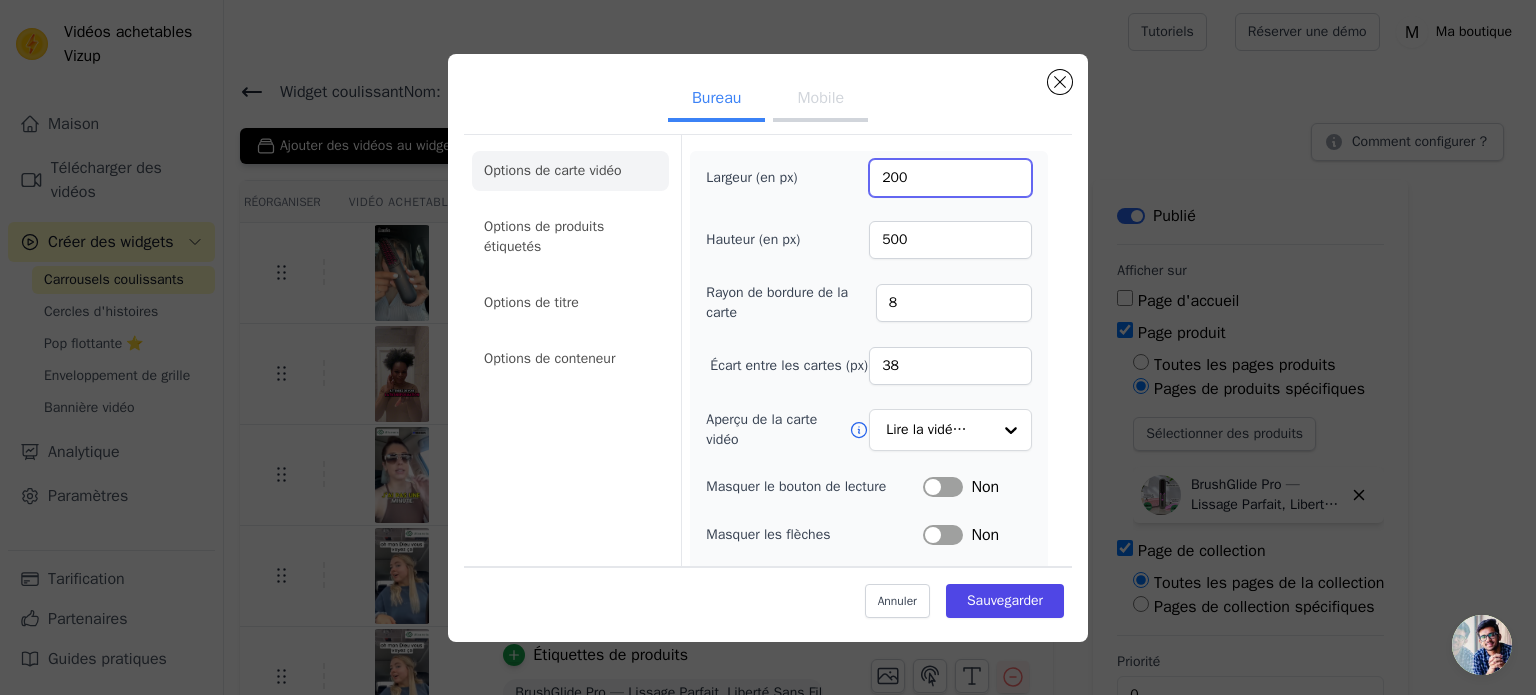 drag, startPoint x: 940, startPoint y: 168, endPoint x: 820, endPoint y: 176, distance: 120.26637 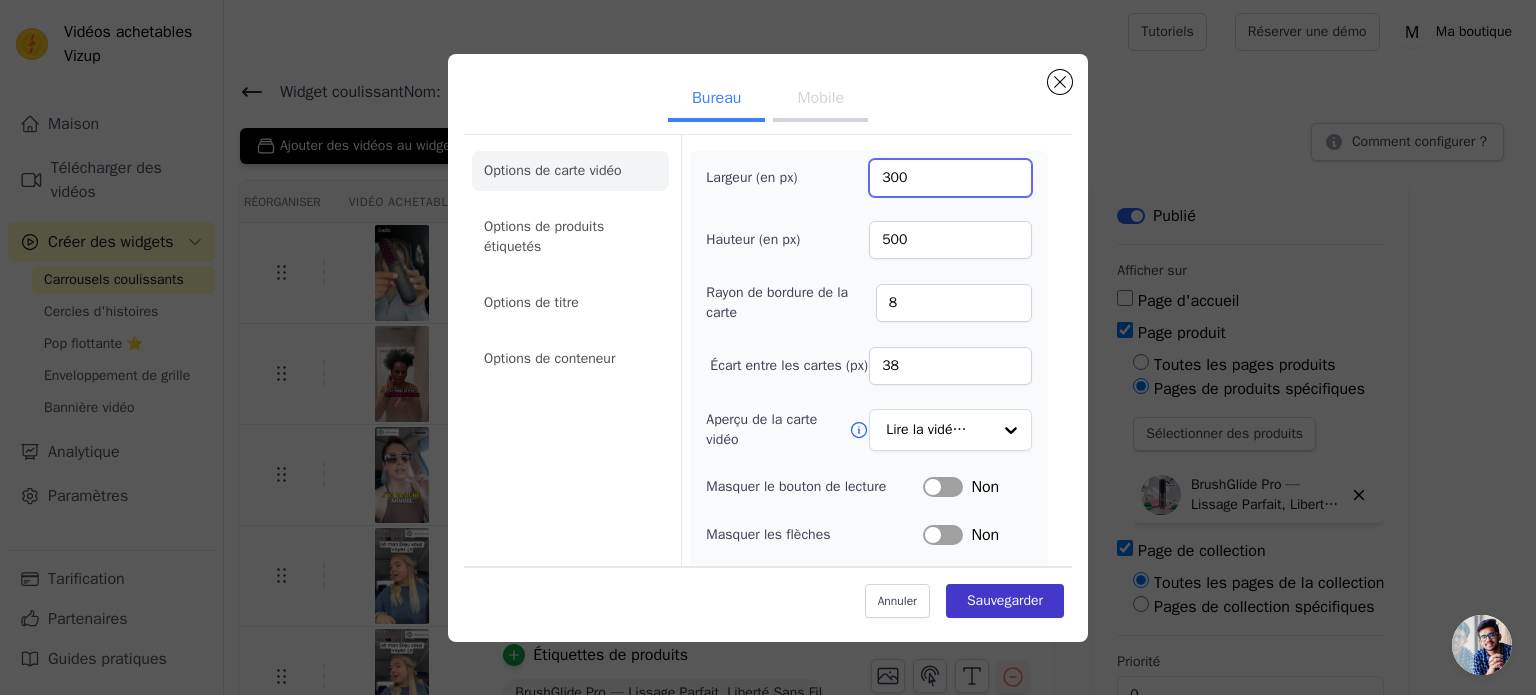 type on "300" 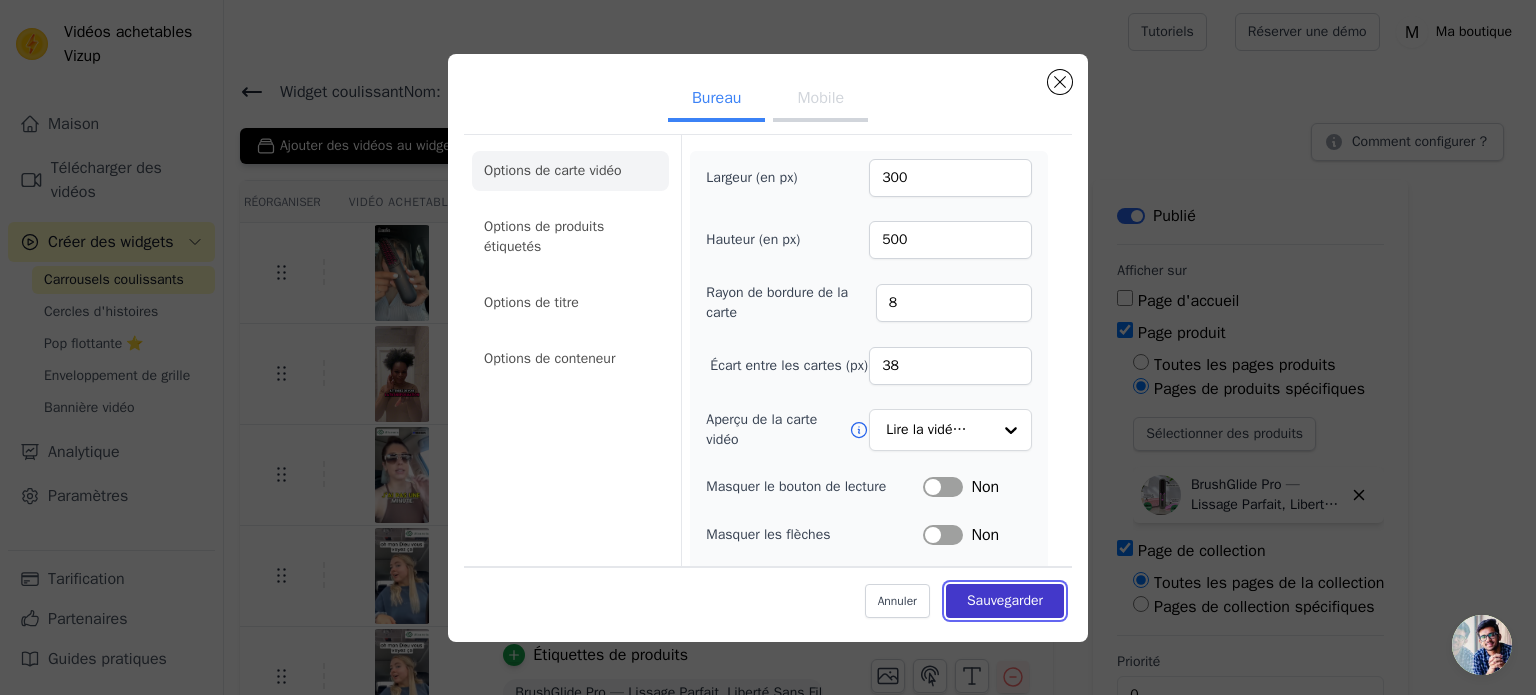 click on "Sauvegarder" at bounding box center (1005, 600) 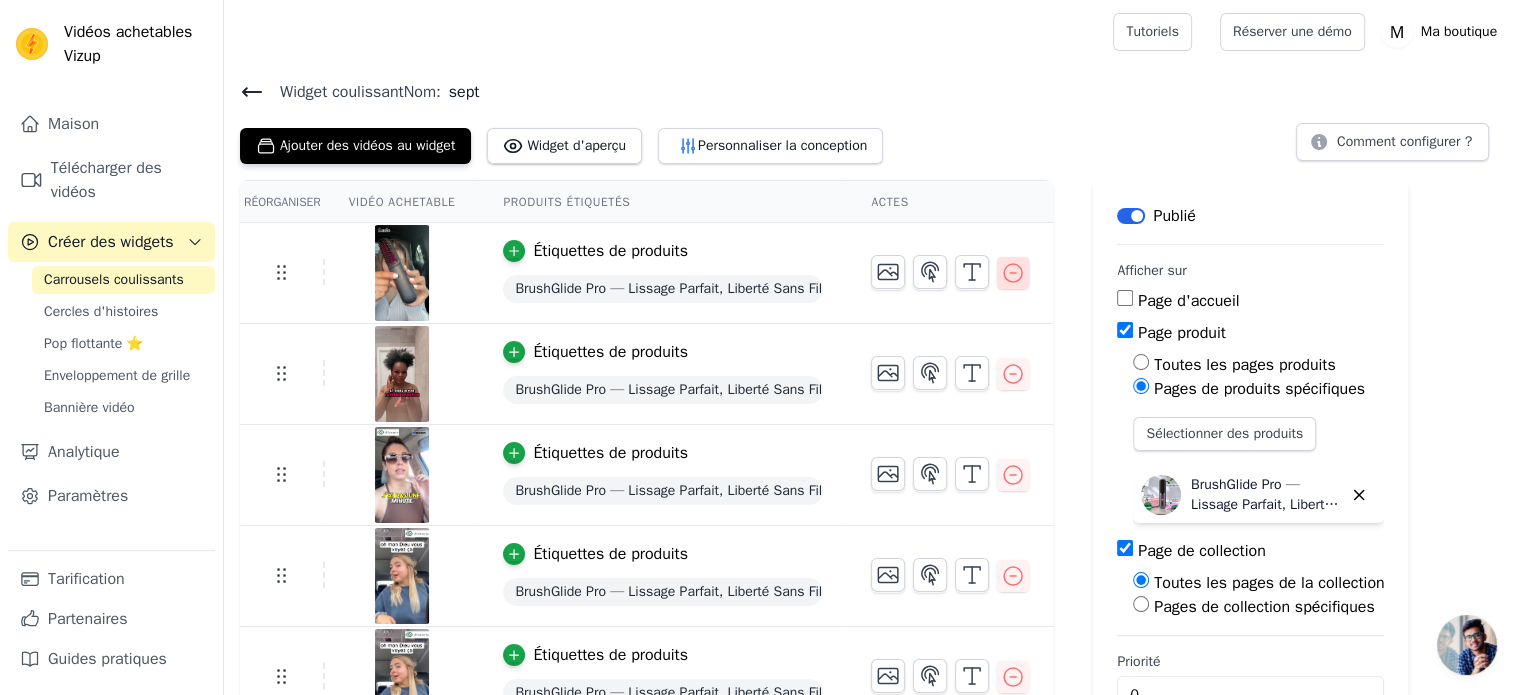 click 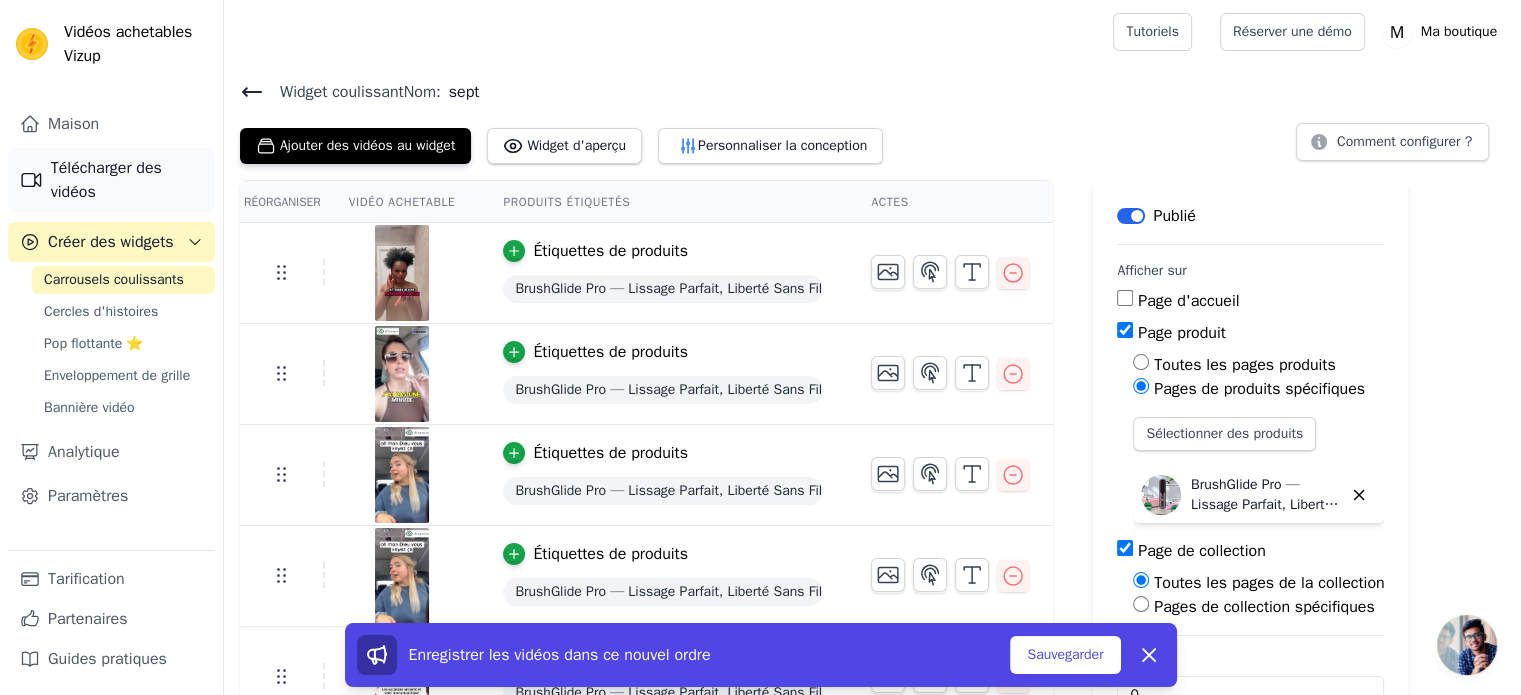 click on "Télécharger des vidéos" at bounding box center [106, 180] 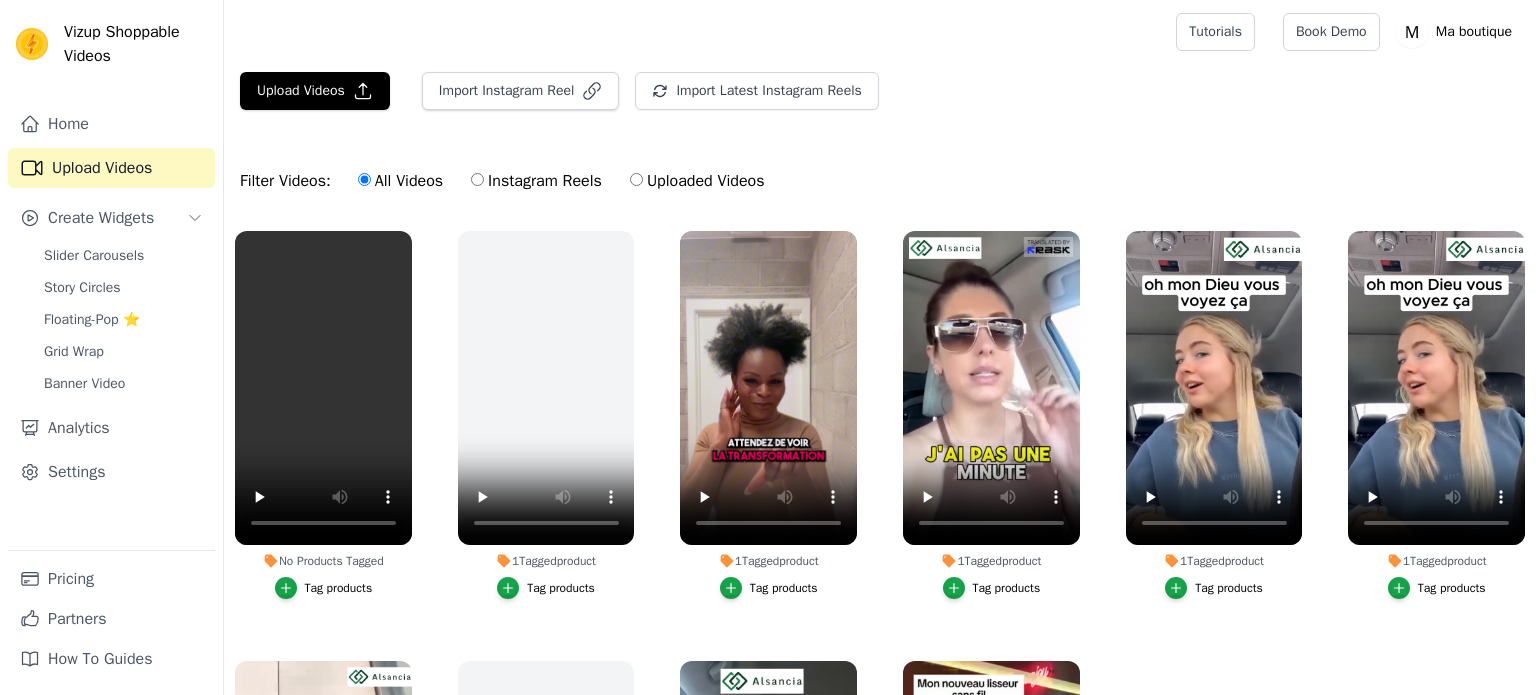 scroll, scrollTop: 0, scrollLeft: 0, axis: both 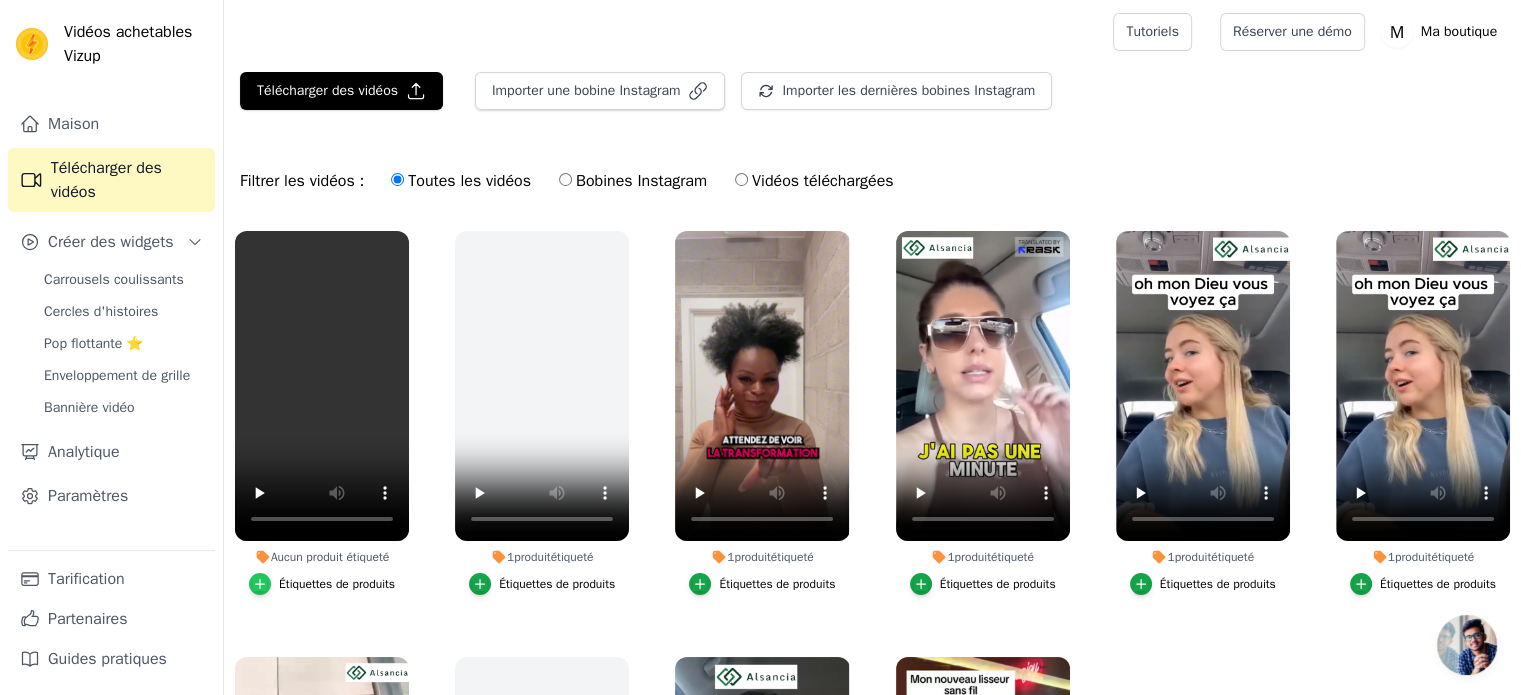 click 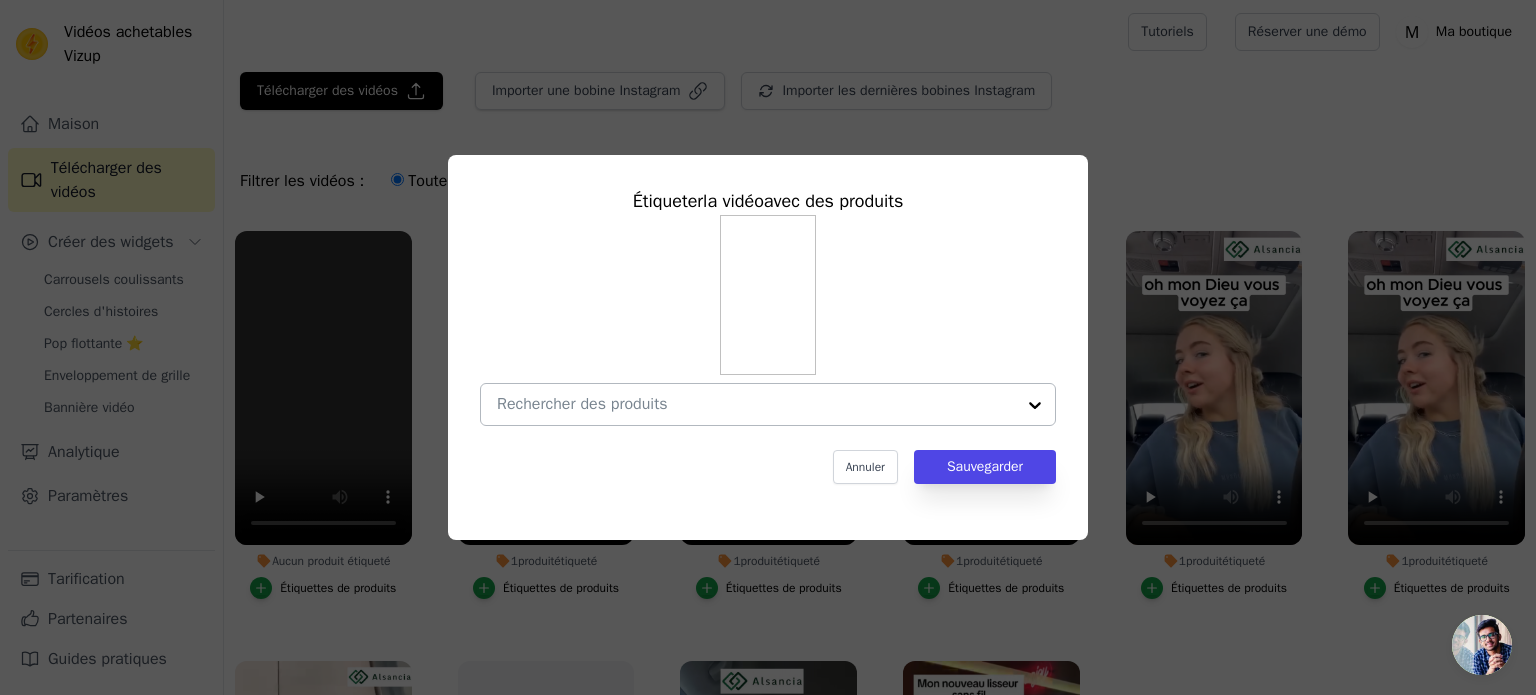 click at bounding box center [756, 404] 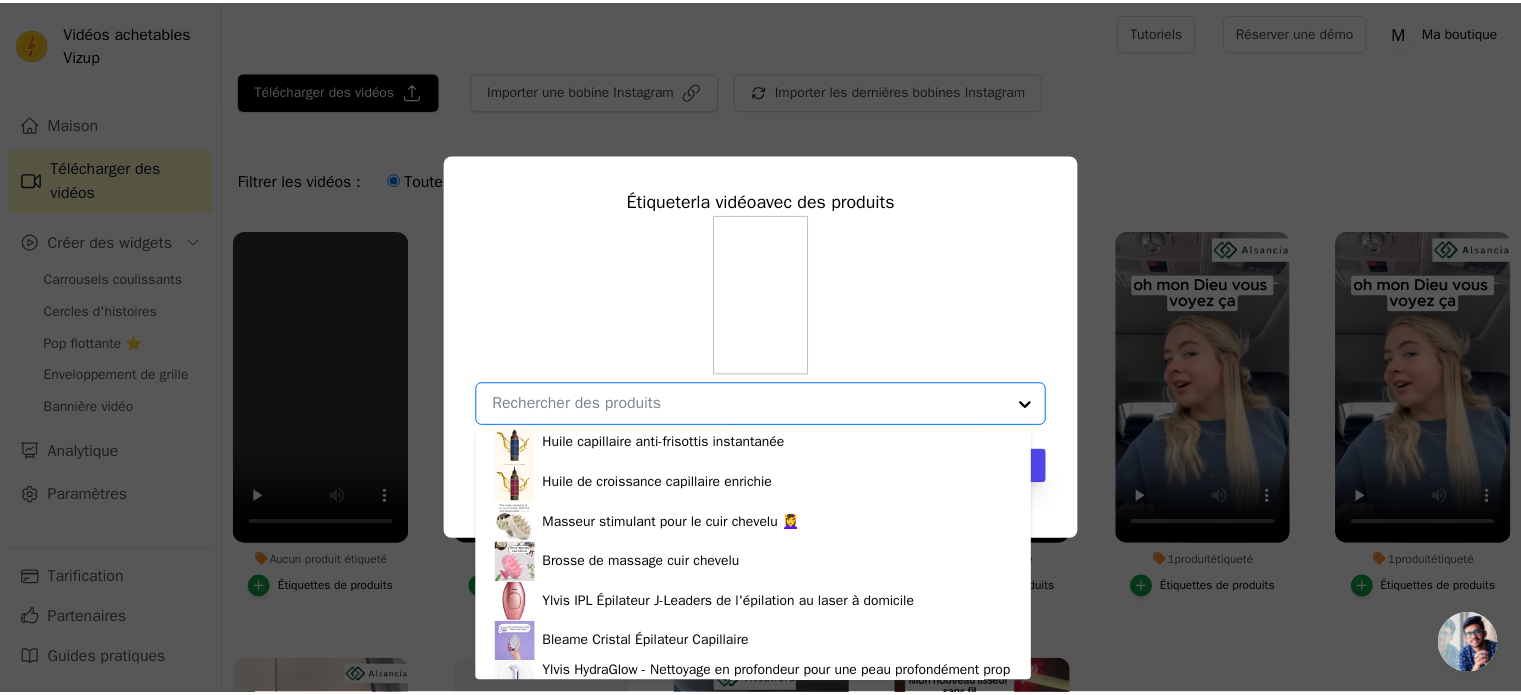 scroll, scrollTop: 468, scrollLeft: 0, axis: vertical 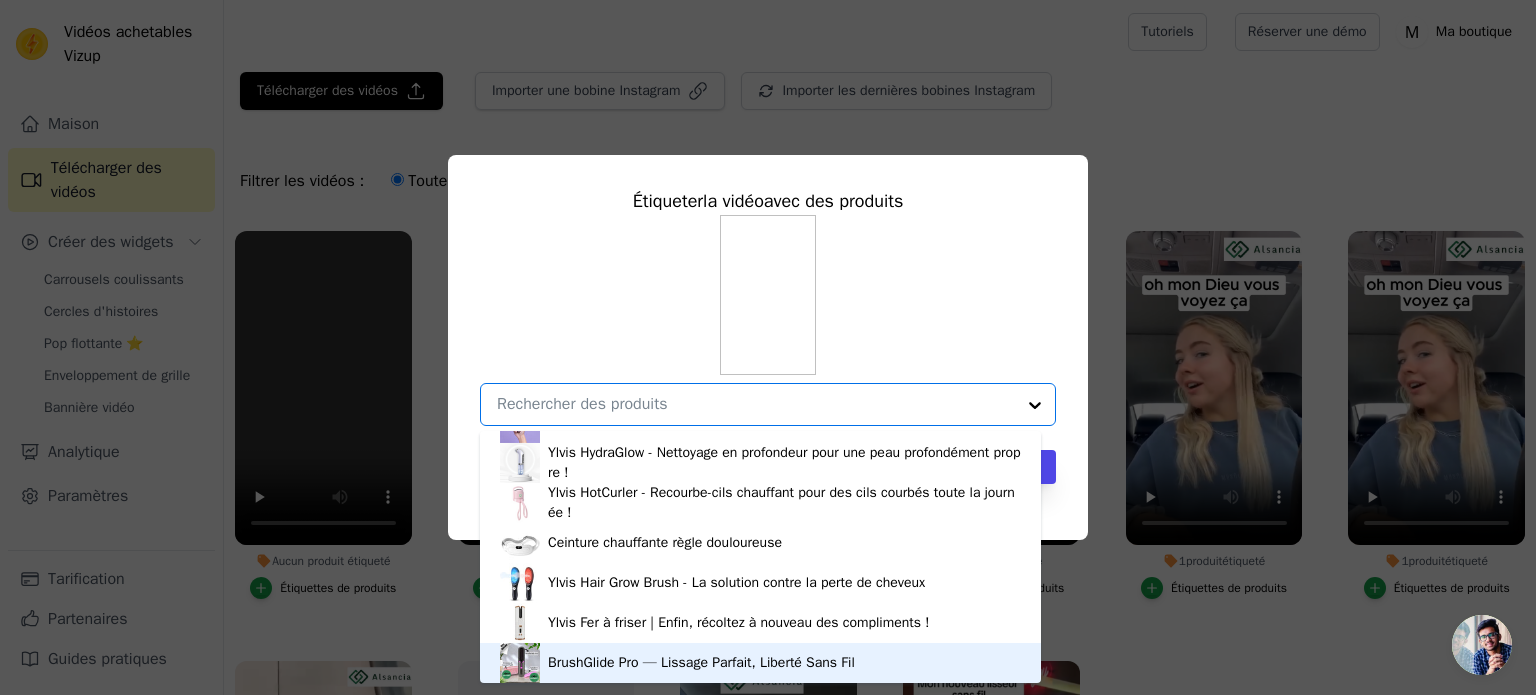 click on "BrushGlide Pro — Lissage Parfait, Liberté Sans Fil" at bounding box center [701, 662] 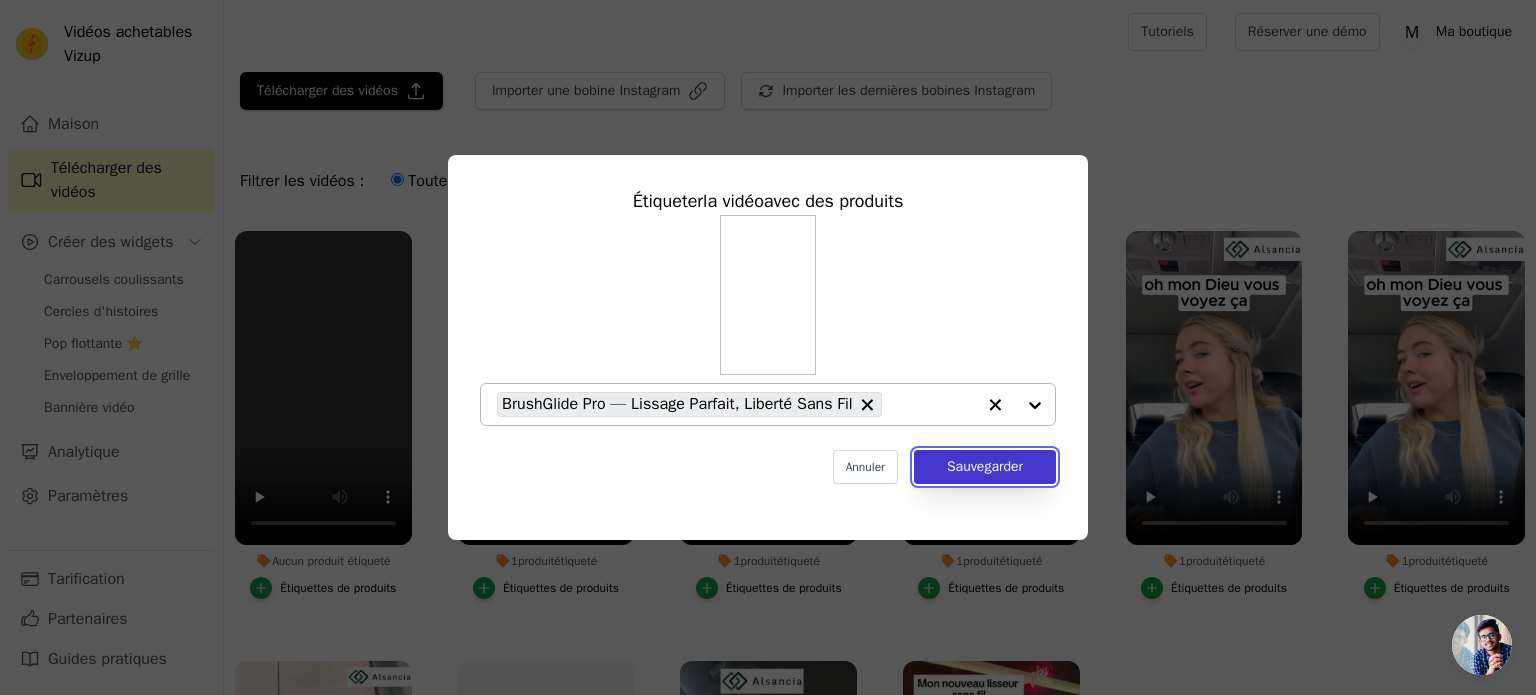 click on "Sauvegarder" at bounding box center (985, 467) 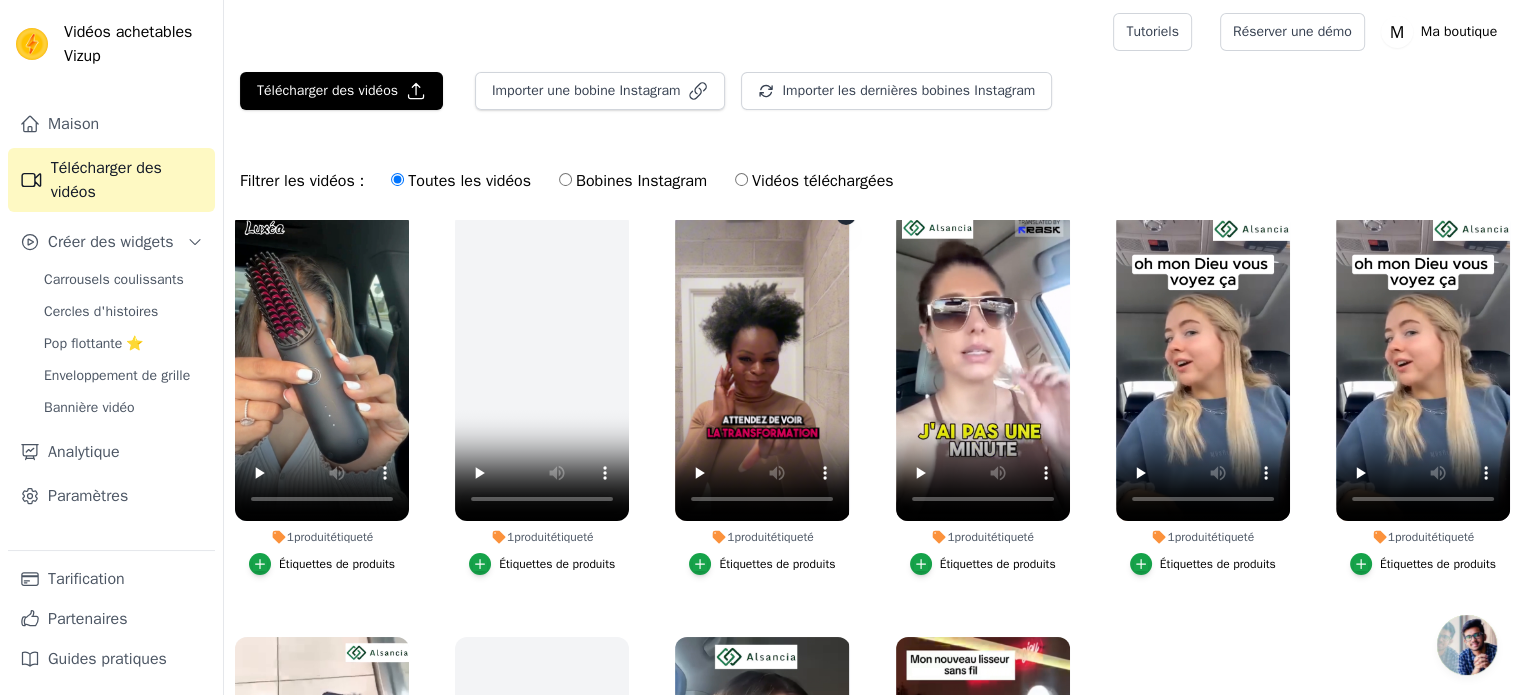 scroll, scrollTop: 0, scrollLeft: 0, axis: both 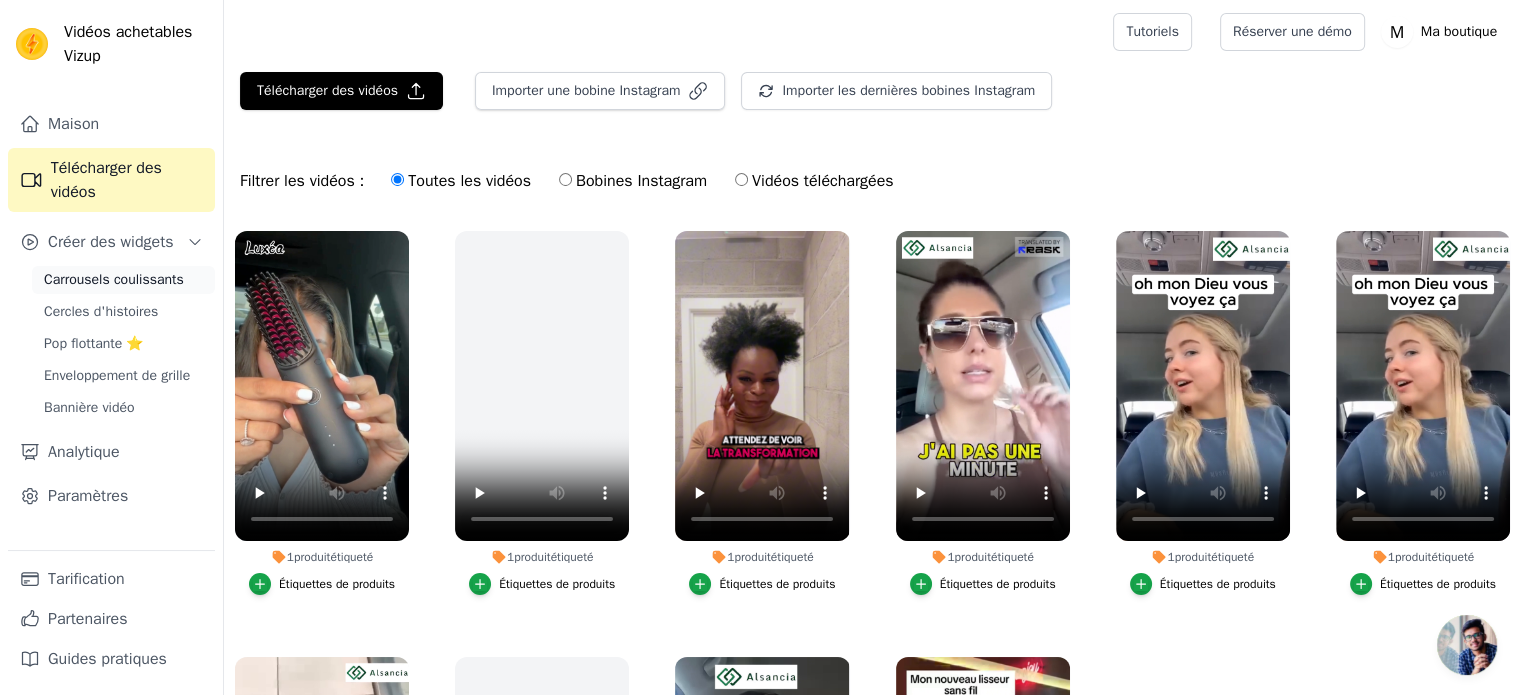 click on "Carrousels coulissants" at bounding box center (114, 279) 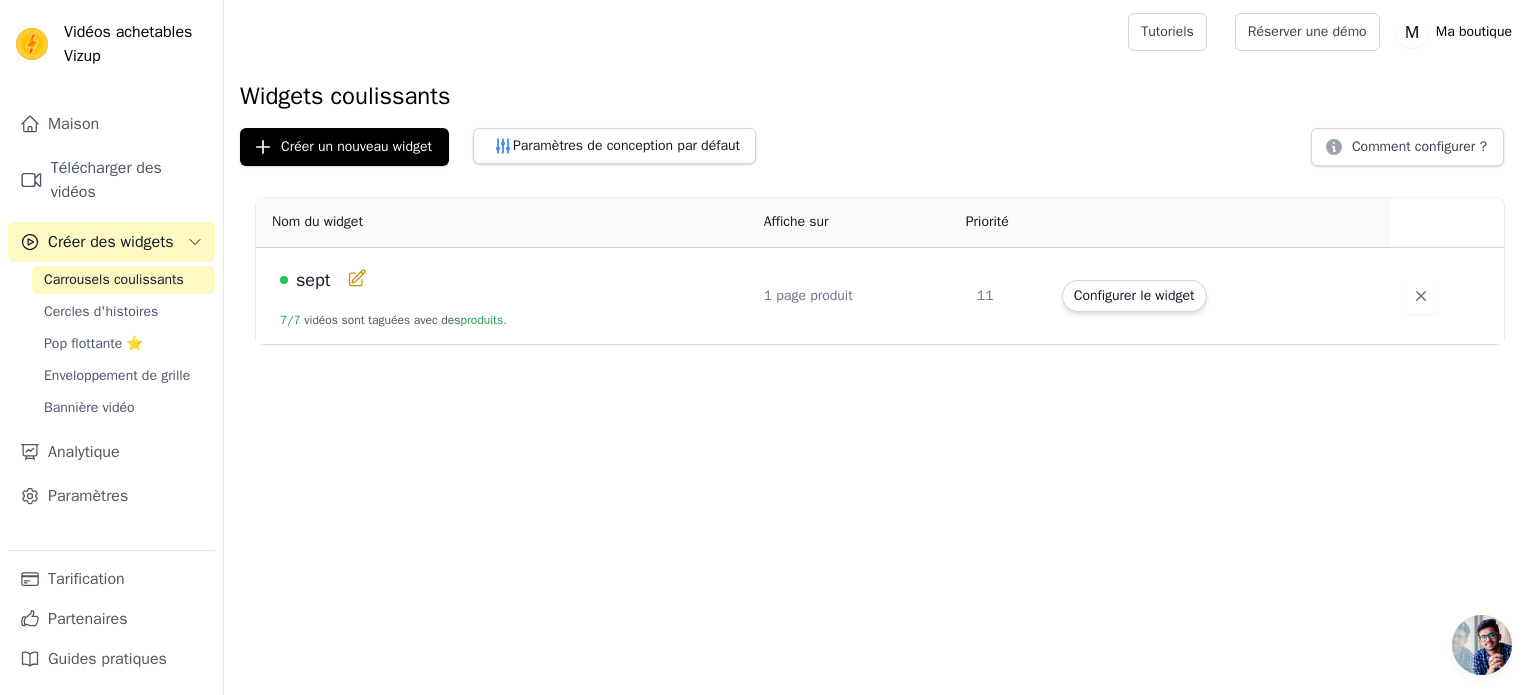 click on "vidéos sont taguées avec des" at bounding box center (382, 320) 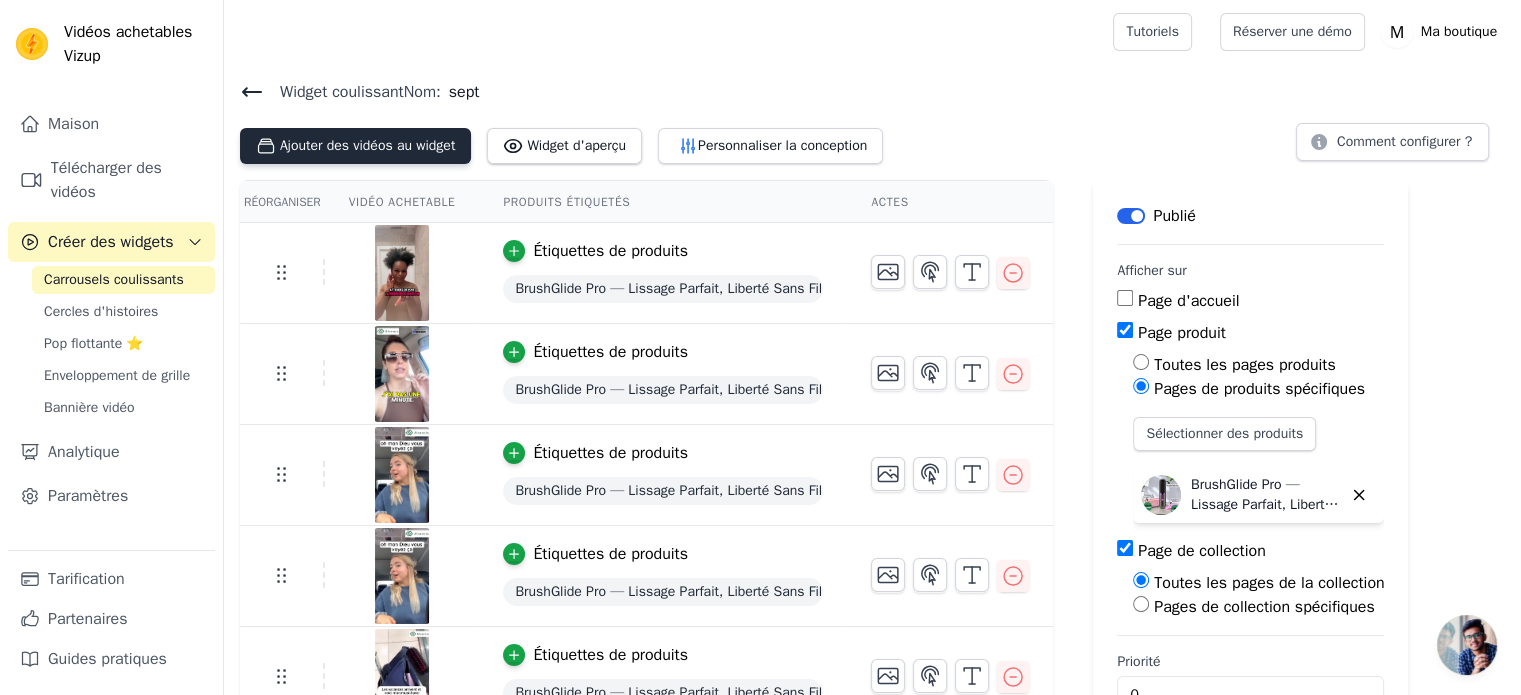 click on "Ajouter des vidéos au widget" at bounding box center [367, 145] 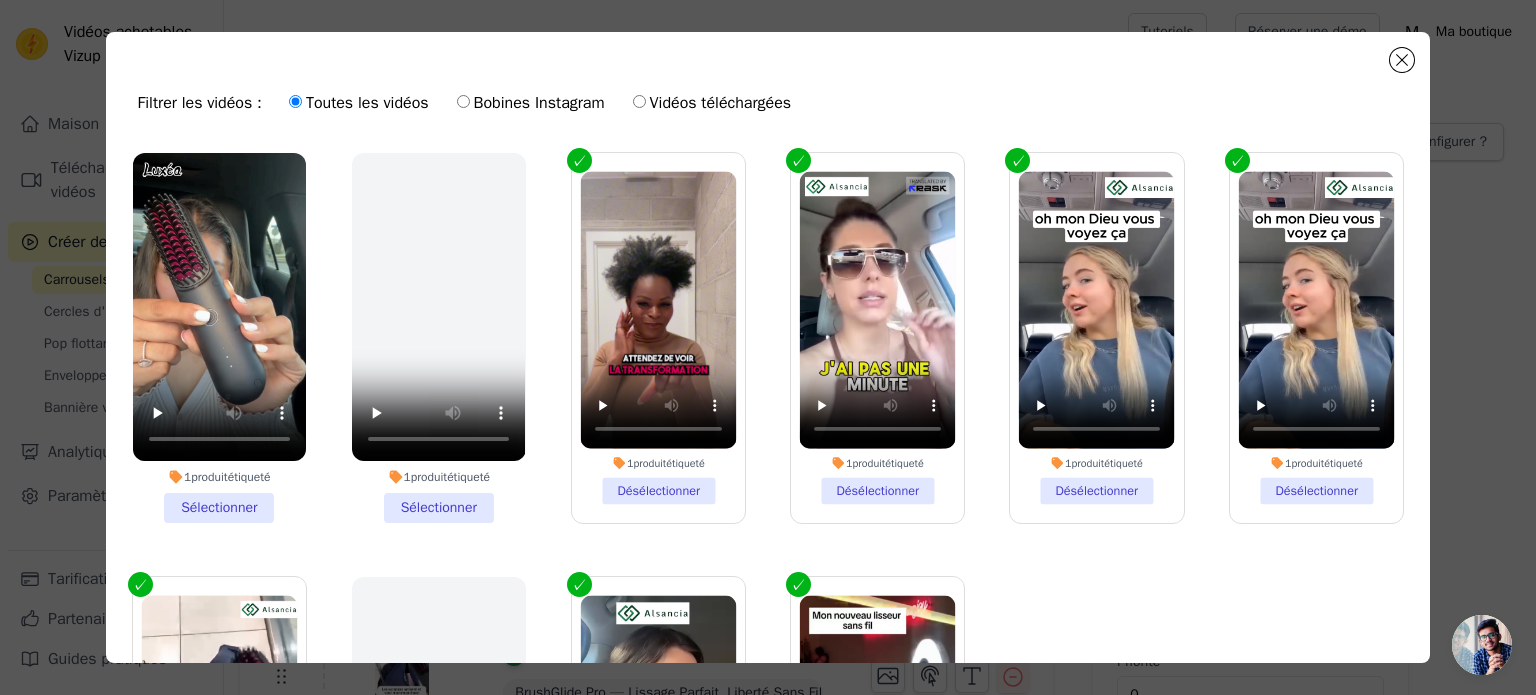 click on "1  produit  étiqueté     Sélectionner" at bounding box center (219, 338) 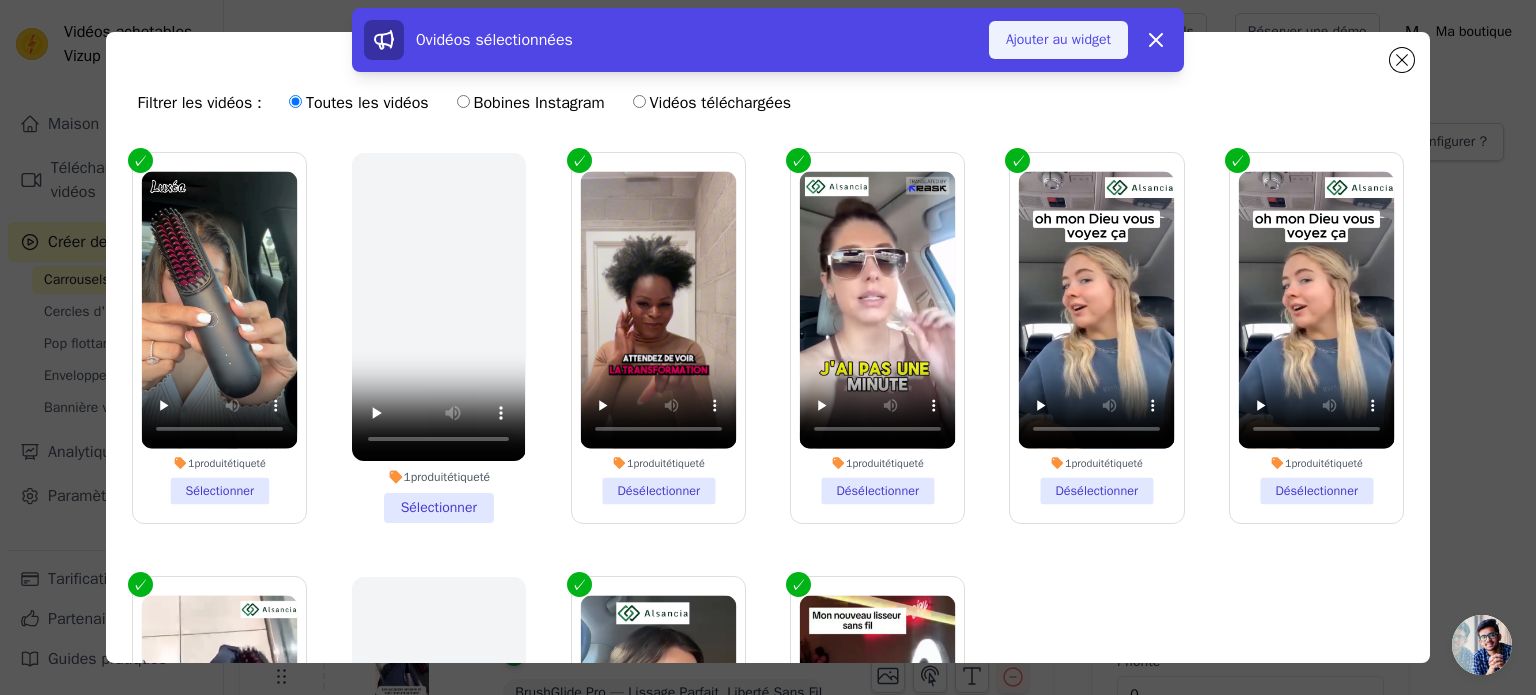 click on "Ajouter au widget" at bounding box center (1058, 40) 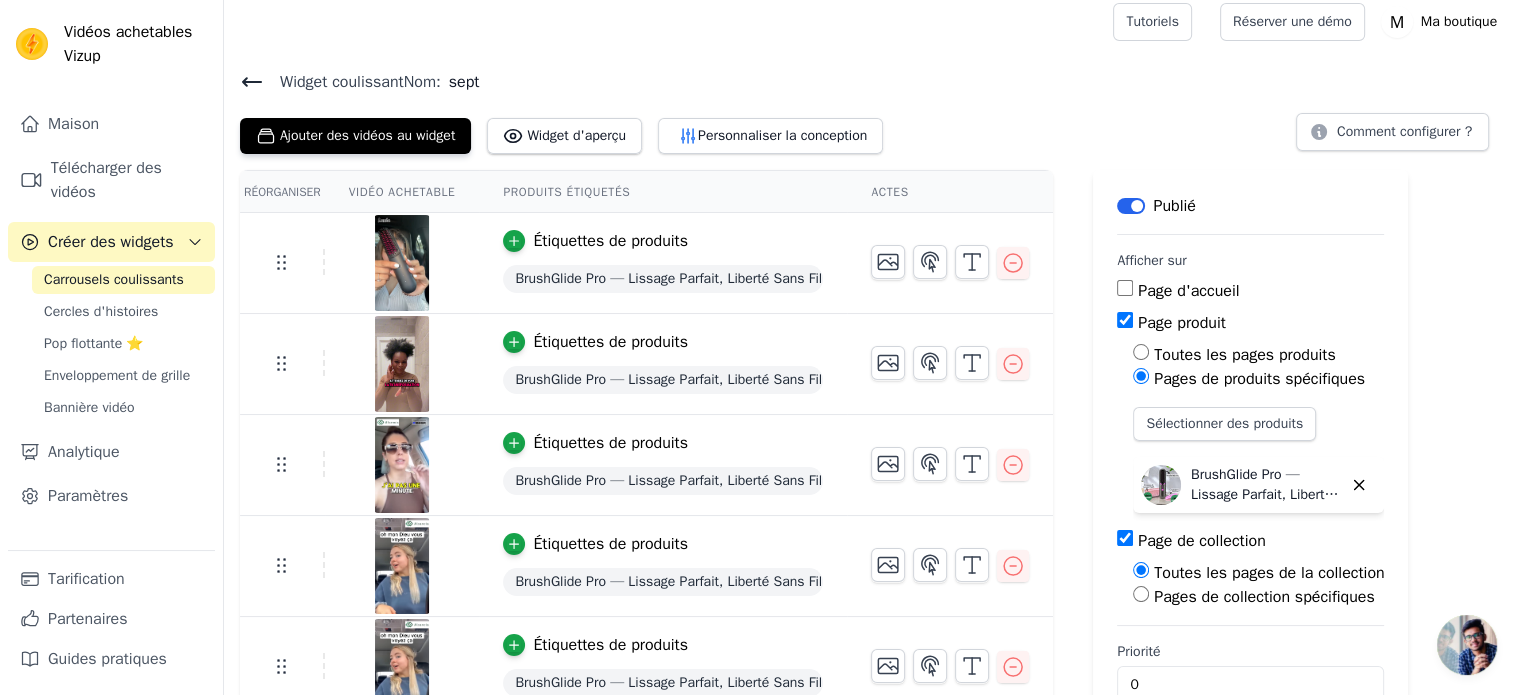 scroll, scrollTop: 0, scrollLeft: 0, axis: both 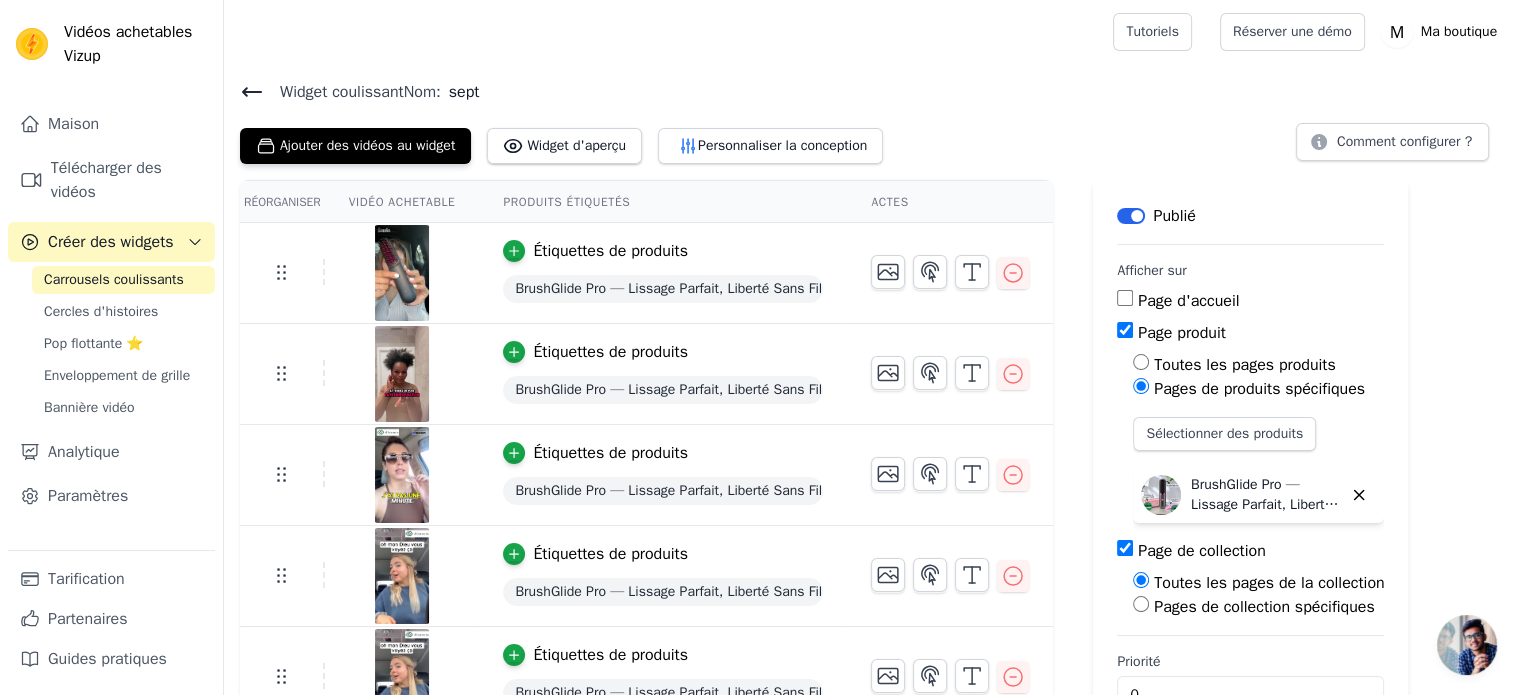 click on "Carrousels coulissants" at bounding box center (114, 279) 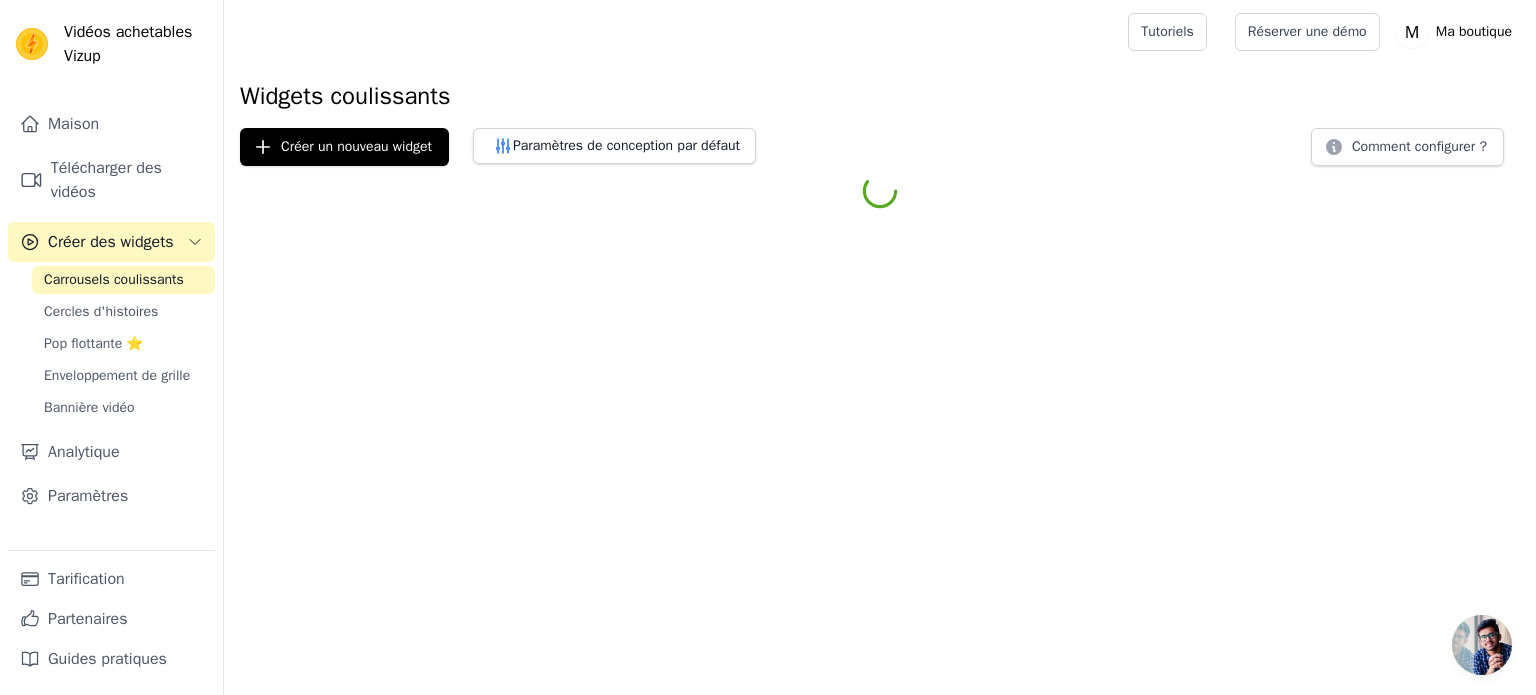 click on "Carrousels coulissants" at bounding box center [114, 279] 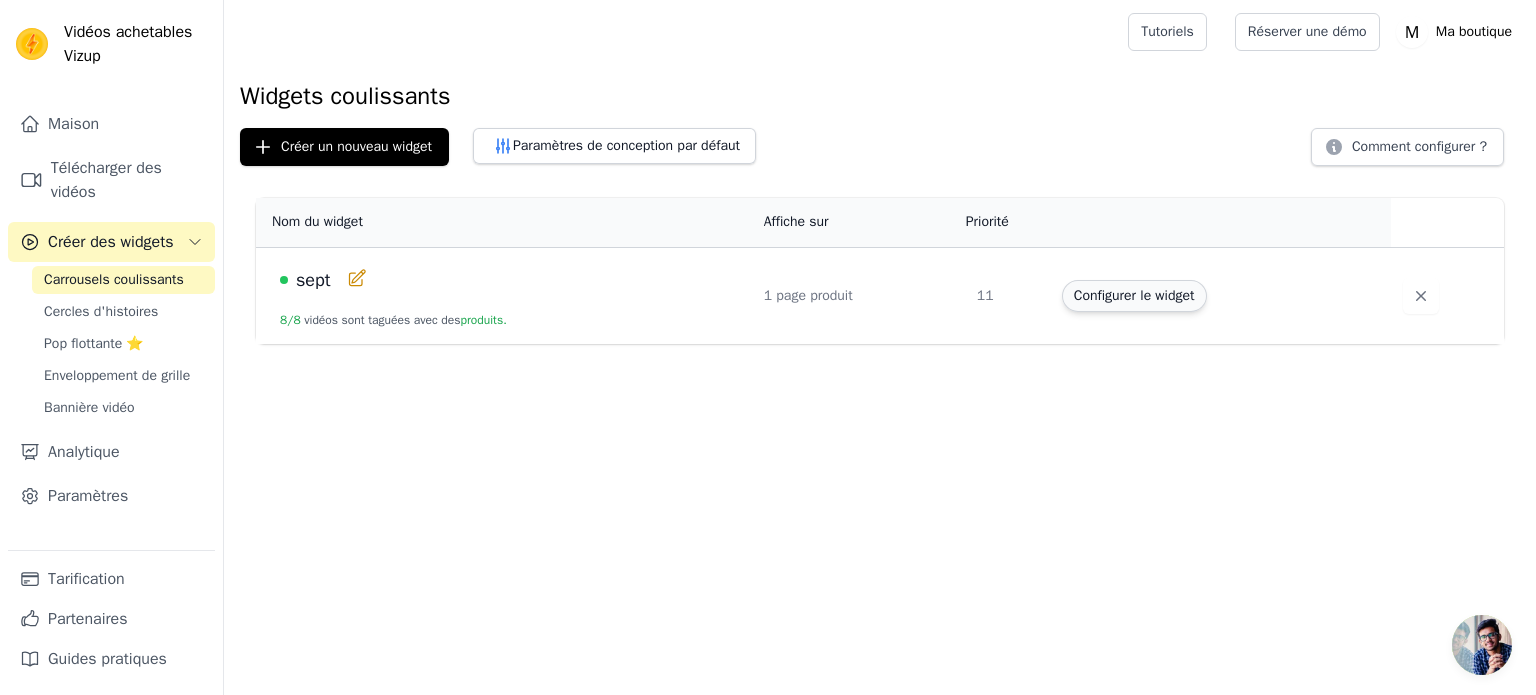click on "Configurer le widget" at bounding box center (1134, 296) 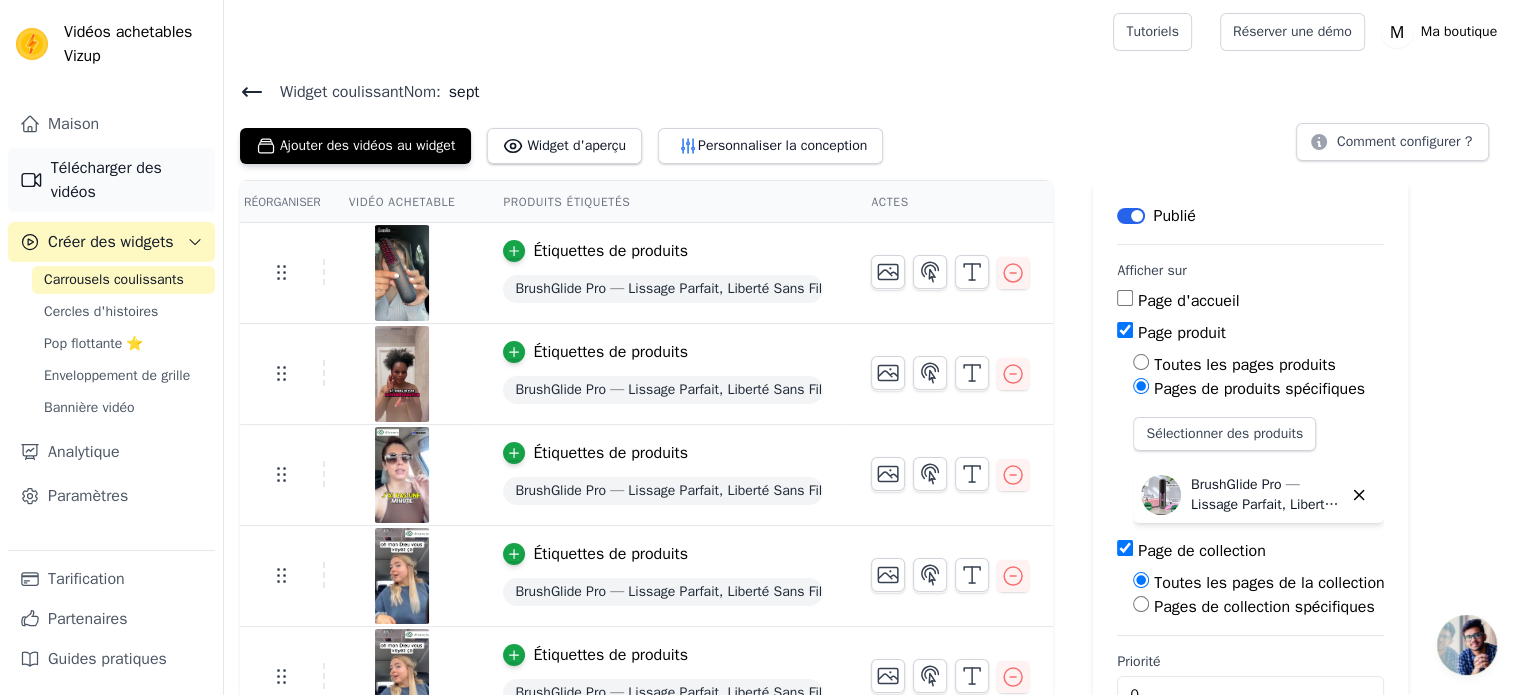 click on "Télécharger des vidéos" at bounding box center (127, 180) 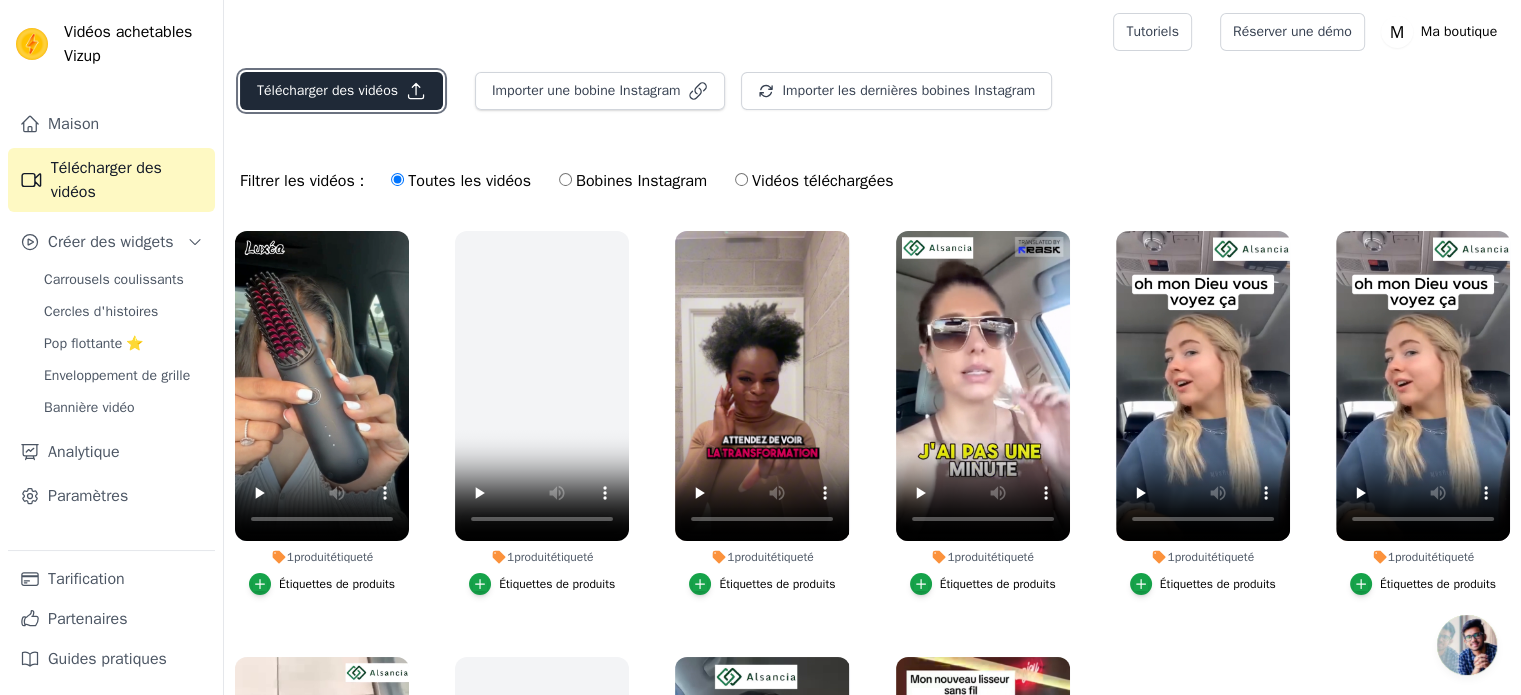 click on "Télécharger des vidéos" at bounding box center [327, 90] 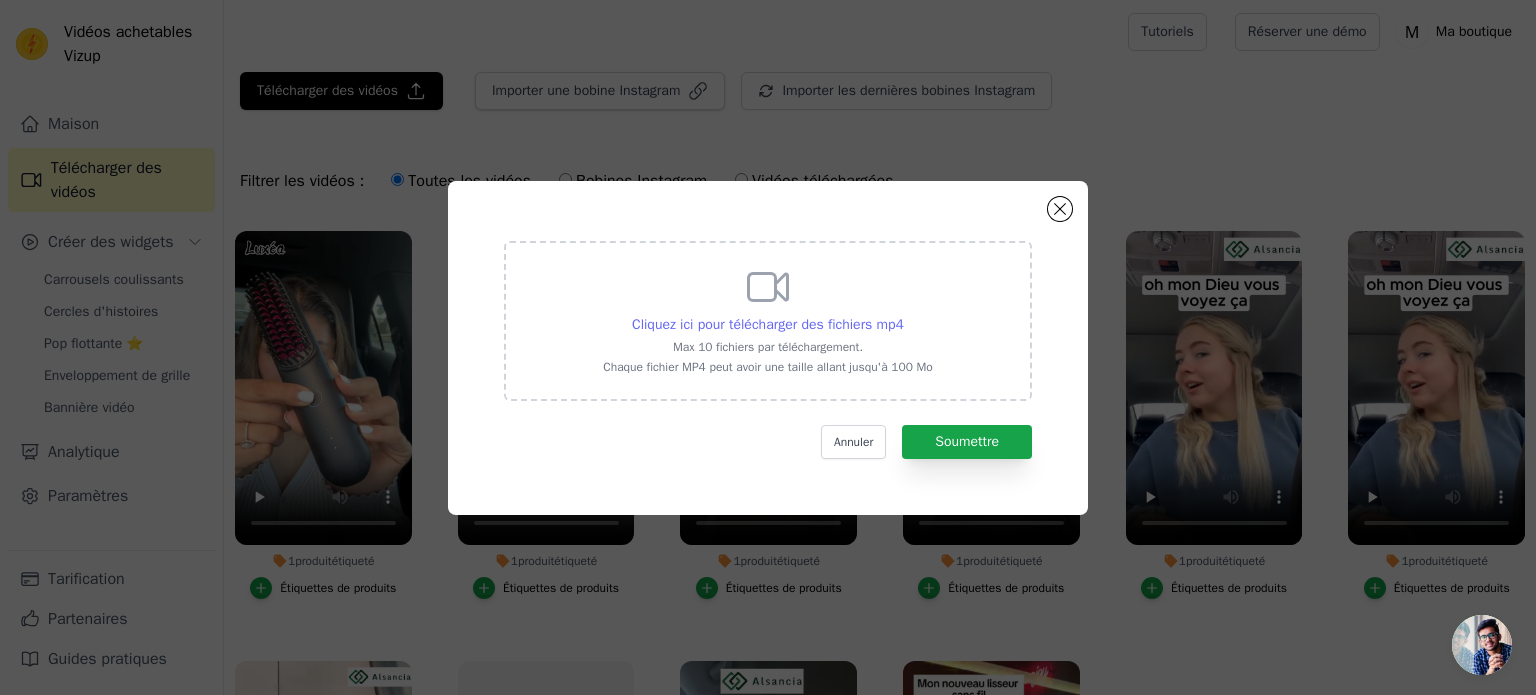 click on "Cliquez ici pour télécharger des fichiers mp4" at bounding box center [768, 324] 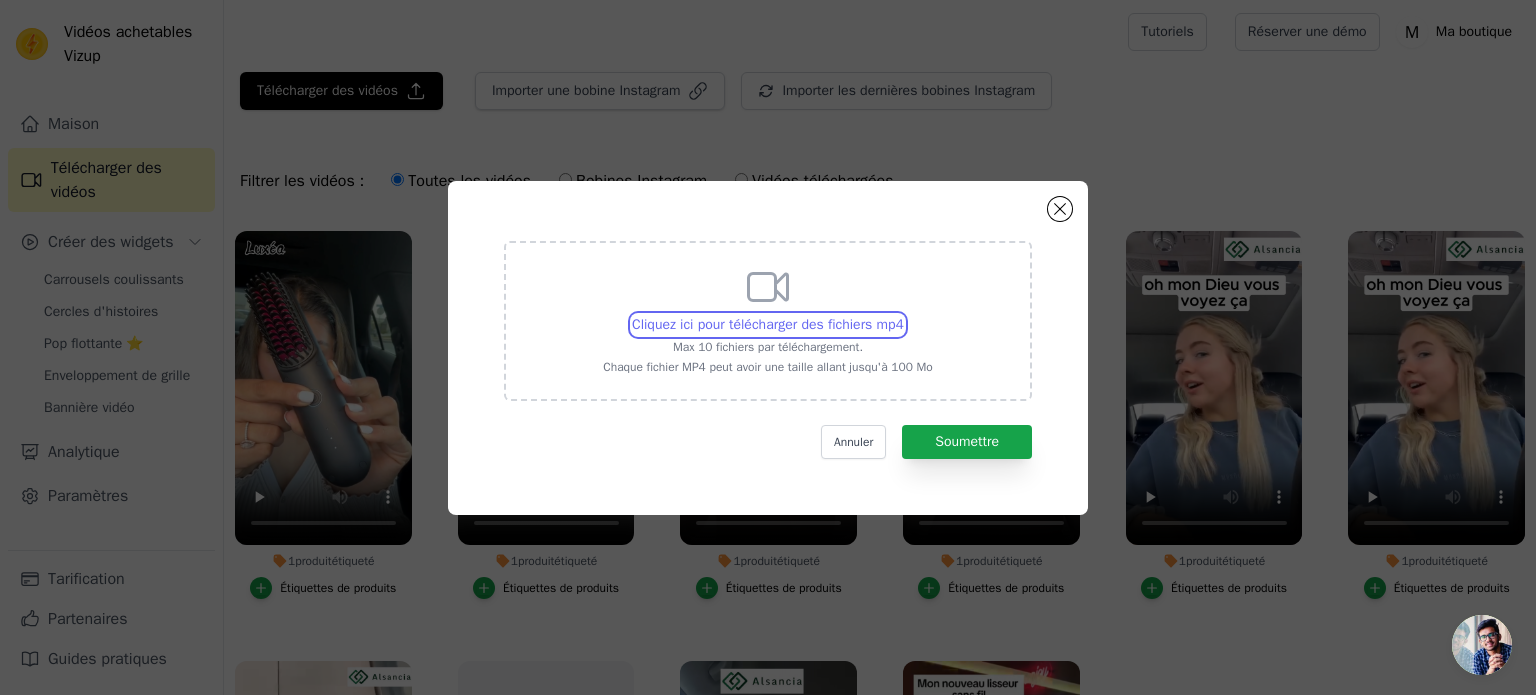 click on "Cliquez ici pour télécharger des fichiers mp4     Max 10 fichiers par téléchargement.   Chaque fichier MP4 peut avoir une taille allant jusqu'à 100 Mo" at bounding box center [903, 314] 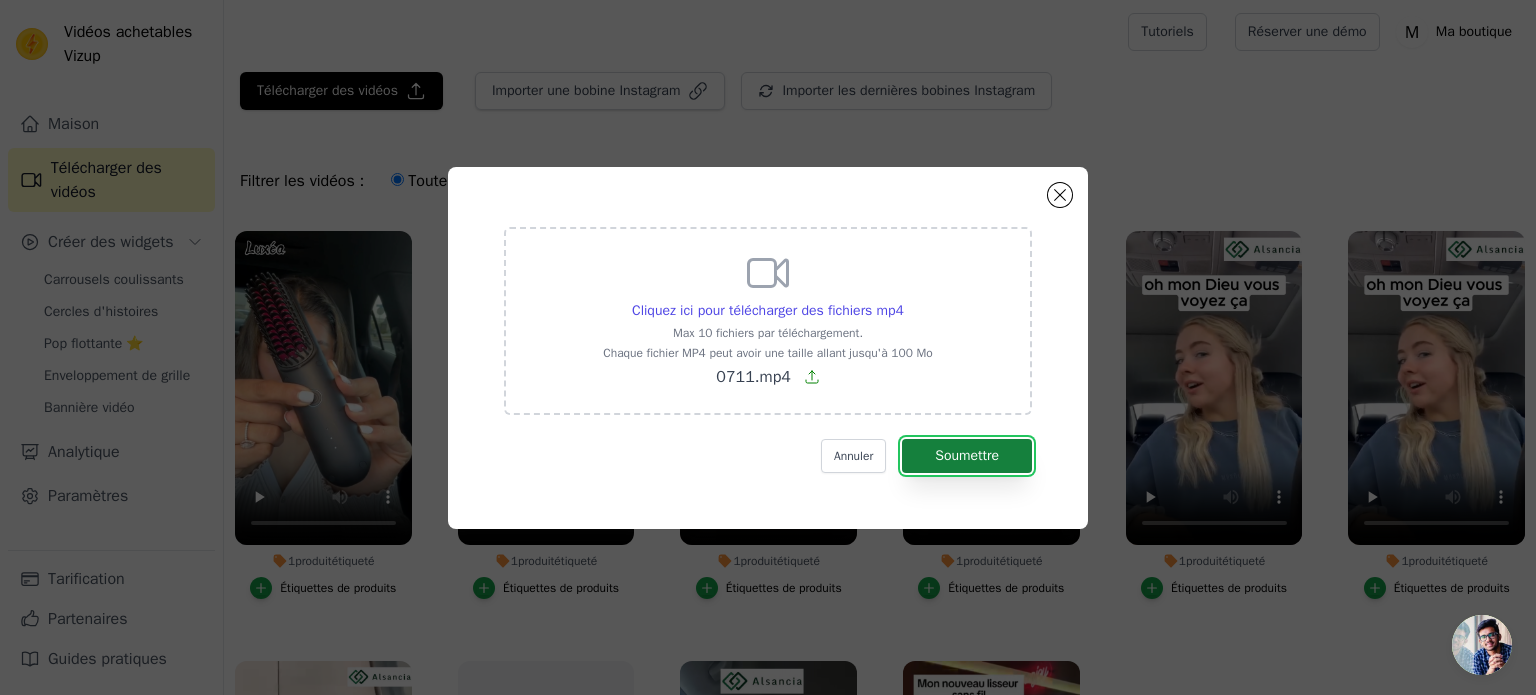 click on "Soumettre" at bounding box center [967, 456] 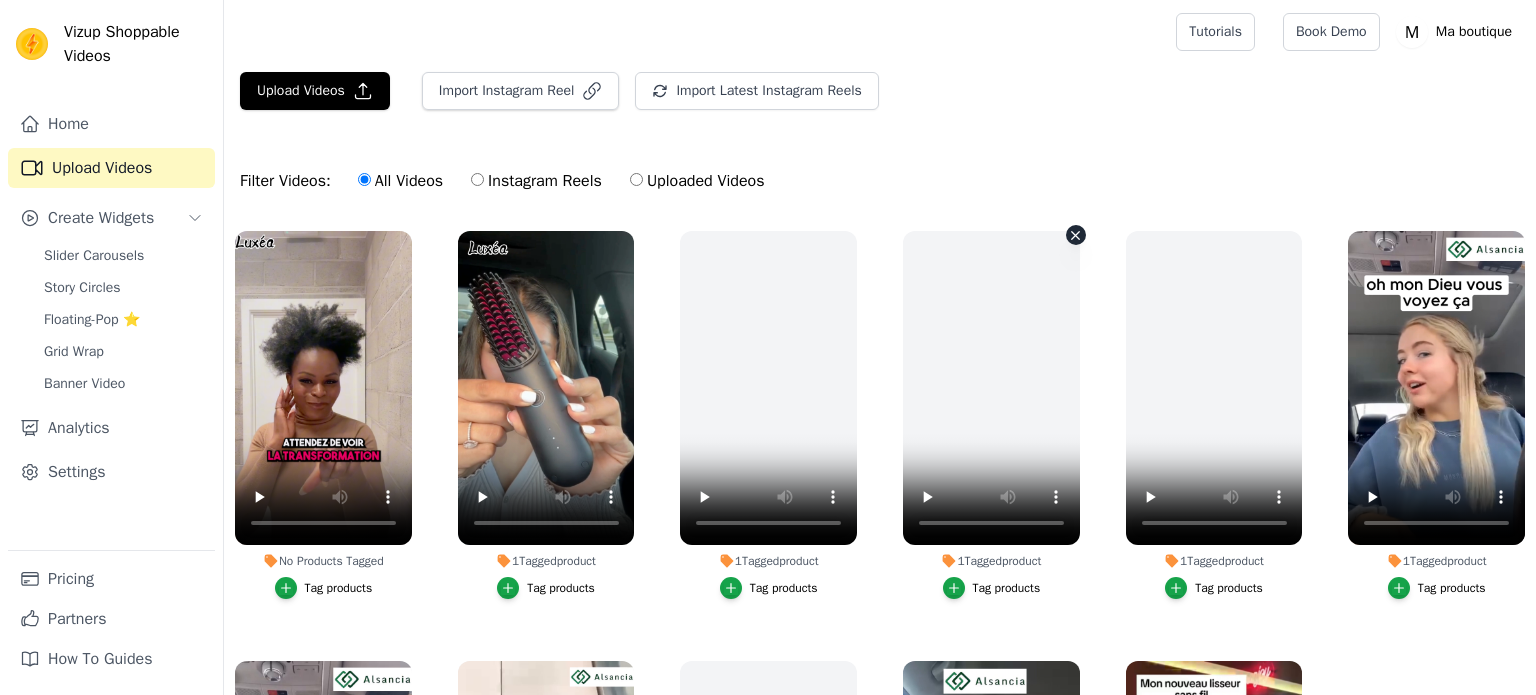 scroll, scrollTop: 0, scrollLeft: 0, axis: both 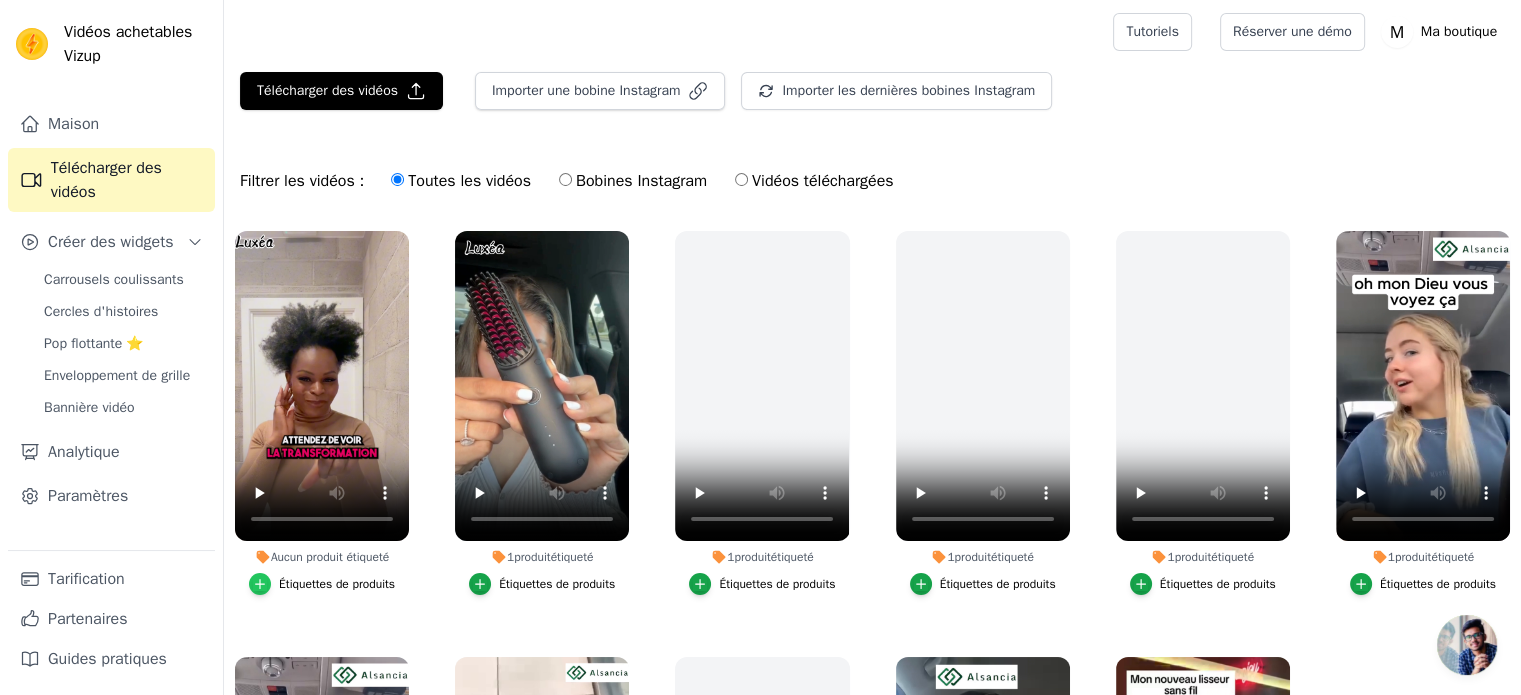 click 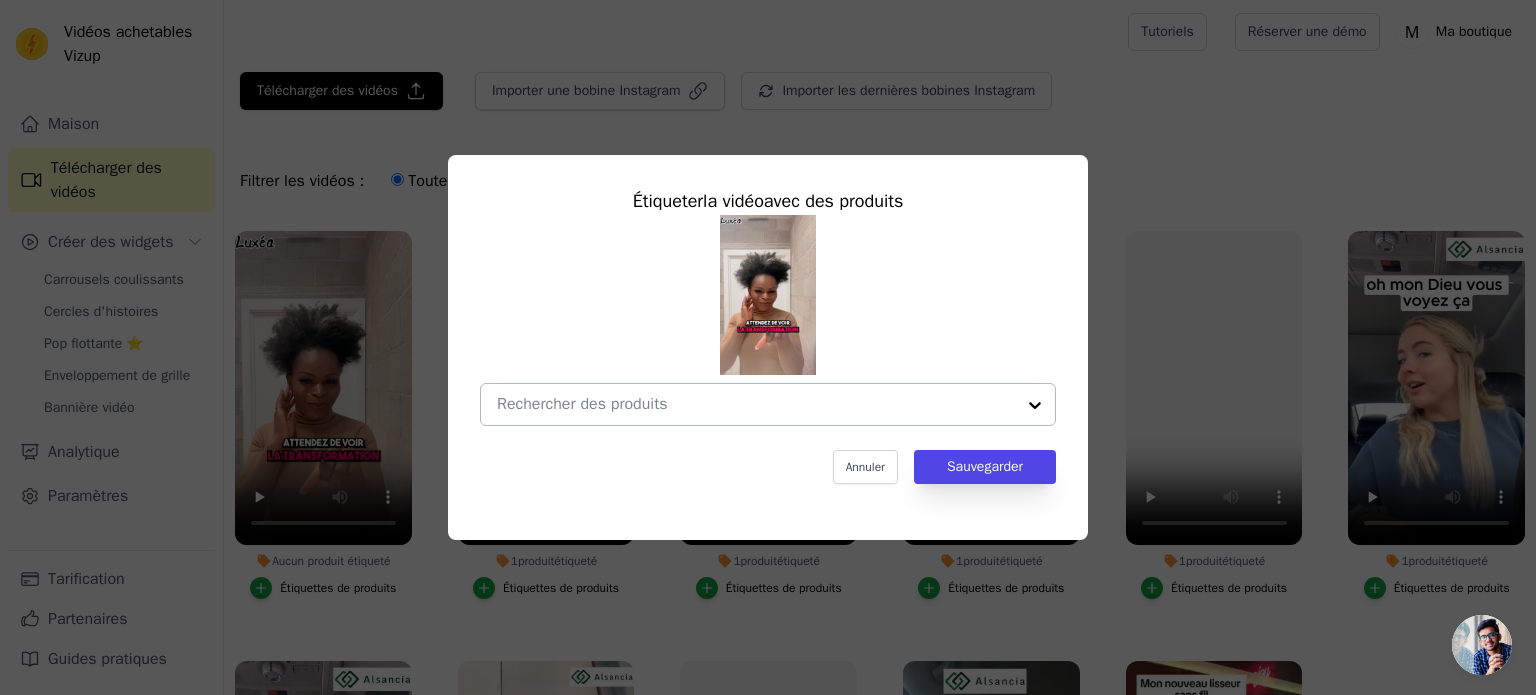 click at bounding box center [756, 404] 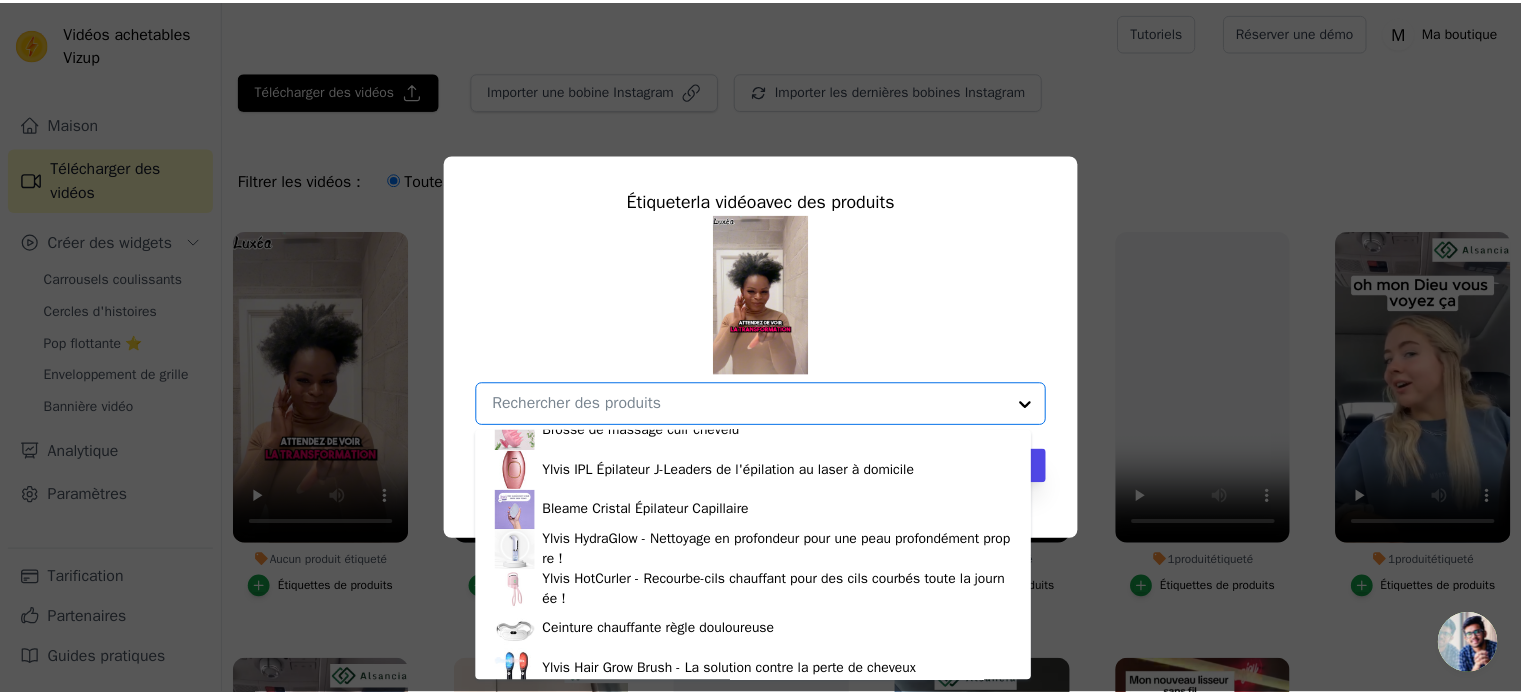 scroll, scrollTop: 468, scrollLeft: 0, axis: vertical 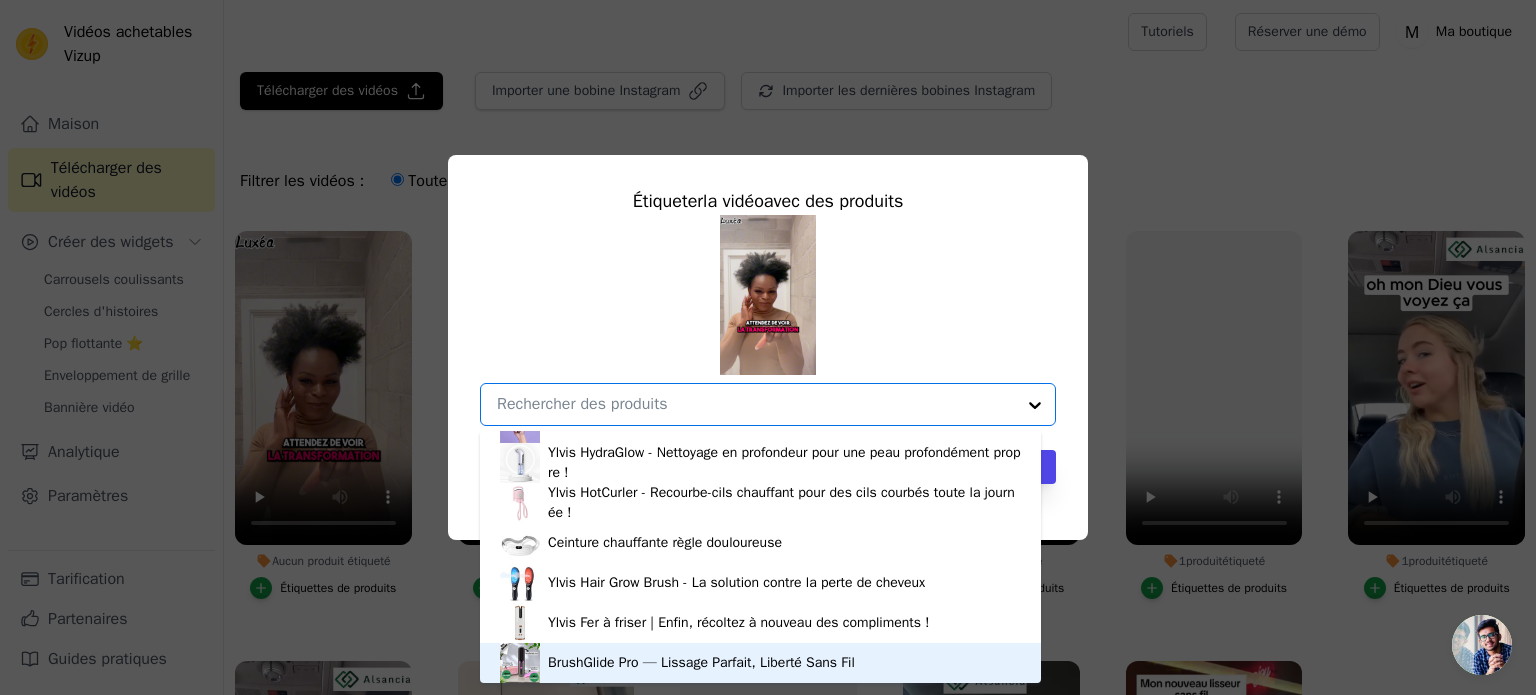 click at bounding box center (520, 663) 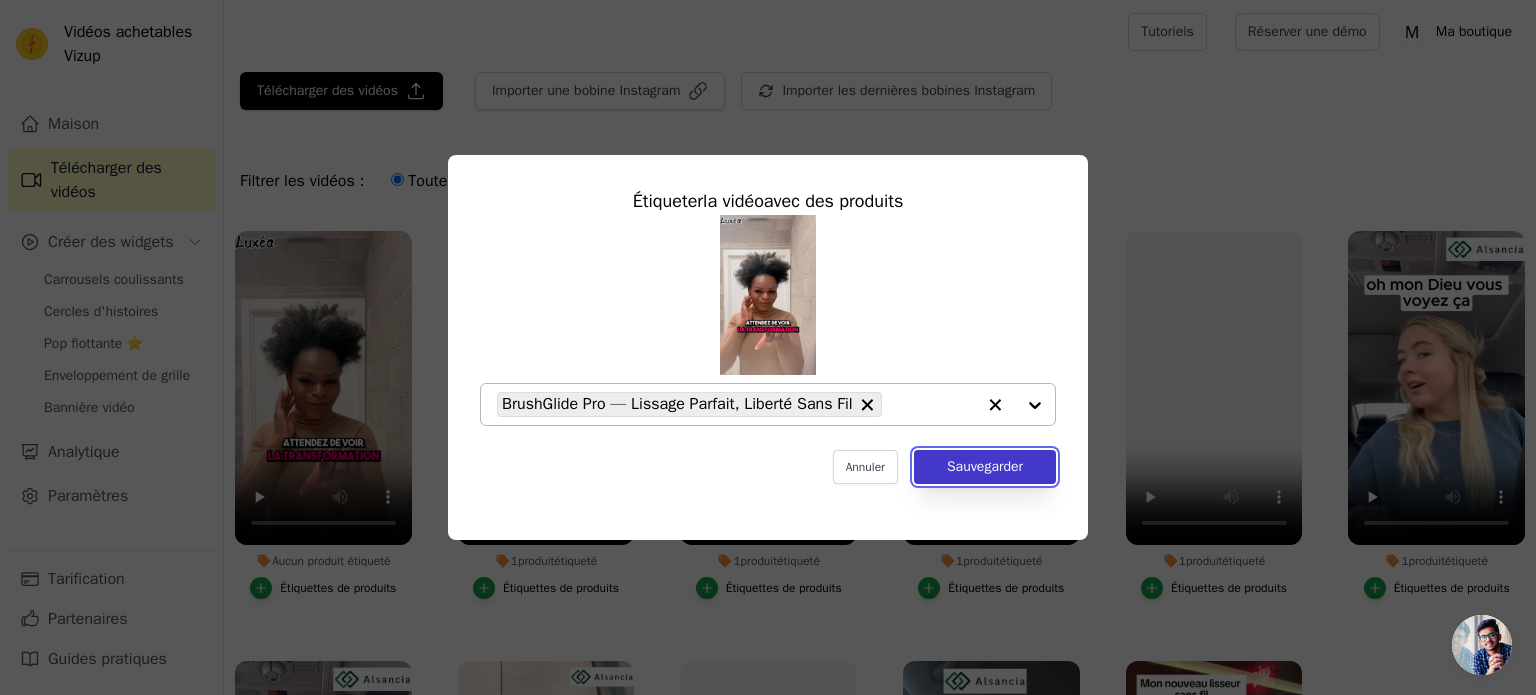 click on "Sauvegarder" at bounding box center [985, 467] 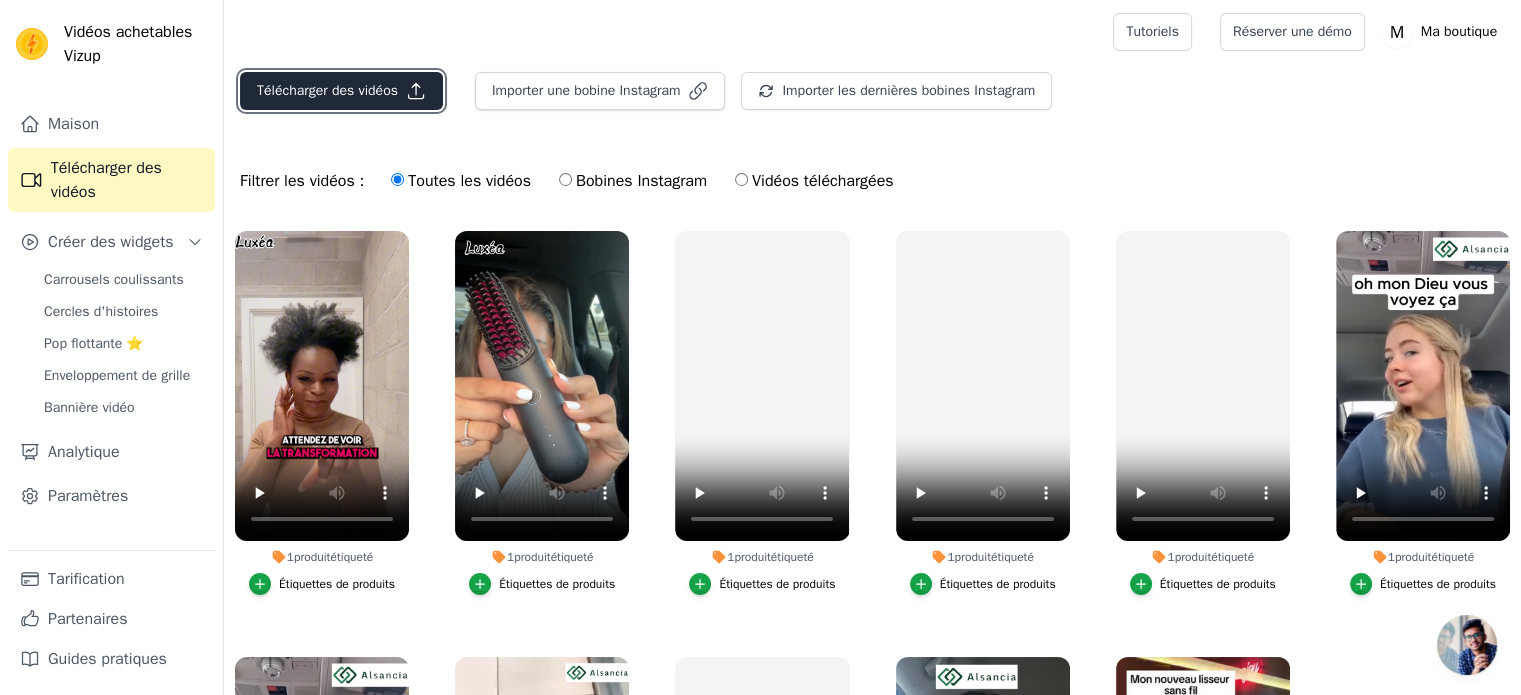 click on "Télécharger des vidéos" at bounding box center (327, 91) 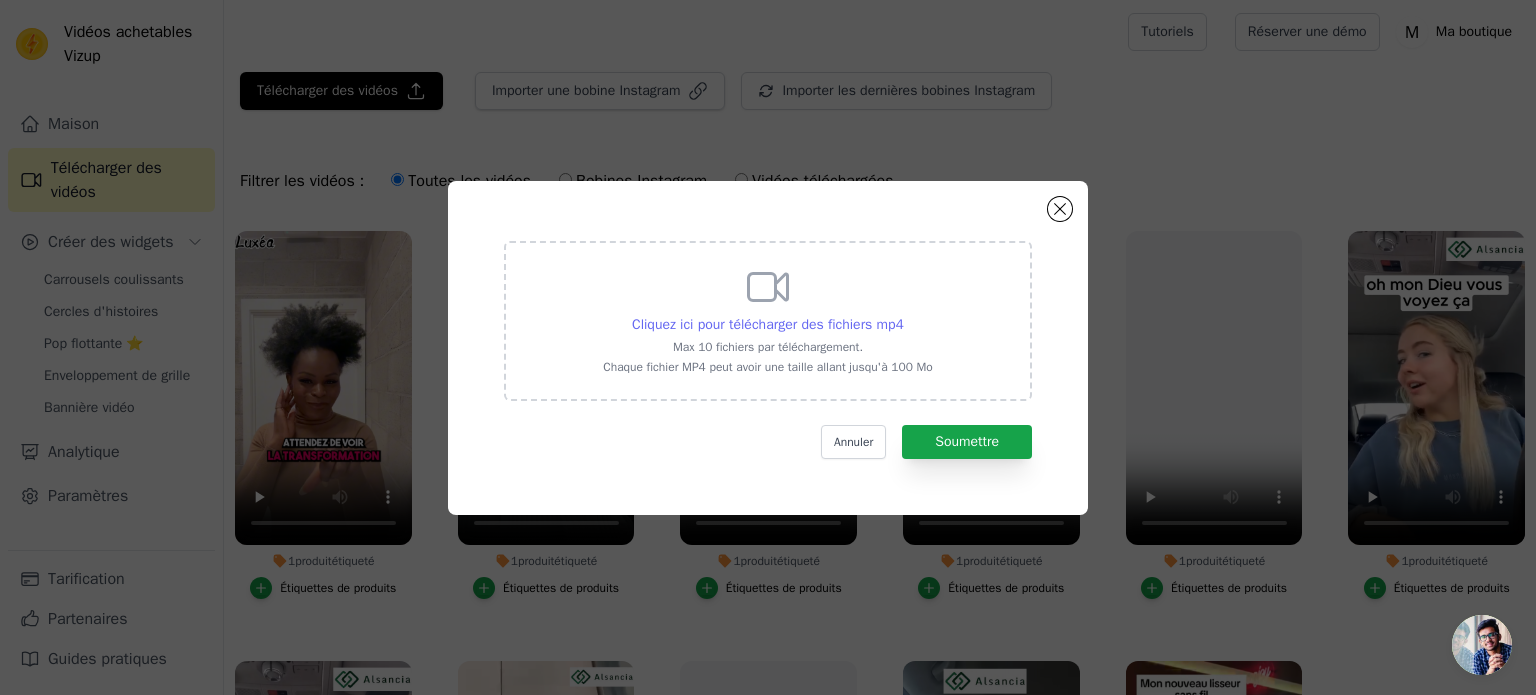 click on "Cliquez ici pour télécharger des fichiers mp4" at bounding box center (768, 324) 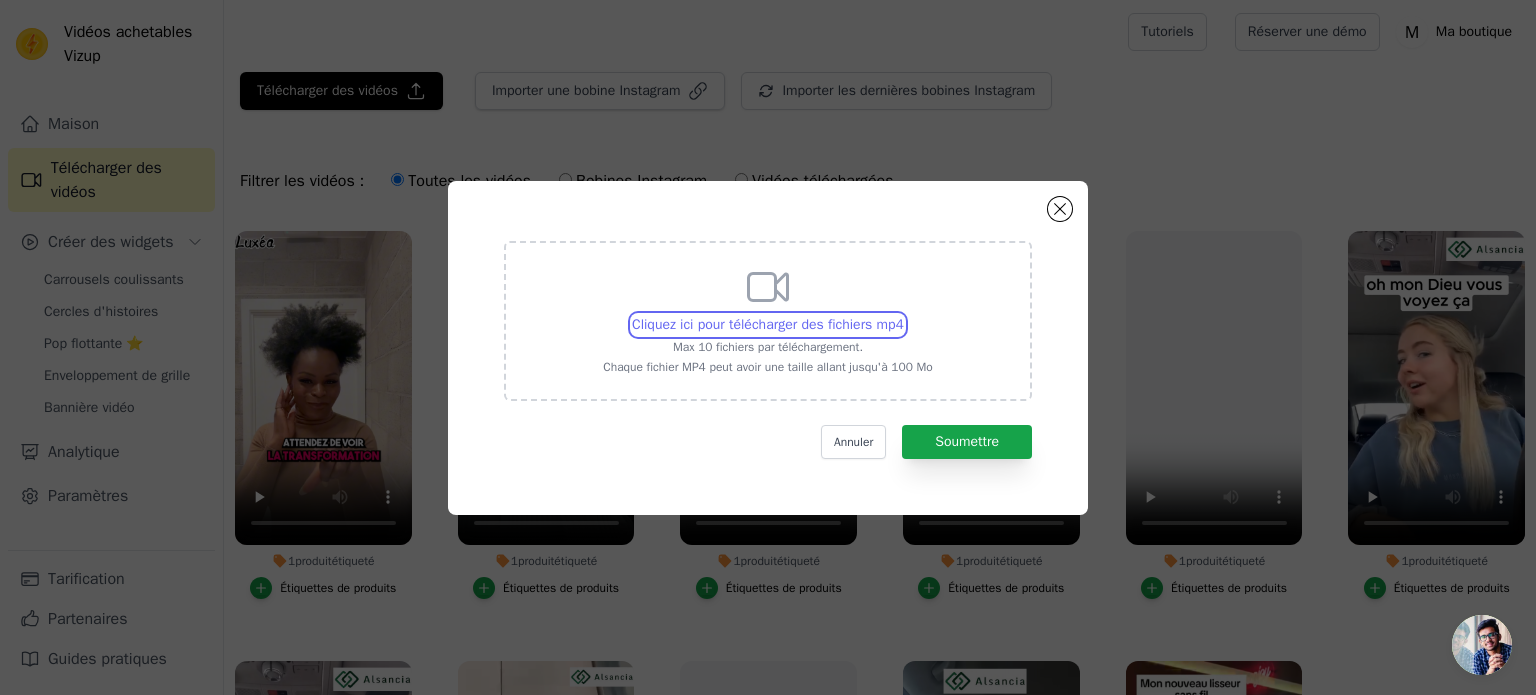 click on "Cliquez ici pour télécharger des fichiers mp4     Max 10 fichiers par téléchargement.   Chaque fichier MP4 peut avoir une taille allant jusqu'à 100 Mo" at bounding box center [903, 314] 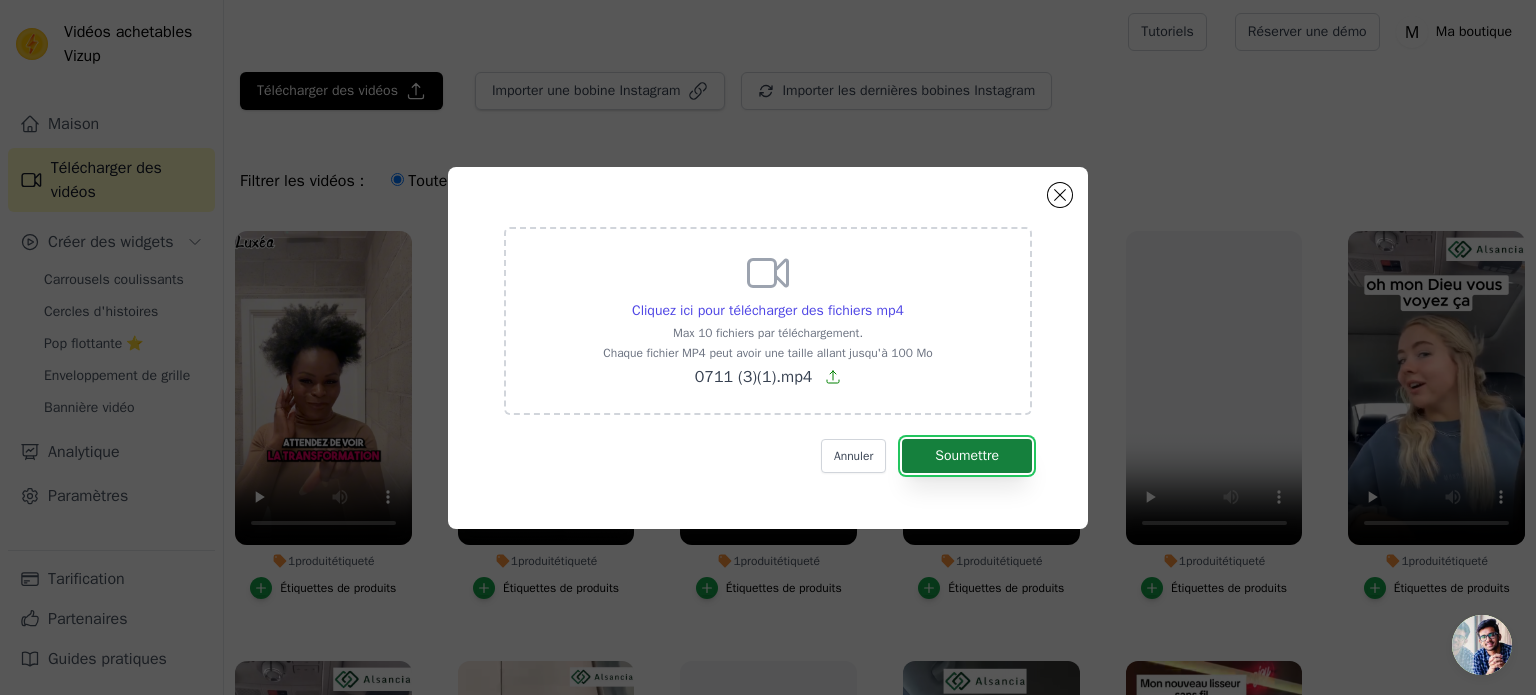 click on "Soumettre" at bounding box center (967, 455) 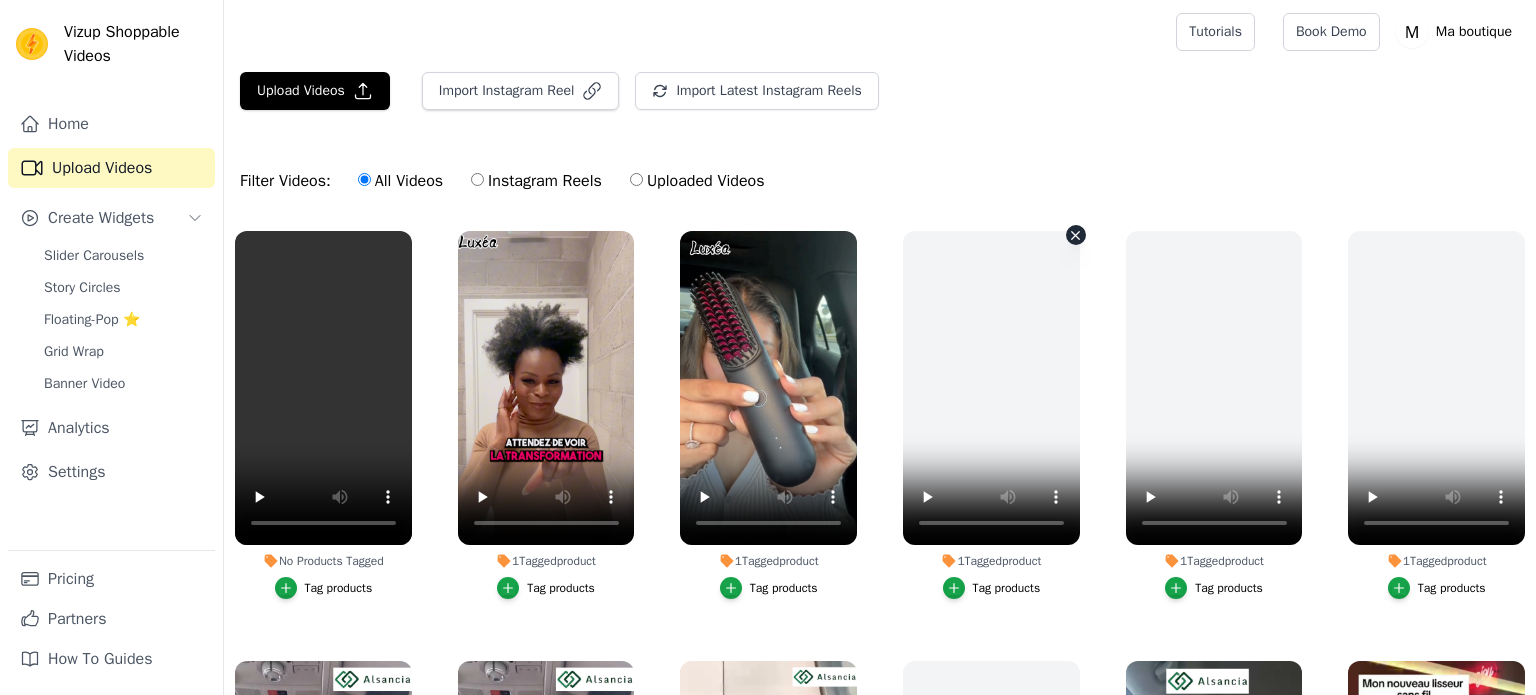 scroll, scrollTop: 0, scrollLeft: 0, axis: both 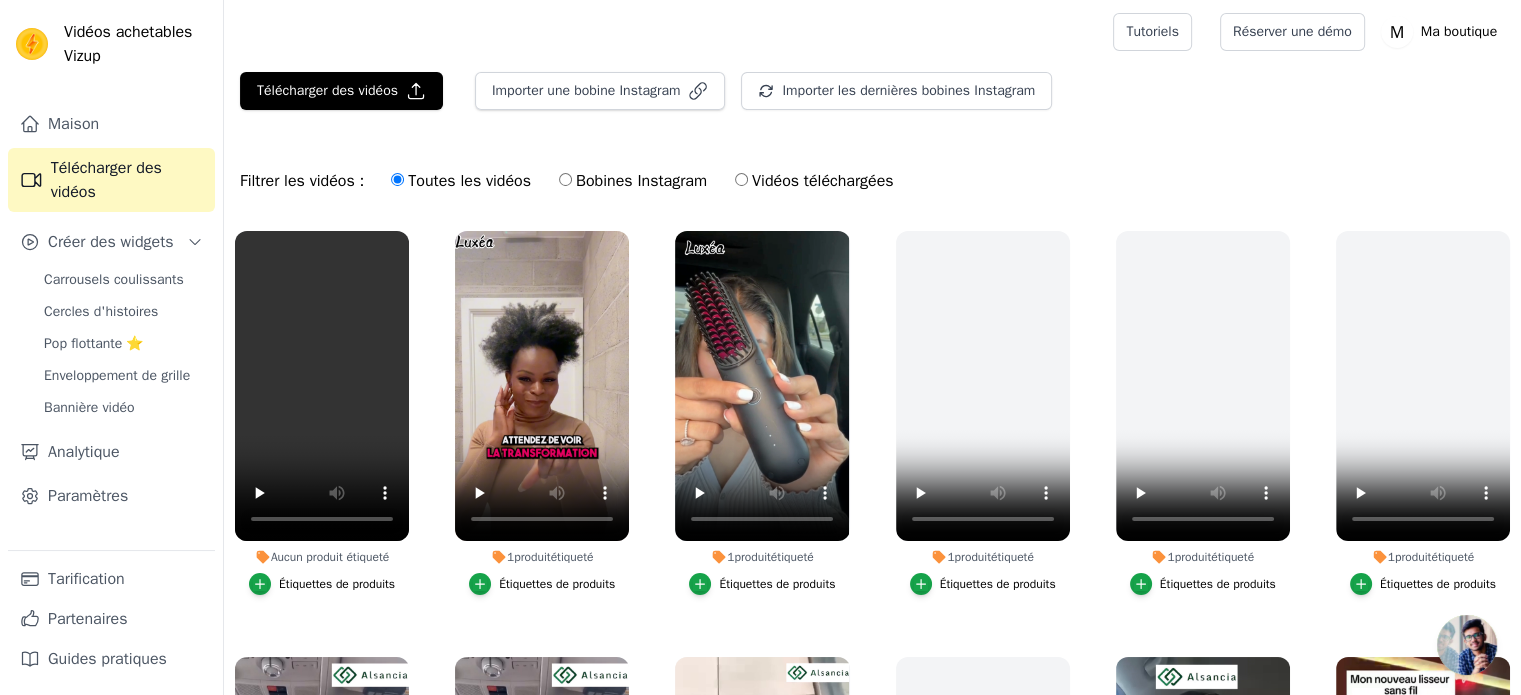 click on "Étiquettes de produits" at bounding box center [337, 584] 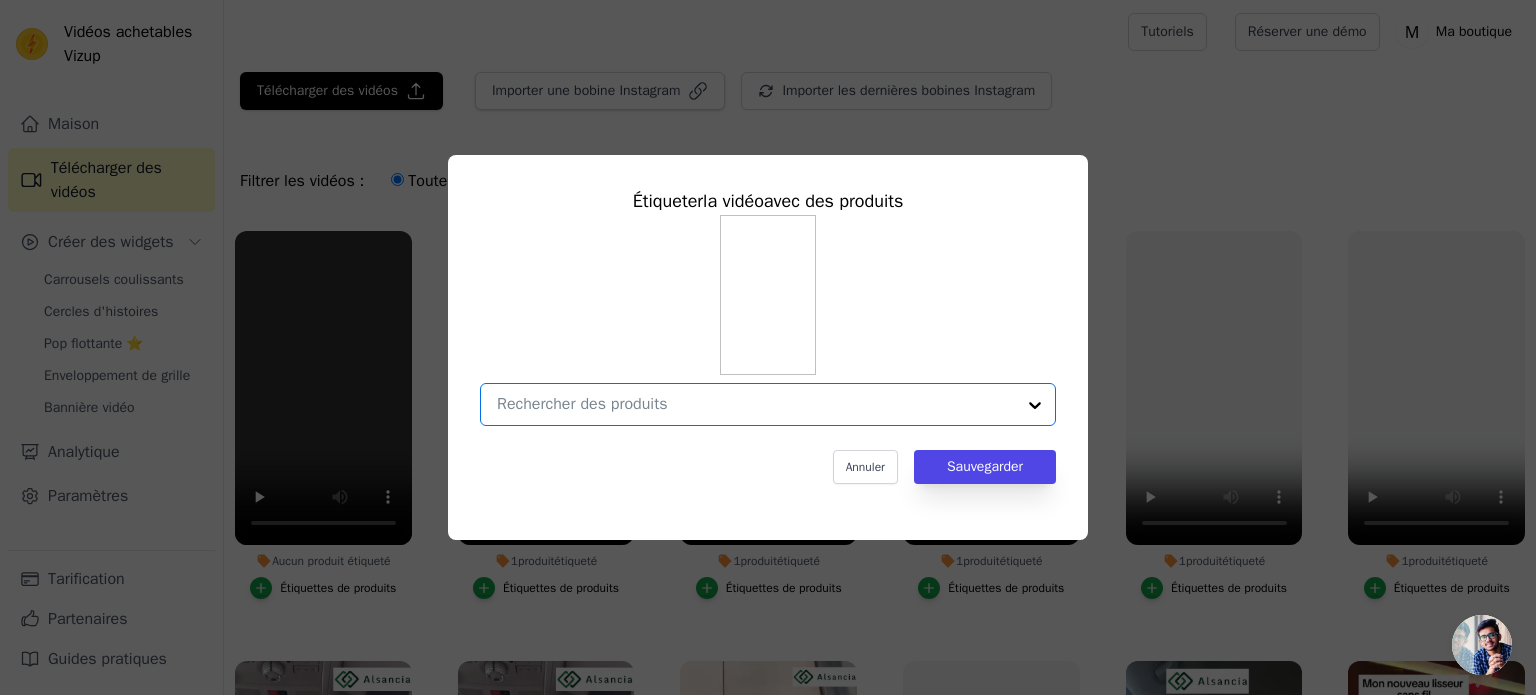 click on "Aucun produit étiqueté     Étiqueter  la vidéo  avec des produits       Option undefined, selected.   Select is focused, type to refine list, press down to open the menu.                   Annuler   Sauvegarder     Étiquettes de produits" at bounding box center [756, 404] 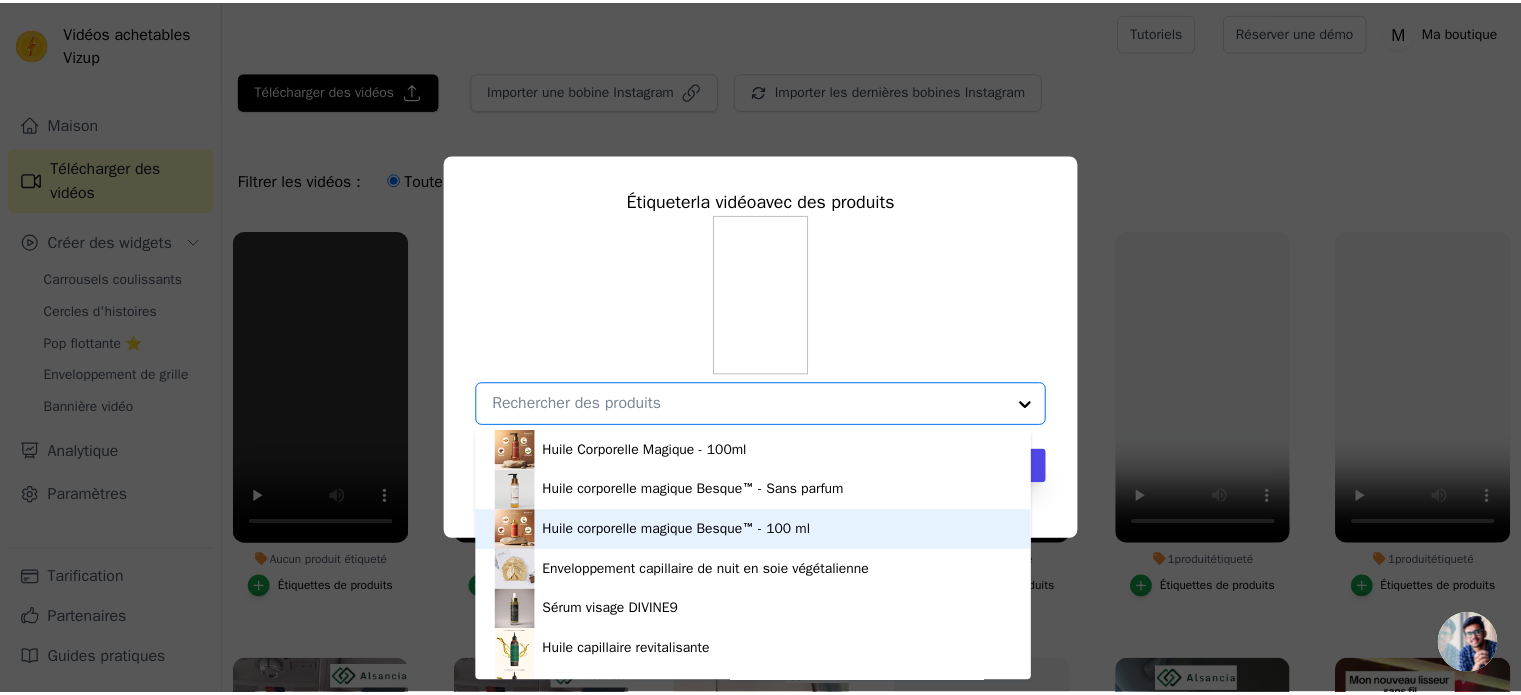 scroll, scrollTop: 468, scrollLeft: 0, axis: vertical 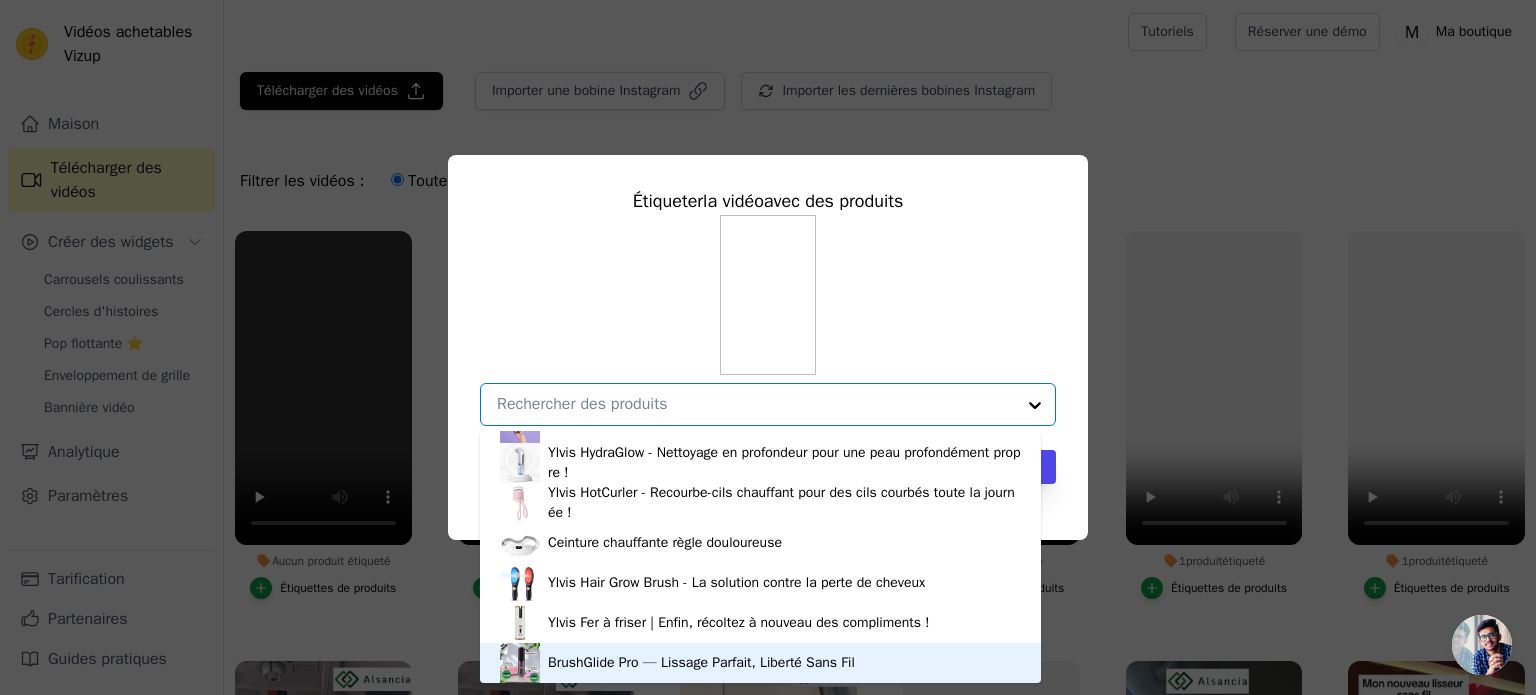click on "BrushGlide Pro — Lissage Parfait, Liberté Sans Fil" at bounding box center [701, 662] 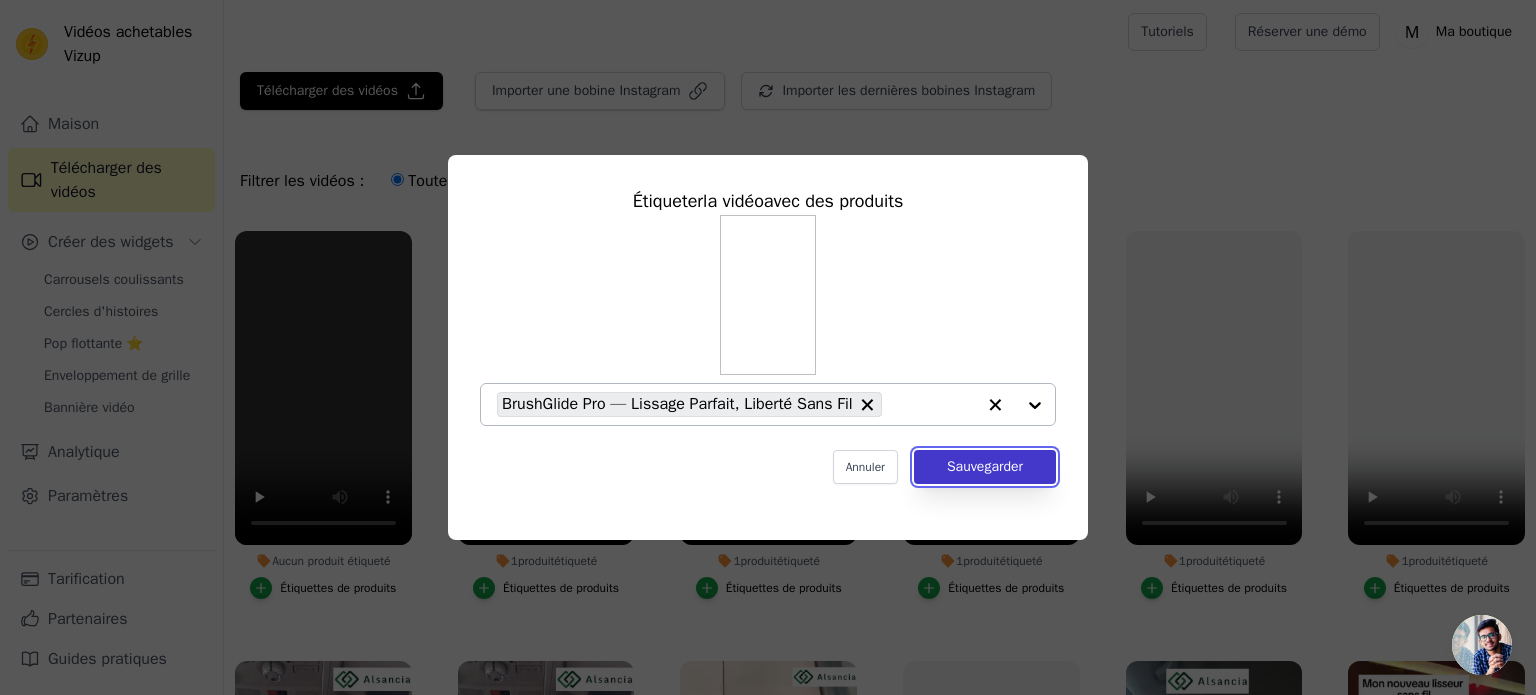 click on "Sauvegarder" at bounding box center [985, 466] 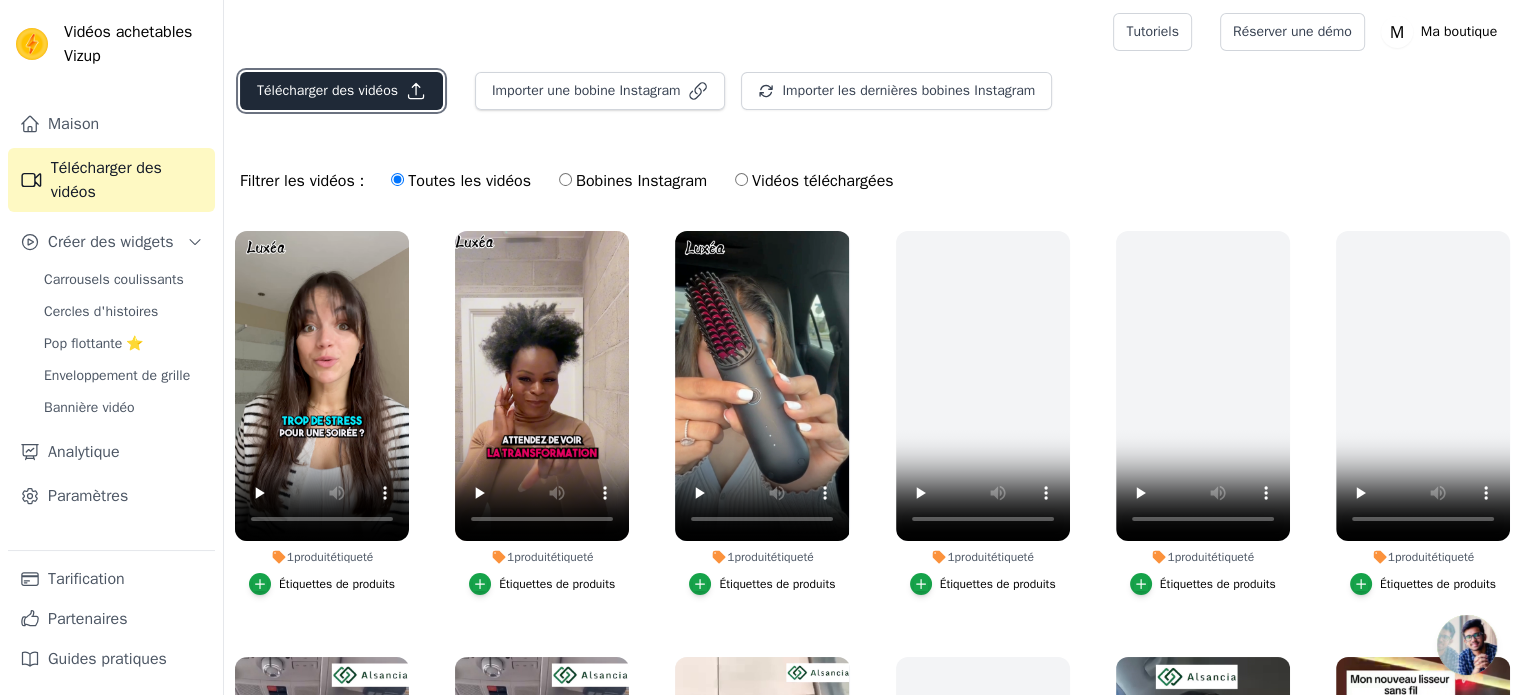 click on "Télécharger des vidéos" at bounding box center [327, 91] 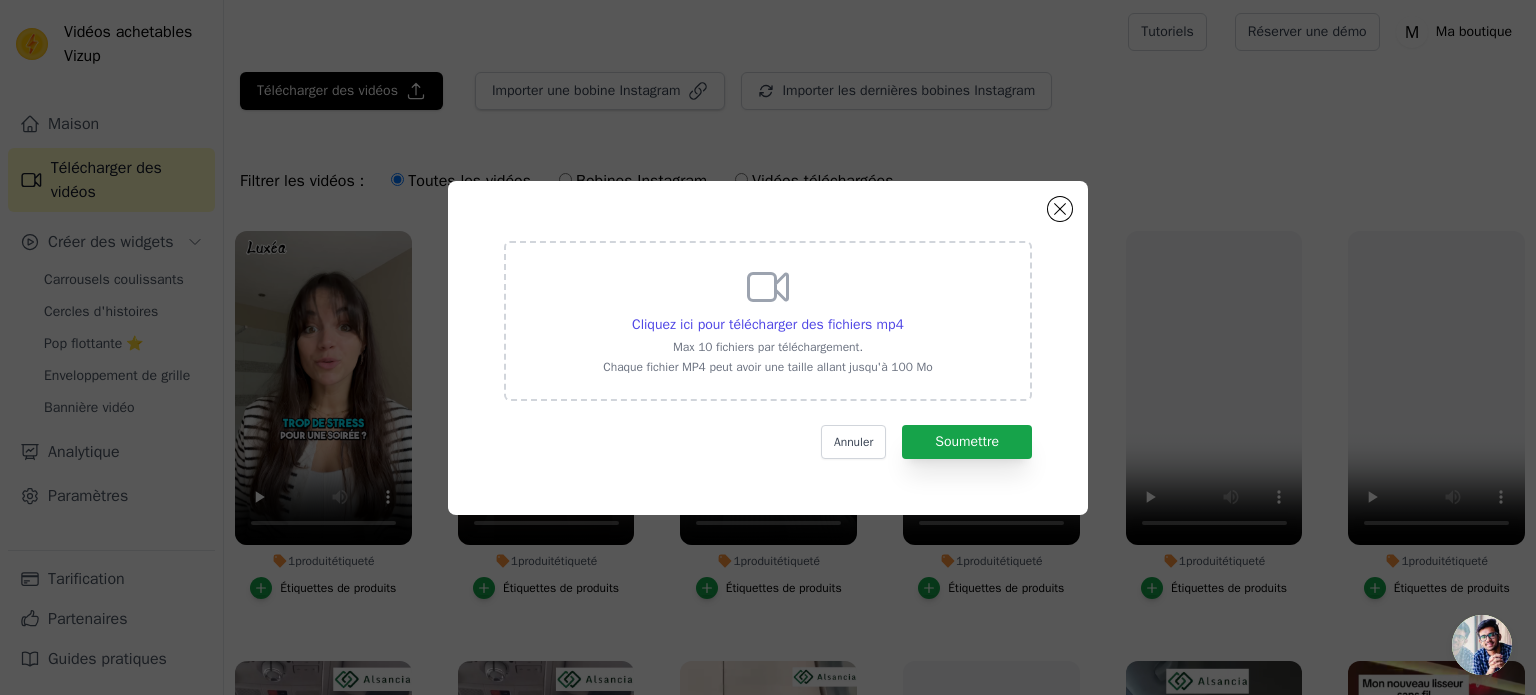 click on "Max 10 fichiers par téléchargement." at bounding box center [768, 347] 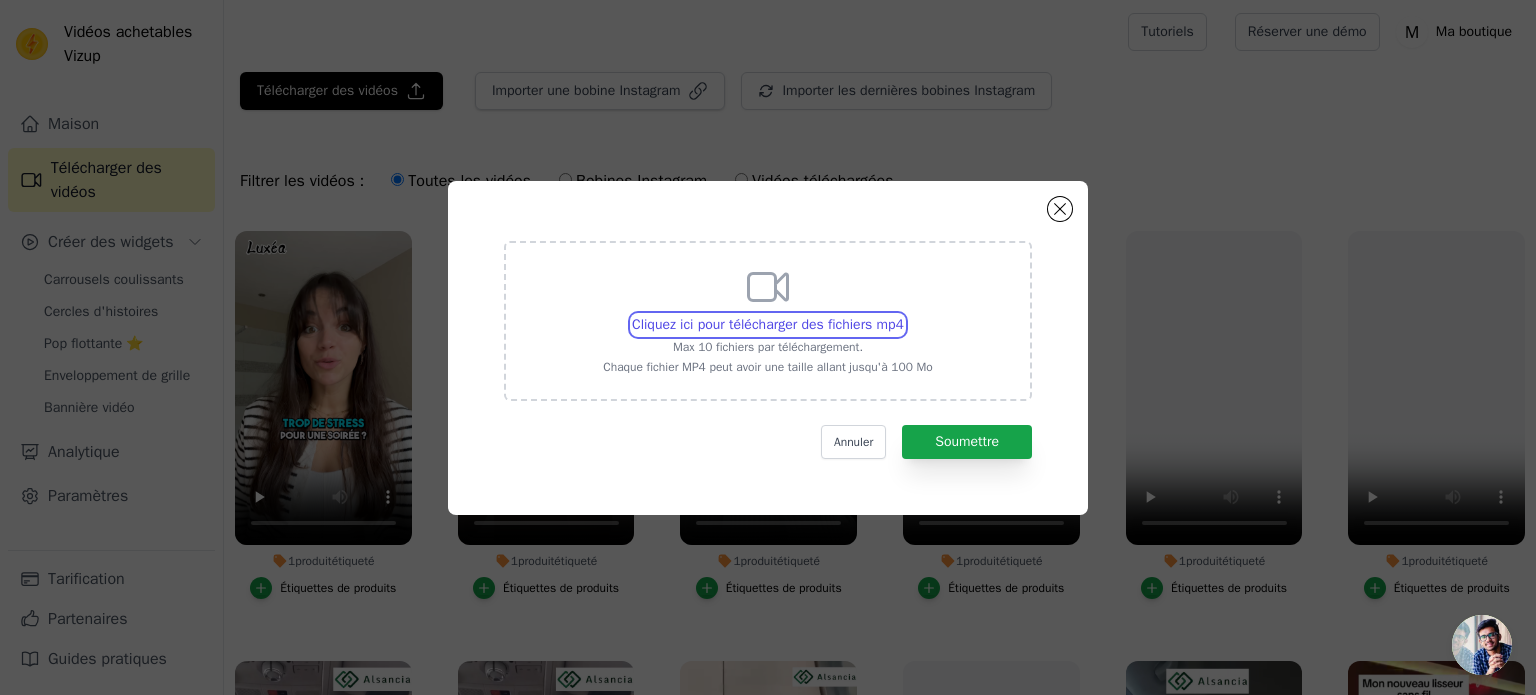 click on "Cliquez ici pour télécharger des fichiers mp4     Max 10 fichiers par téléchargement.   Chaque fichier MP4 peut avoir une taille allant jusqu'à 100 Mo" at bounding box center (903, 314) 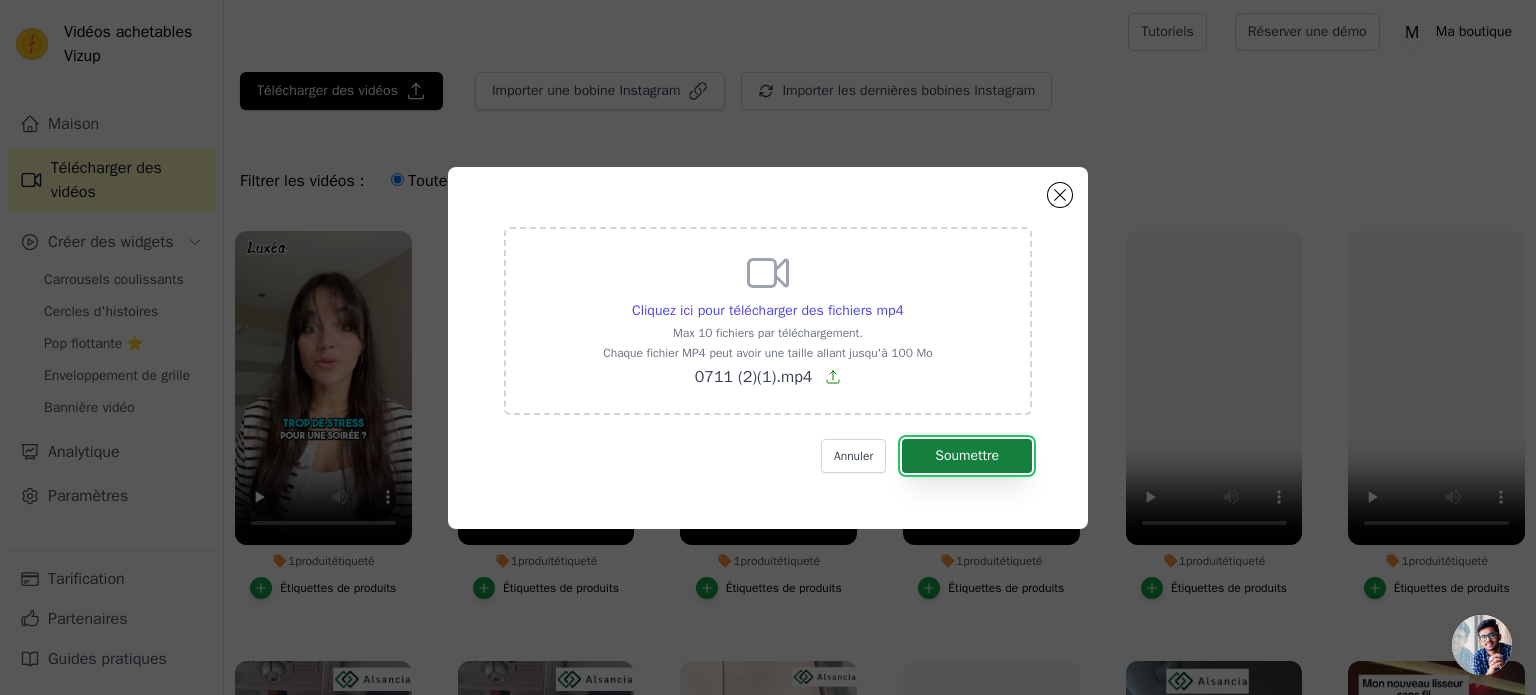 click on "Soumettre" at bounding box center (967, 455) 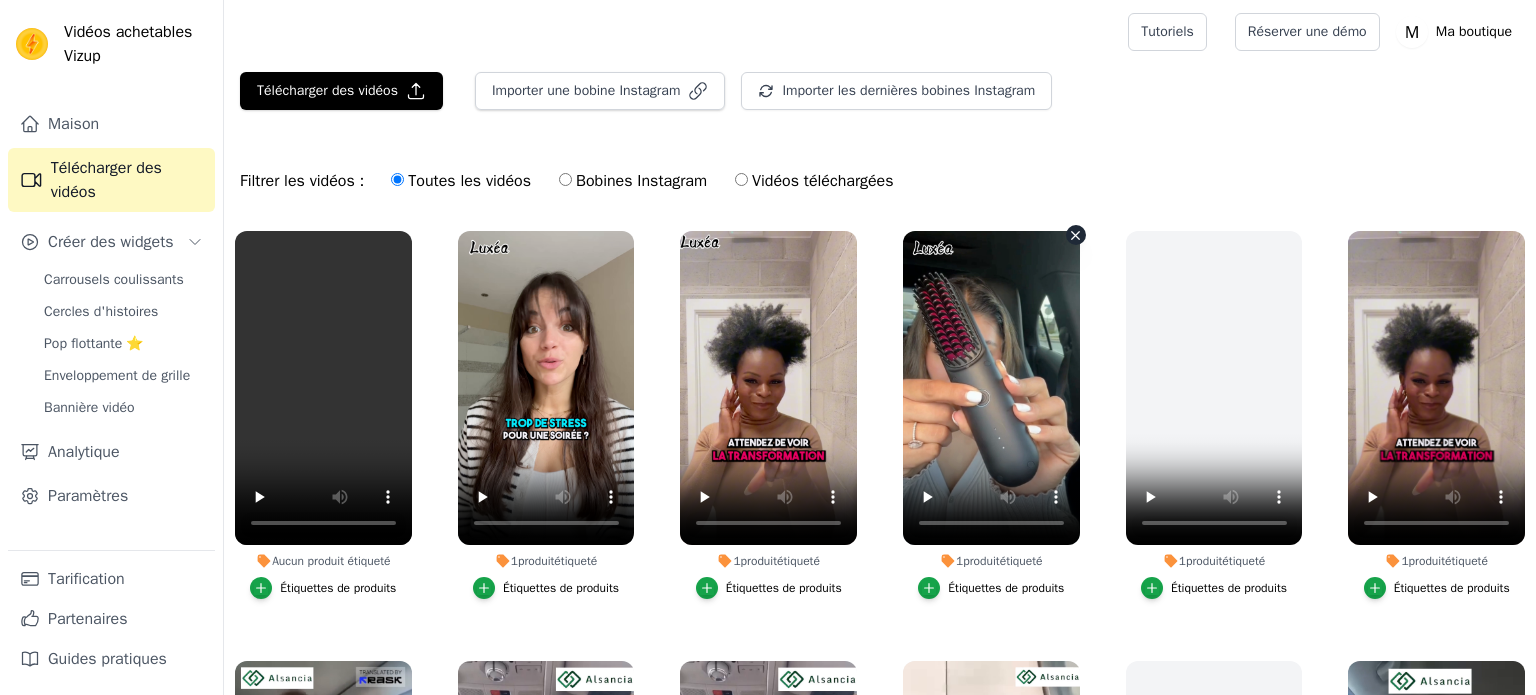 scroll, scrollTop: 0, scrollLeft: 0, axis: both 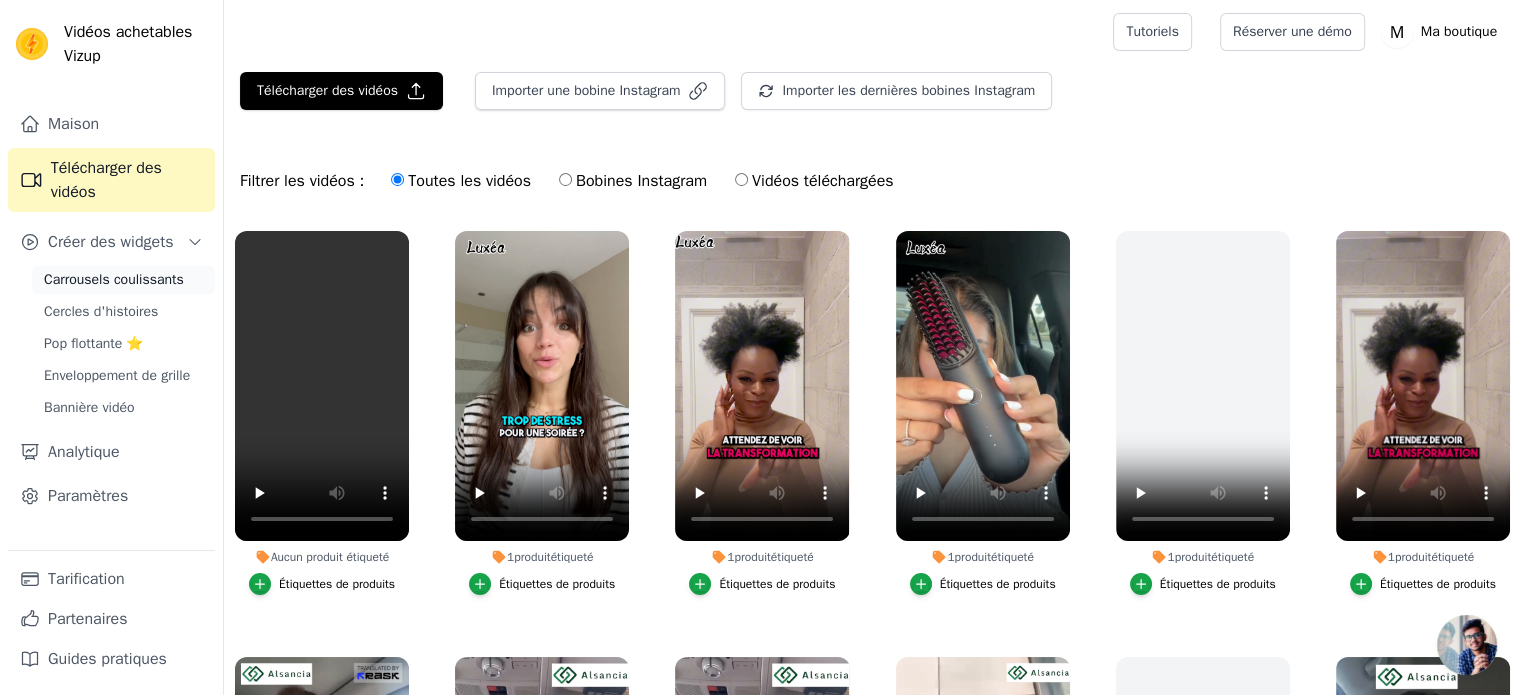 click on "Carrousels coulissants" at bounding box center (114, 279) 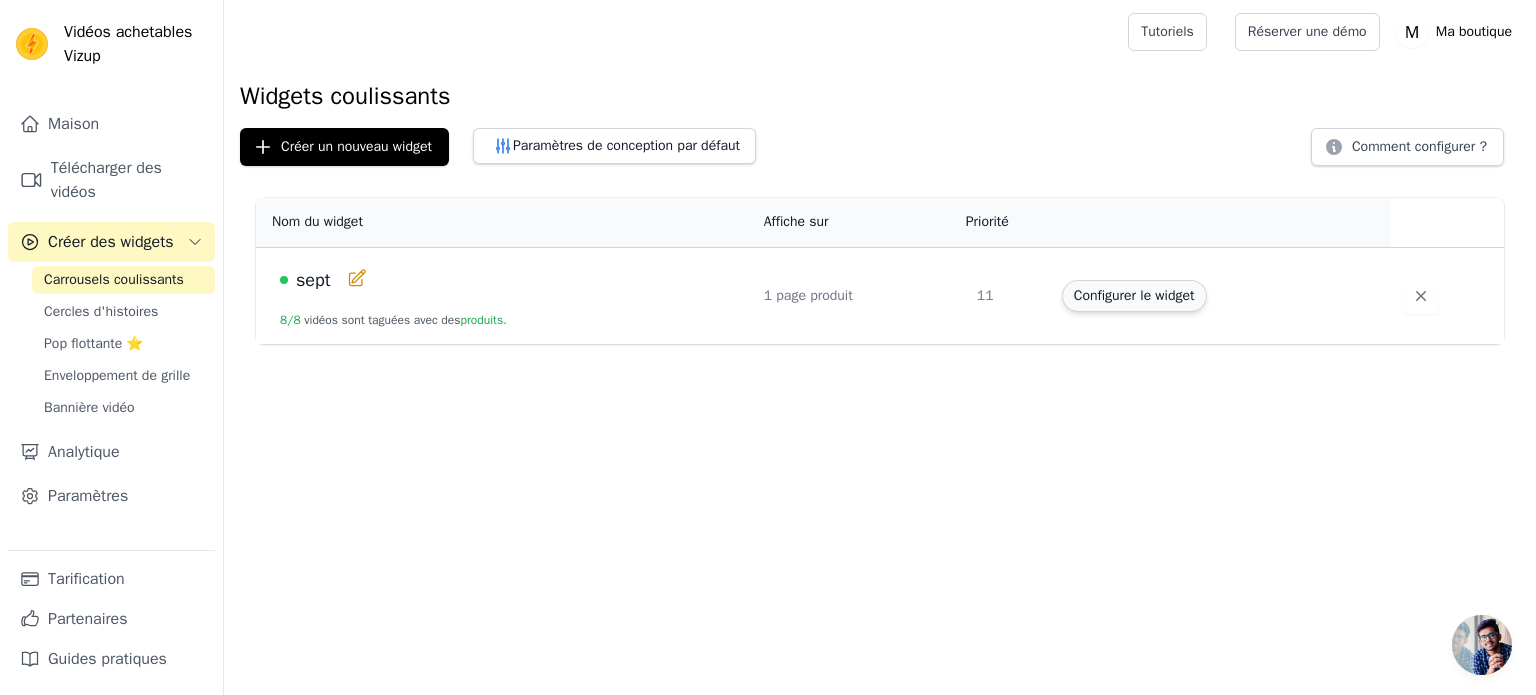 click on "Configurer le widget" at bounding box center (1134, 295) 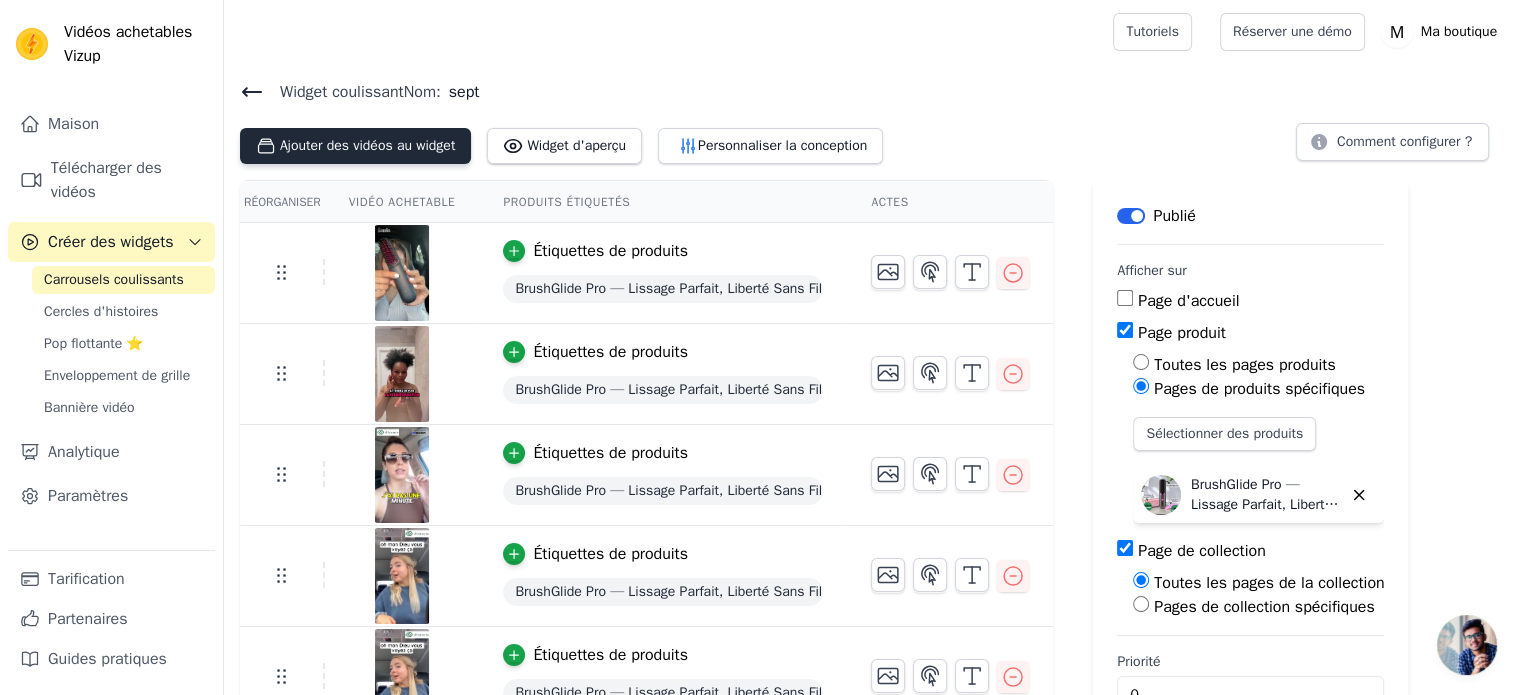 click on "Ajouter des vidéos au widget" at bounding box center (355, 146) 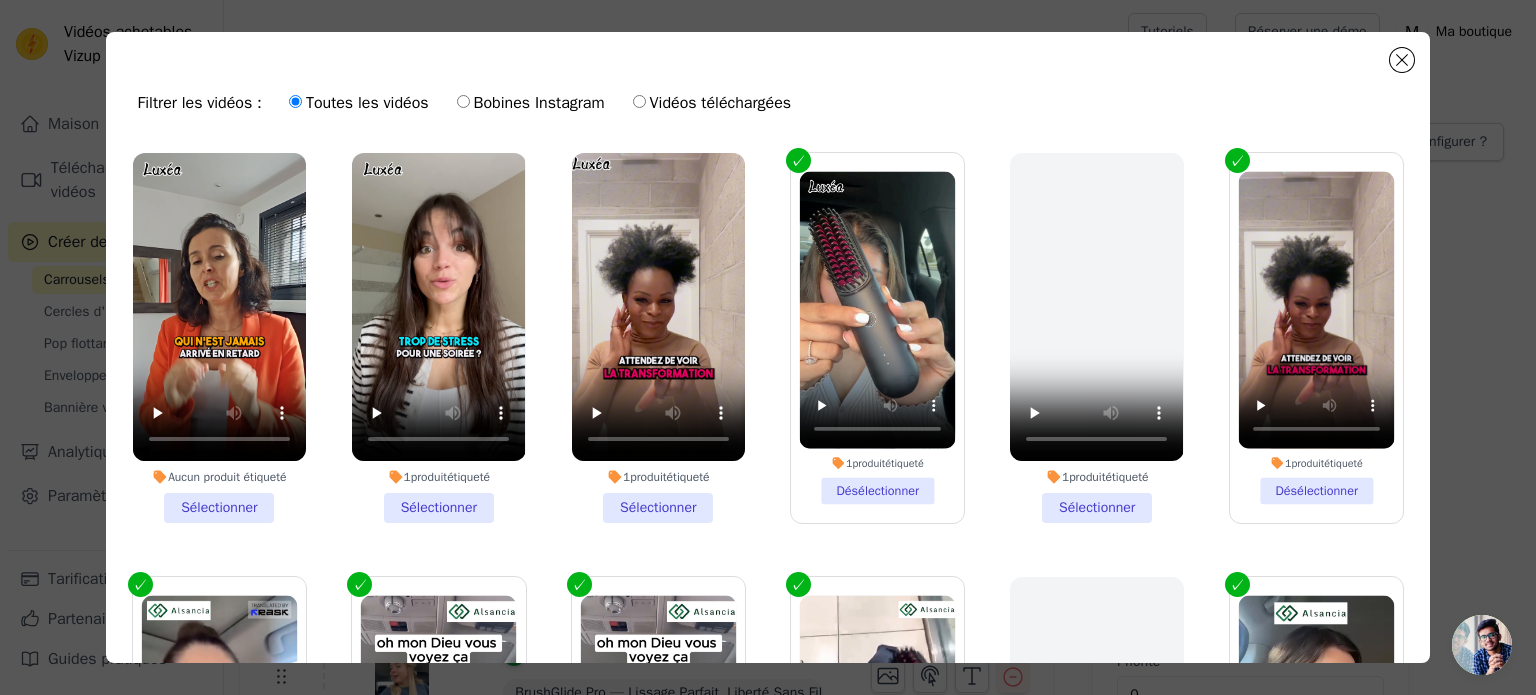 click on "1  produit  étiqueté     Sélectionner" at bounding box center [438, 338] 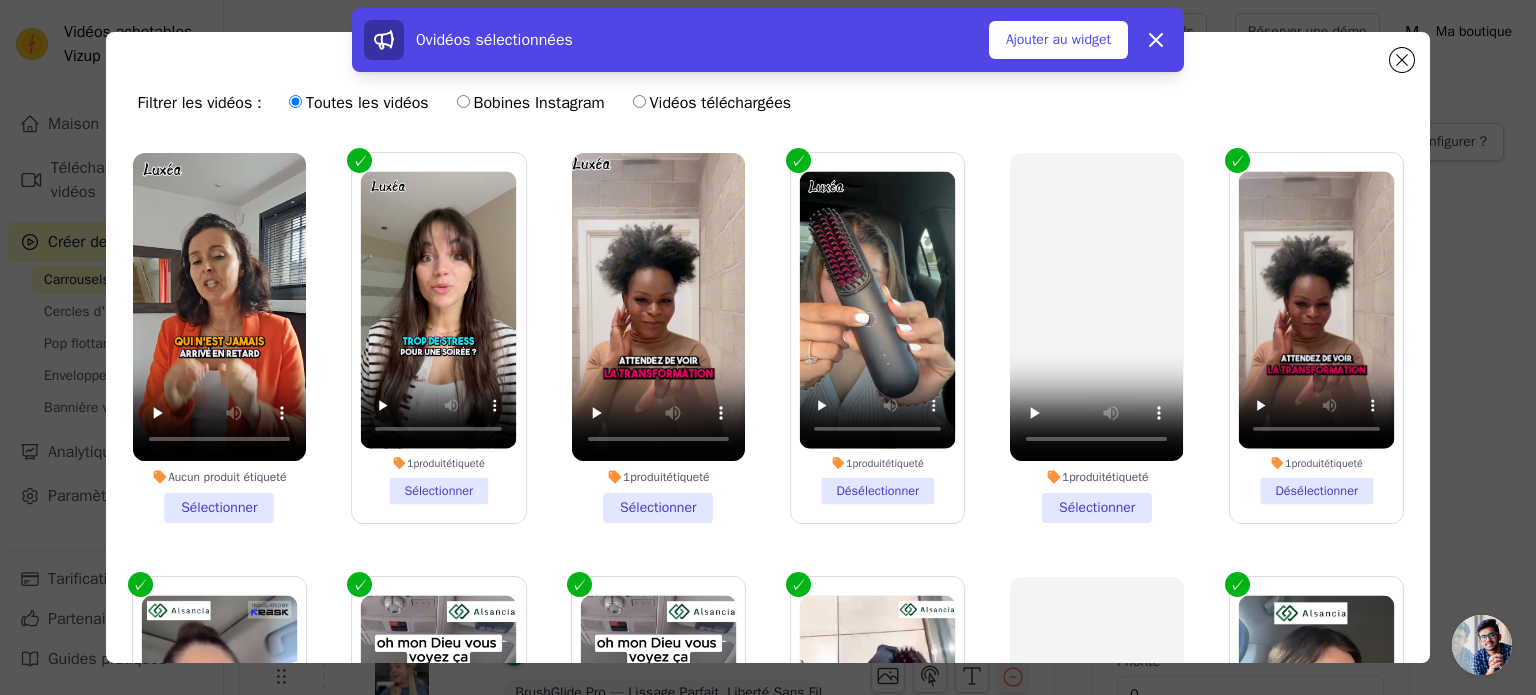 click on "Aucun produit étiqueté     Sélectionner" at bounding box center (219, 338) 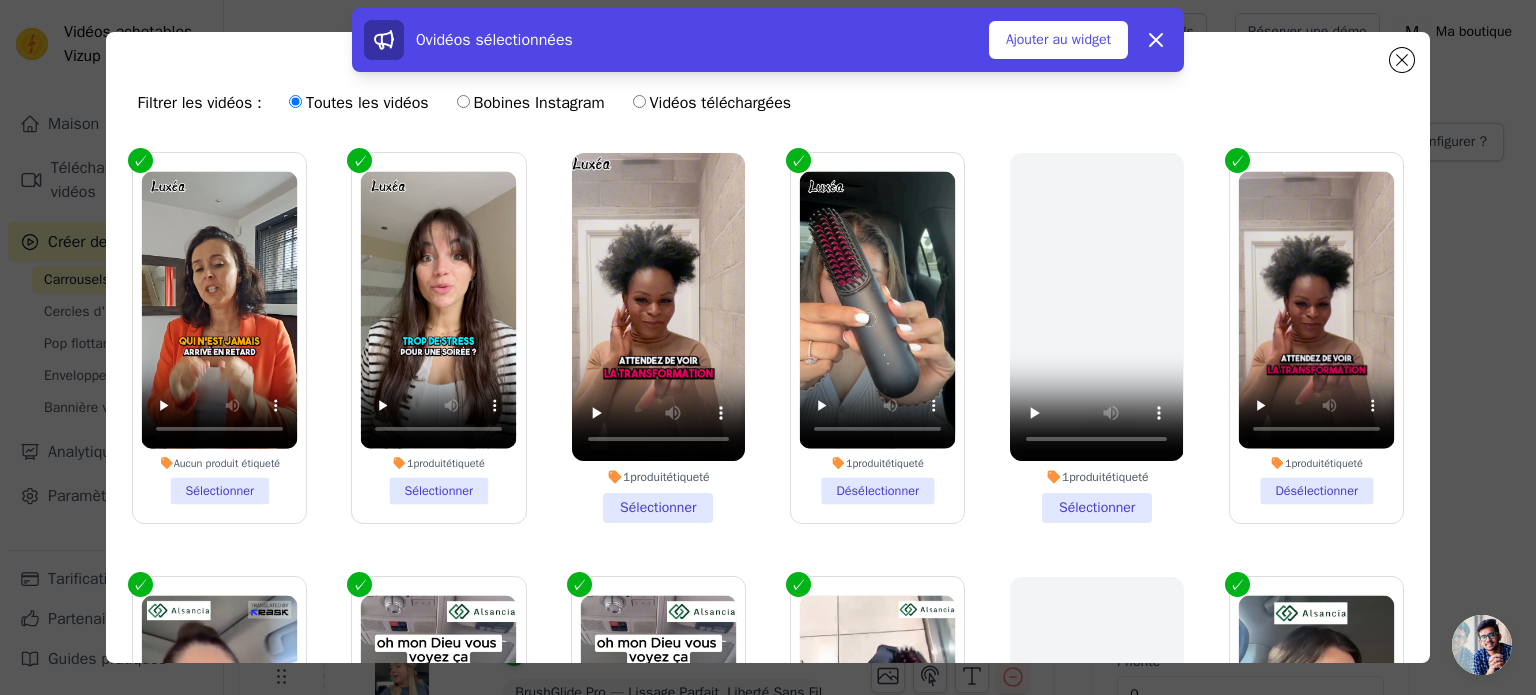 click on "1  produit  étiqueté     Sélectionner" at bounding box center (658, 338) 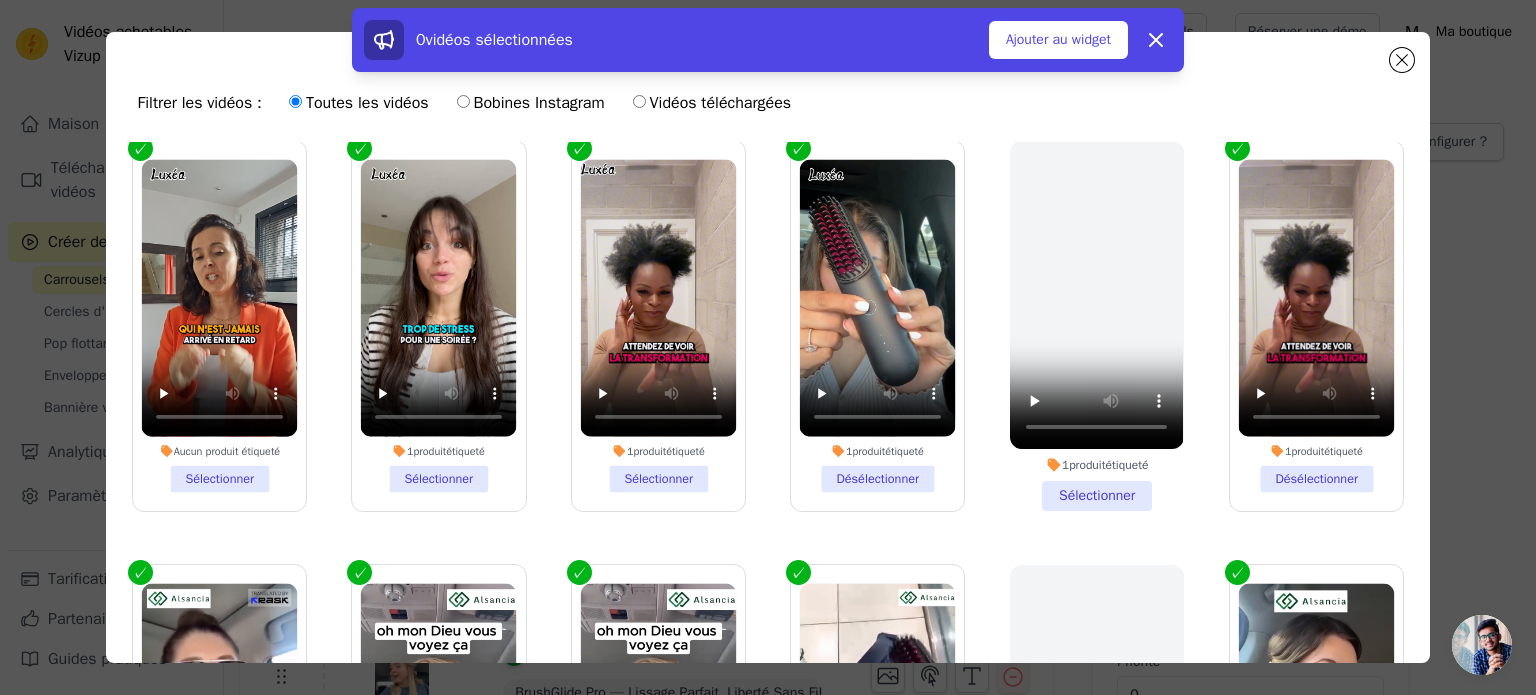 scroll, scrollTop: 0, scrollLeft: 0, axis: both 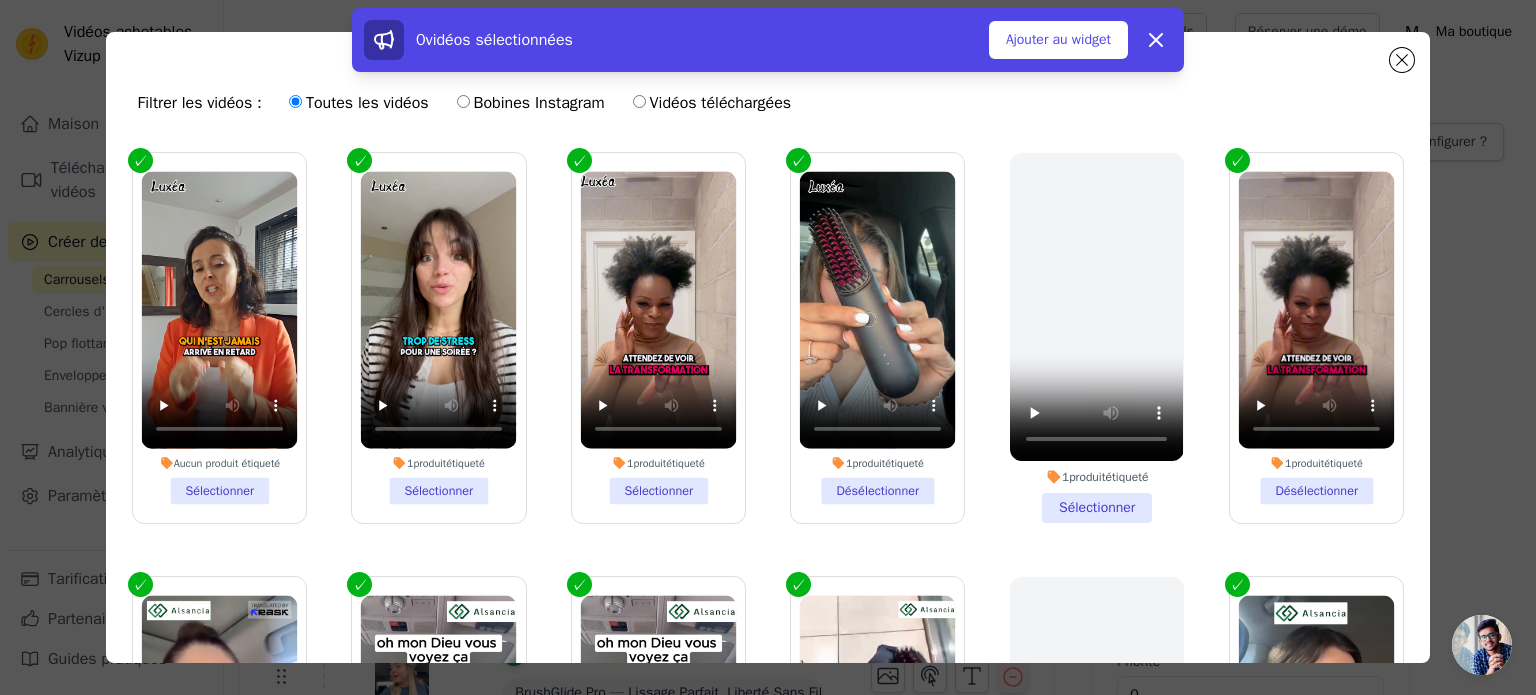 click on "1  produit  étiqueté     Désélectionner" at bounding box center (1316, 338) 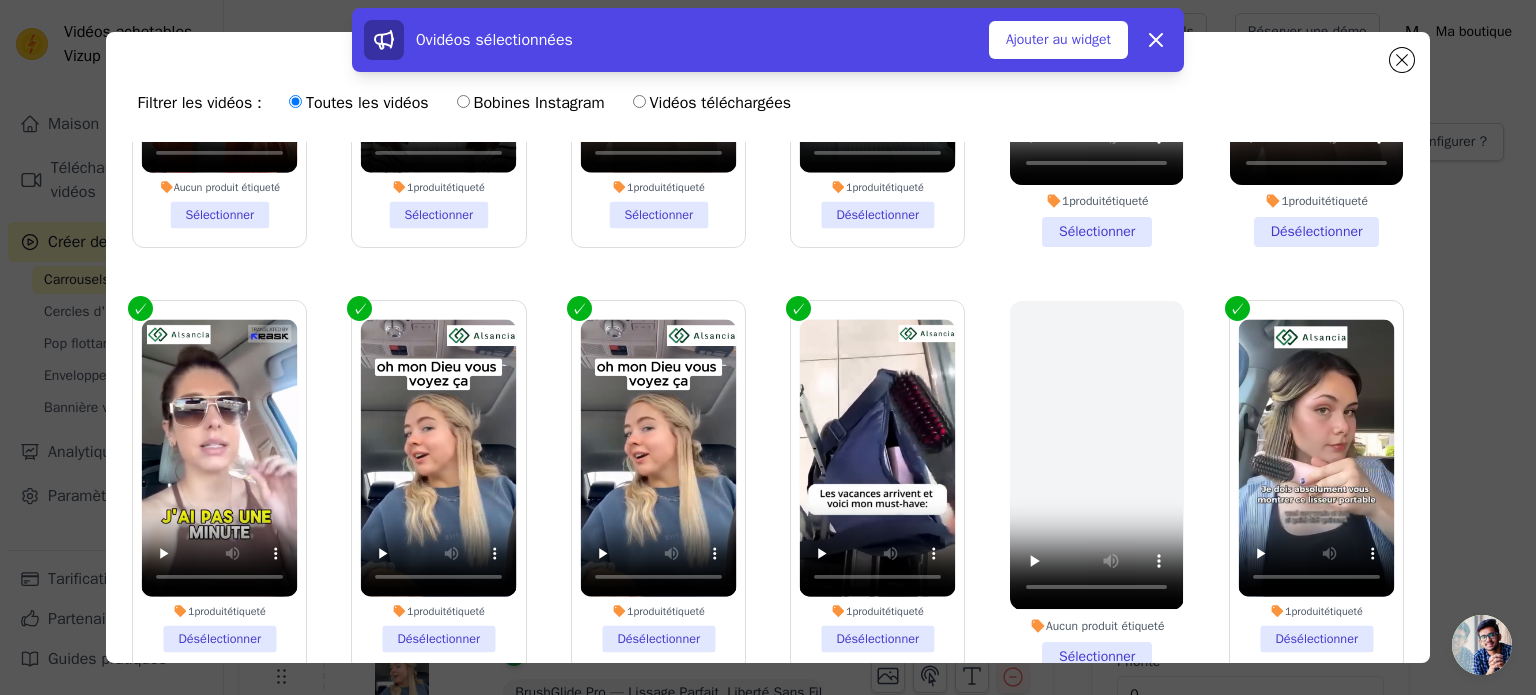 scroll, scrollTop: 279, scrollLeft: 0, axis: vertical 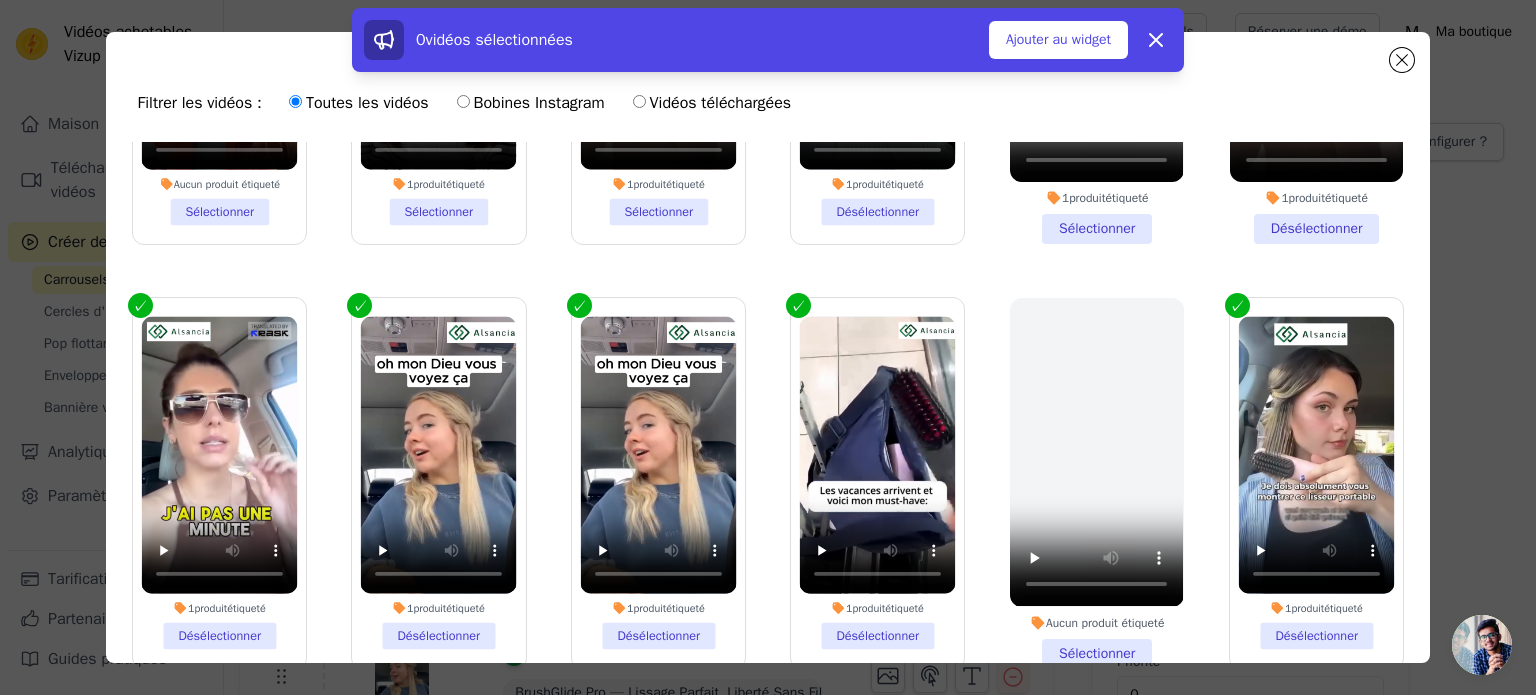 click on "1  produit  étiqueté     Désélectionner" at bounding box center [1316, 483] 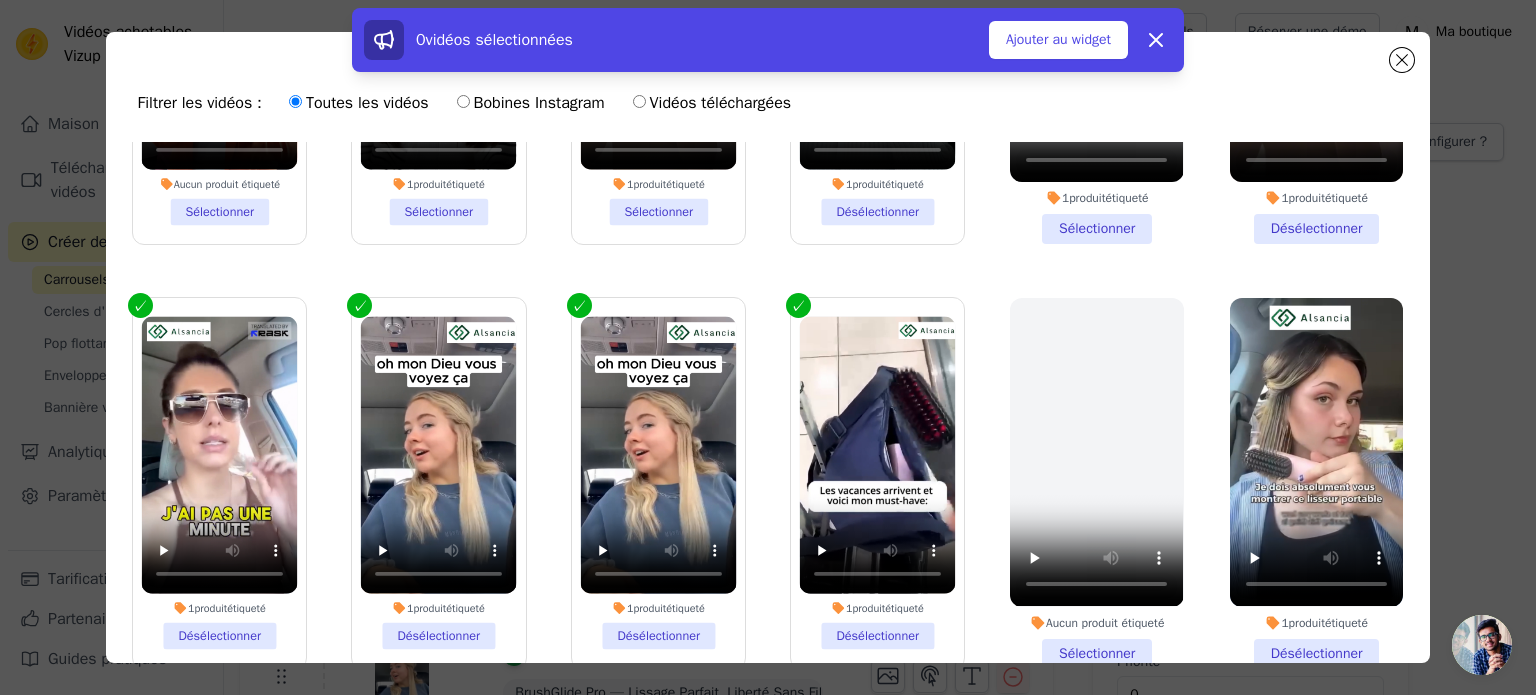 click on "1  produit  étiqueté     Désélectionner" at bounding box center [877, 483] 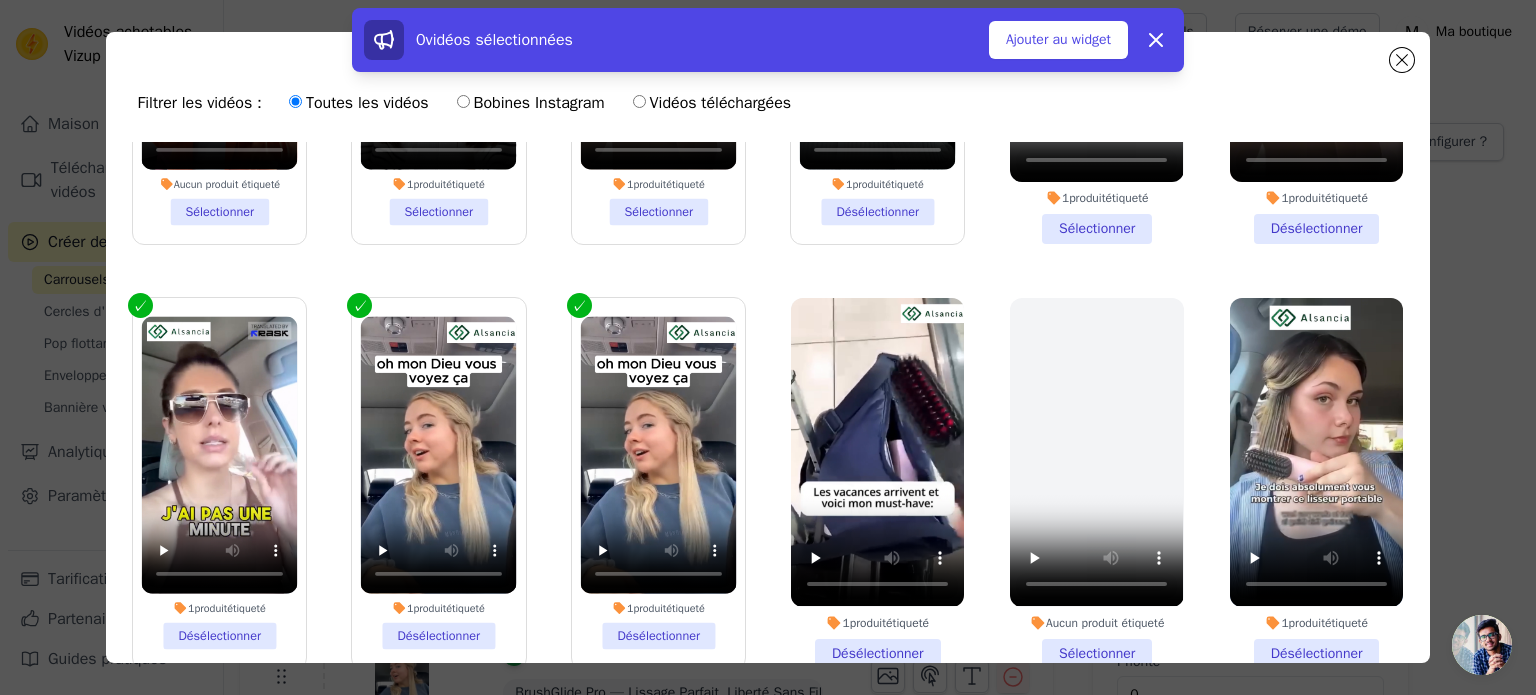 click on "1  produit  étiqueté     Désélectionner" at bounding box center [658, 483] 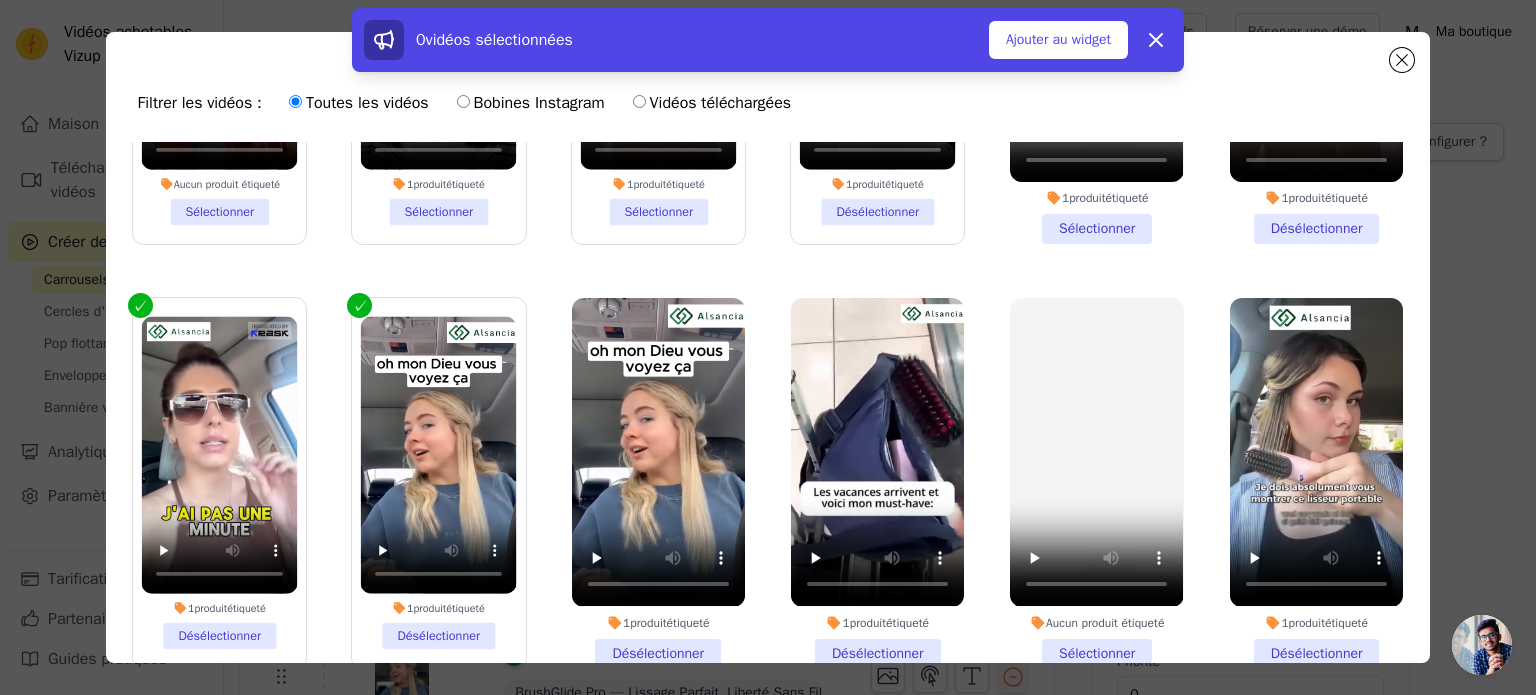 click on "1  produit  étiqueté     Désélectionner" at bounding box center [438, 483] 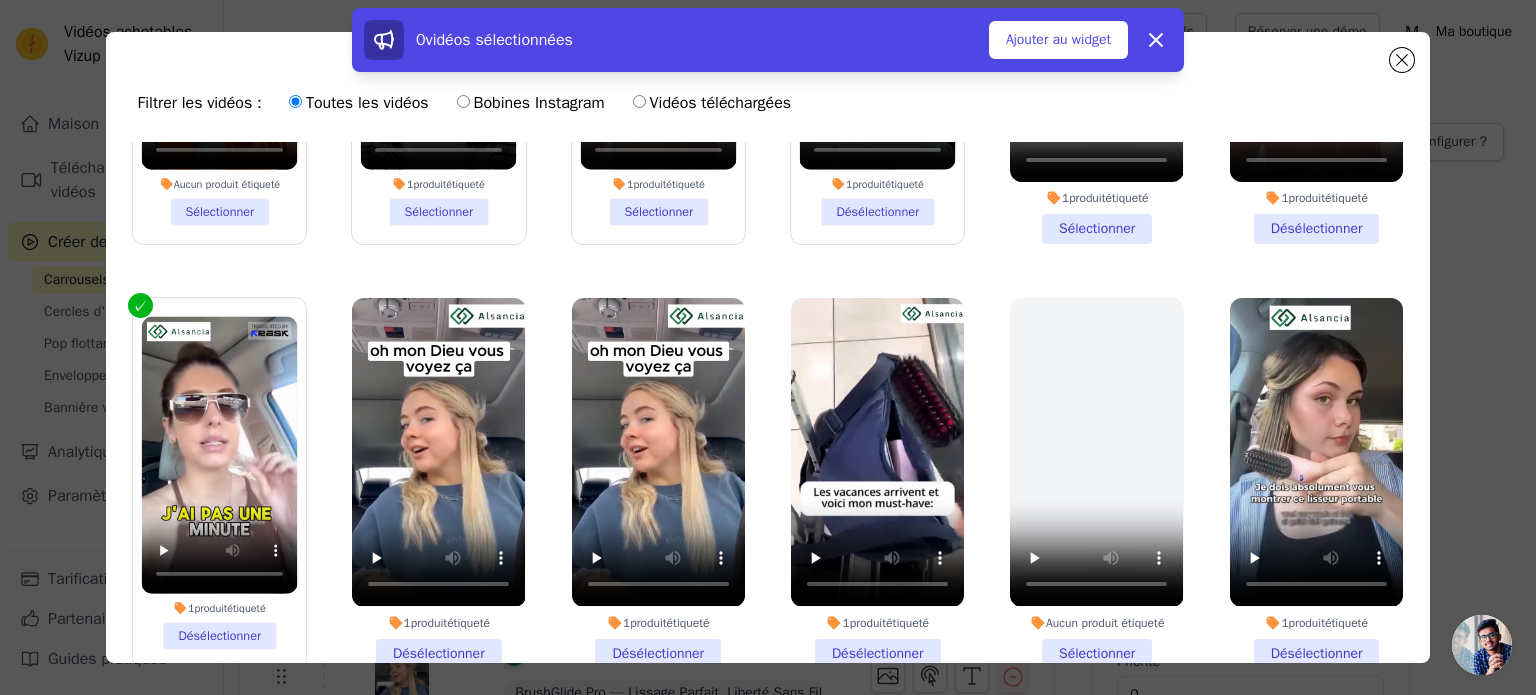click on "1  produit  étiqueté     Désélectionner" at bounding box center (219, 483) 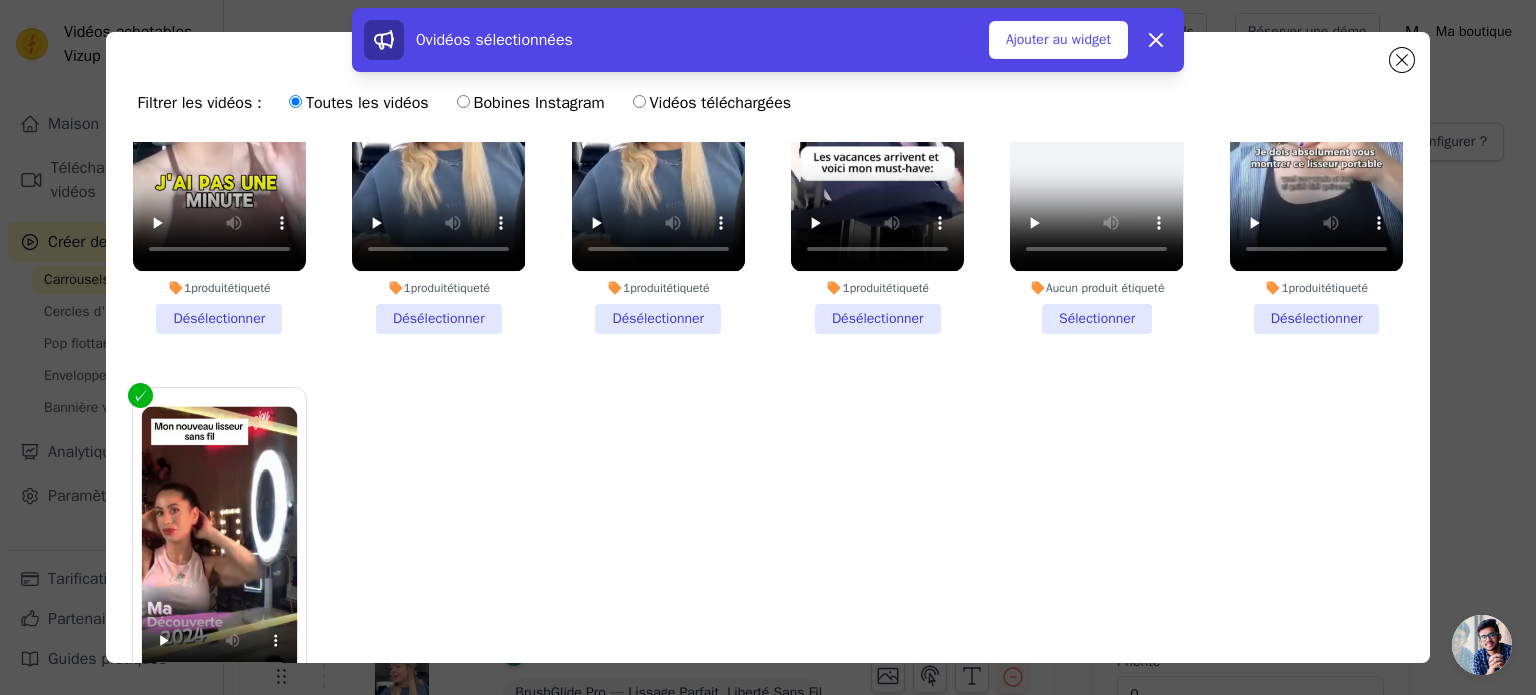 scroll, scrollTop: 629, scrollLeft: 0, axis: vertical 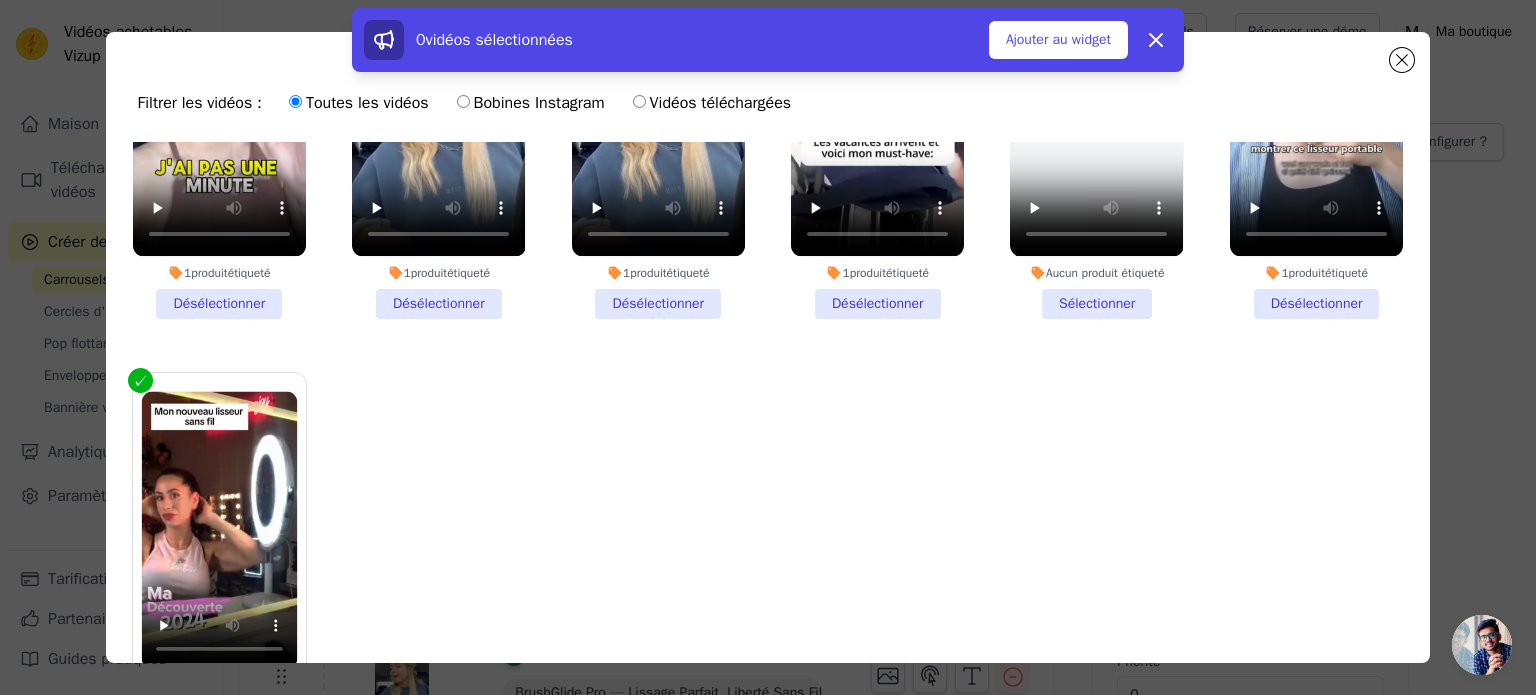 click on "1  produit  étiqueté     Désélectionner" at bounding box center [219, 558] 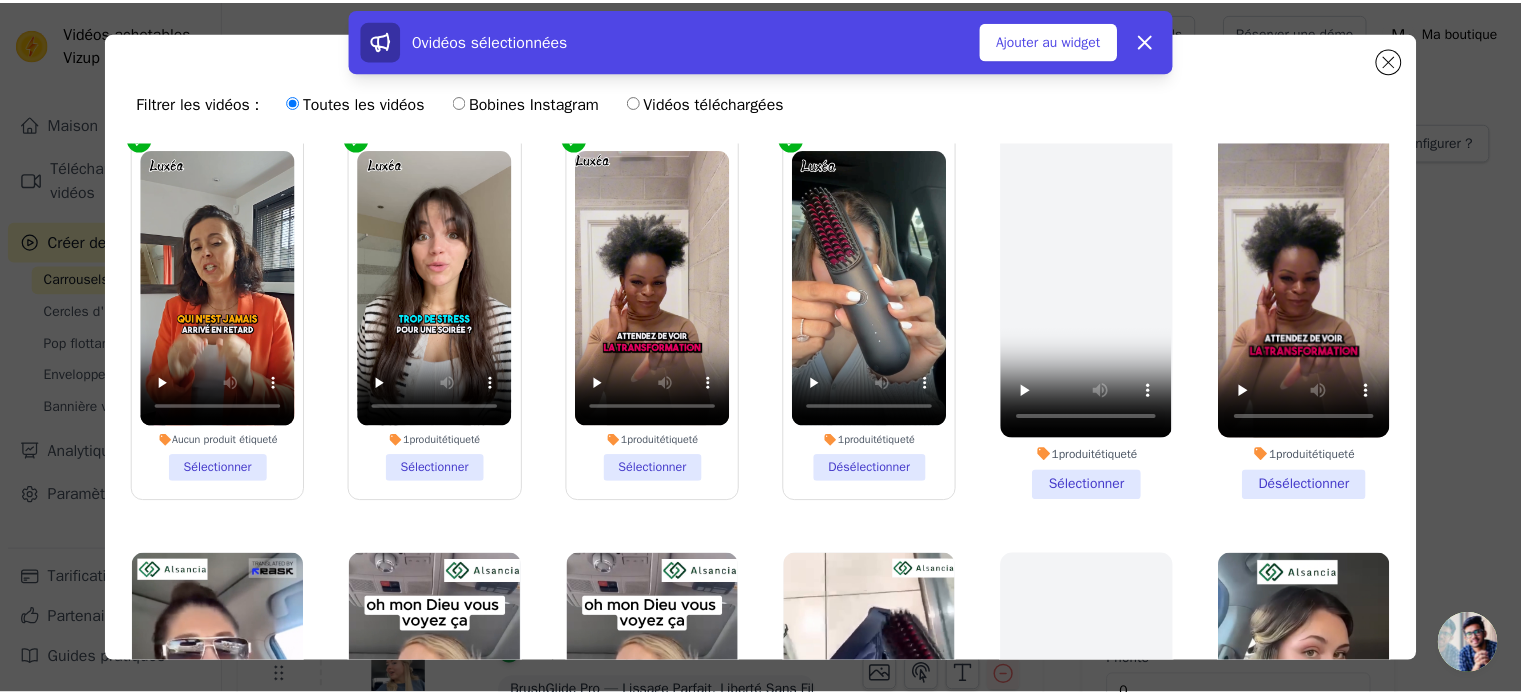 scroll, scrollTop: 0, scrollLeft: 0, axis: both 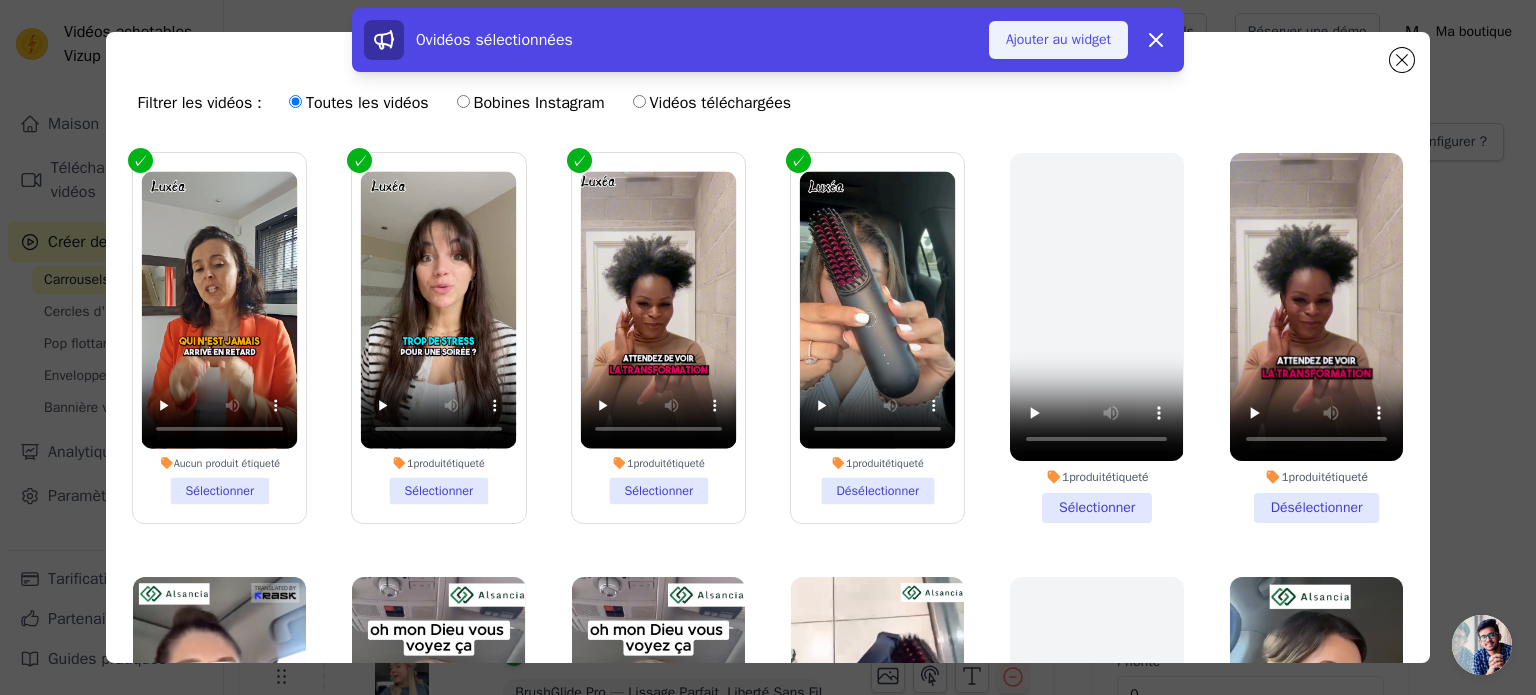 click on "Ajouter au widget" at bounding box center (1058, 40) 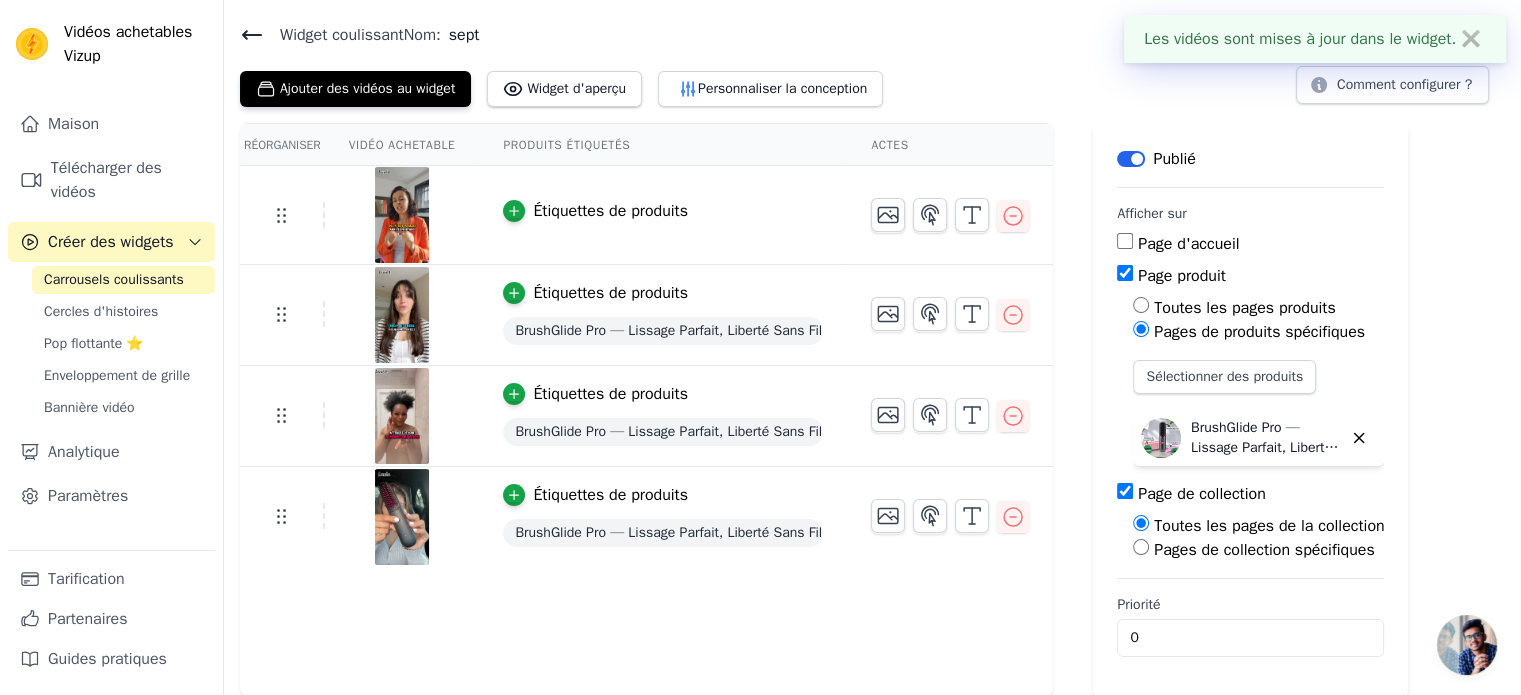 scroll, scrollTop: 0, scrollLeft: 0, axis: both 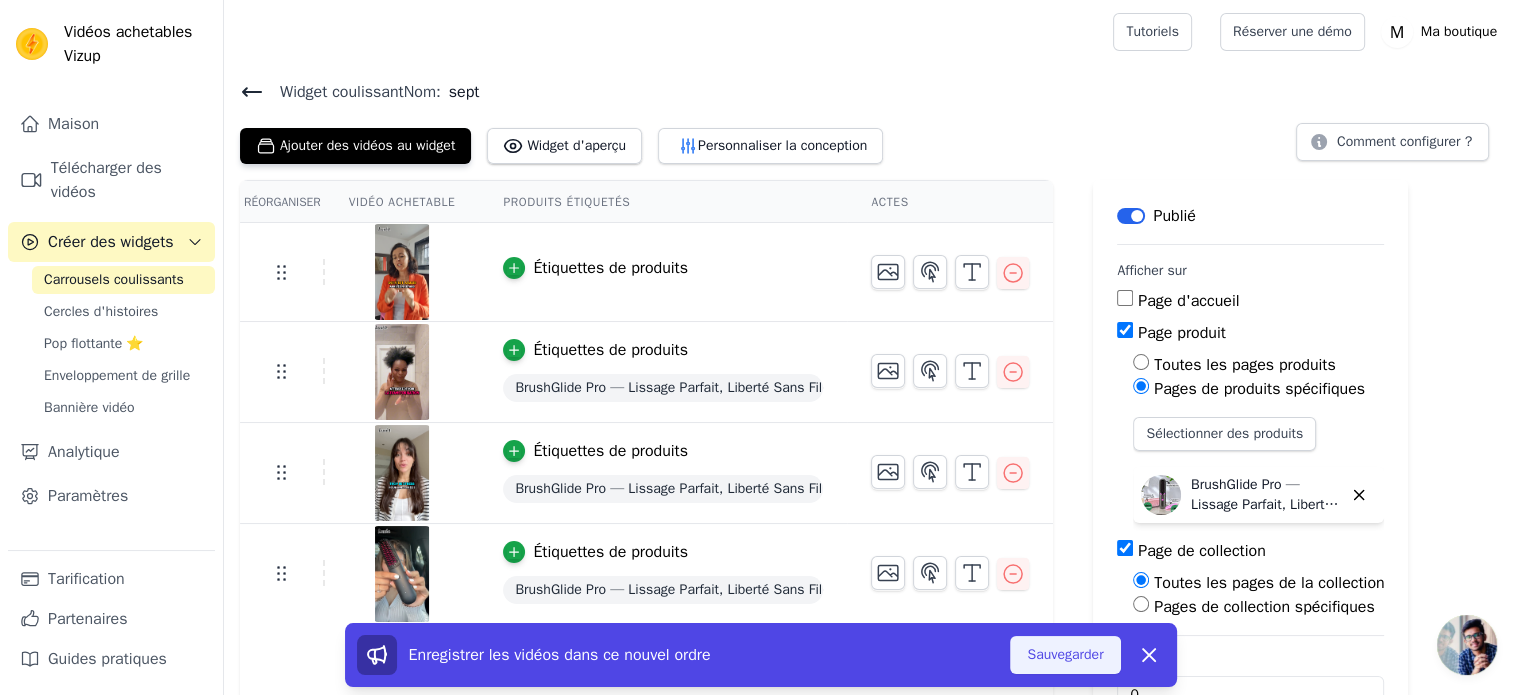 click on "Sauvegarder" at bounding box center (1065, 655) 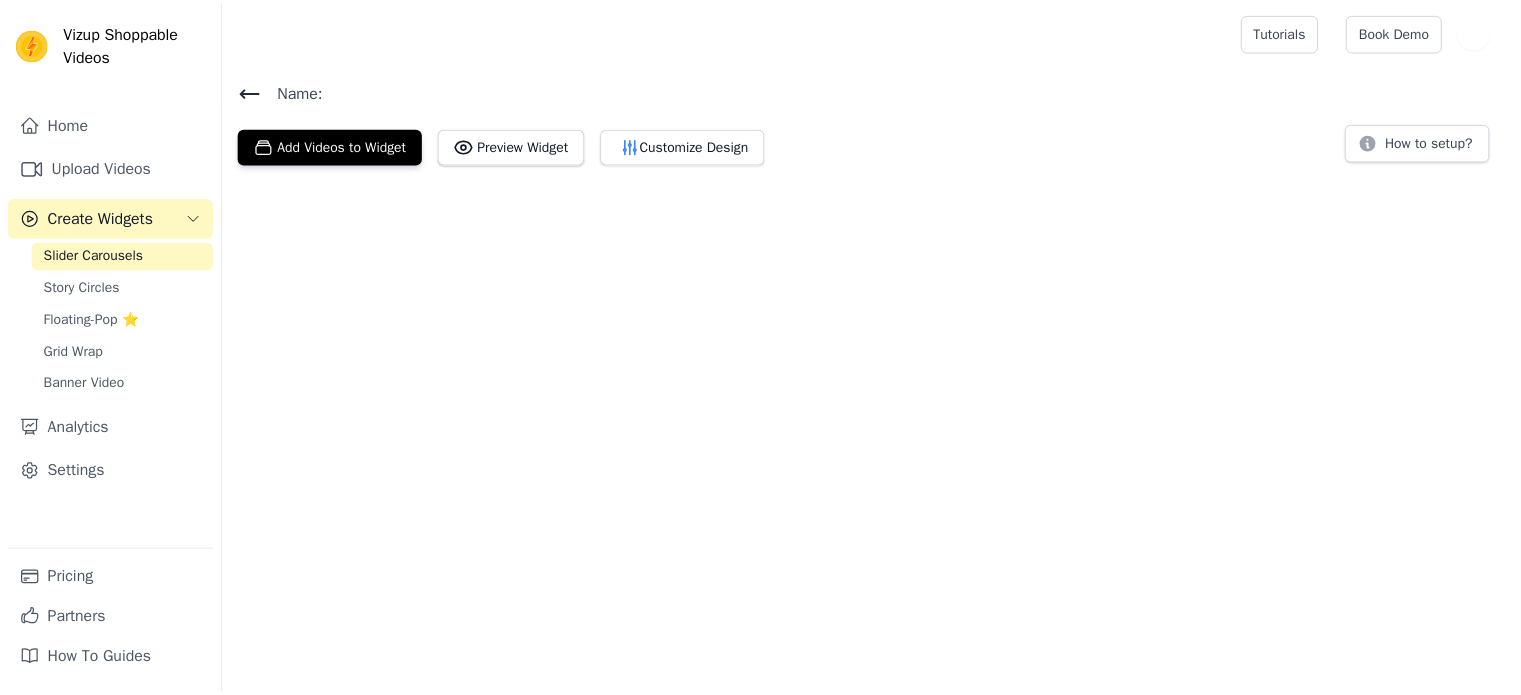 scroll, scrollTop: 0, scrollLeft: 0, axis: both 